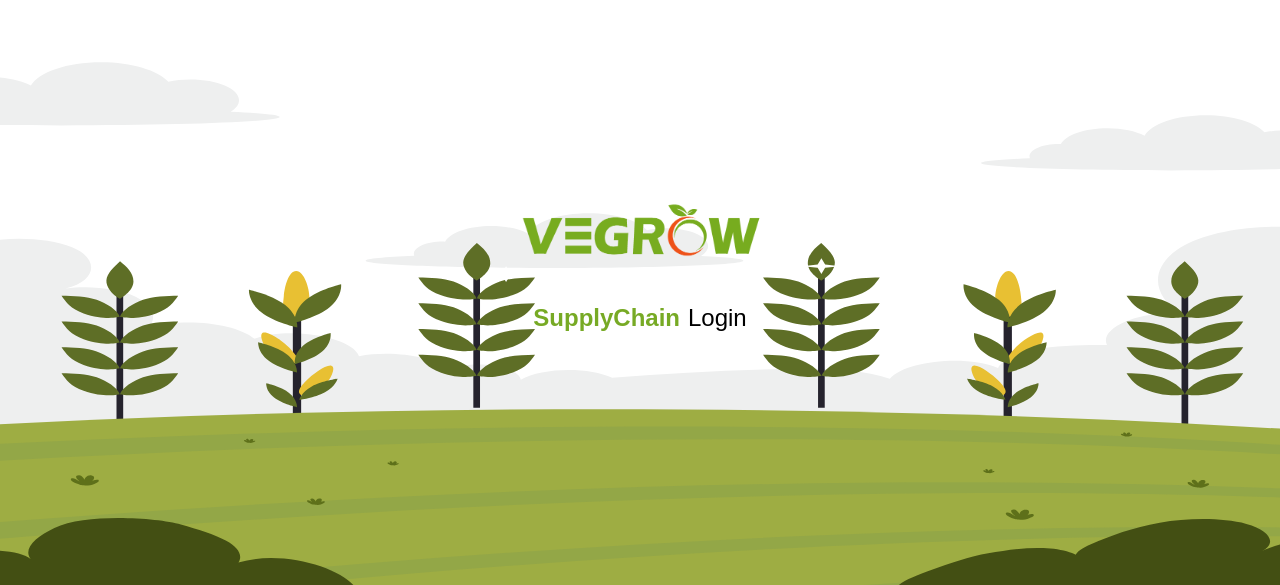 scroll, scrollTop: 0, scrollLeft: 0, axis: both 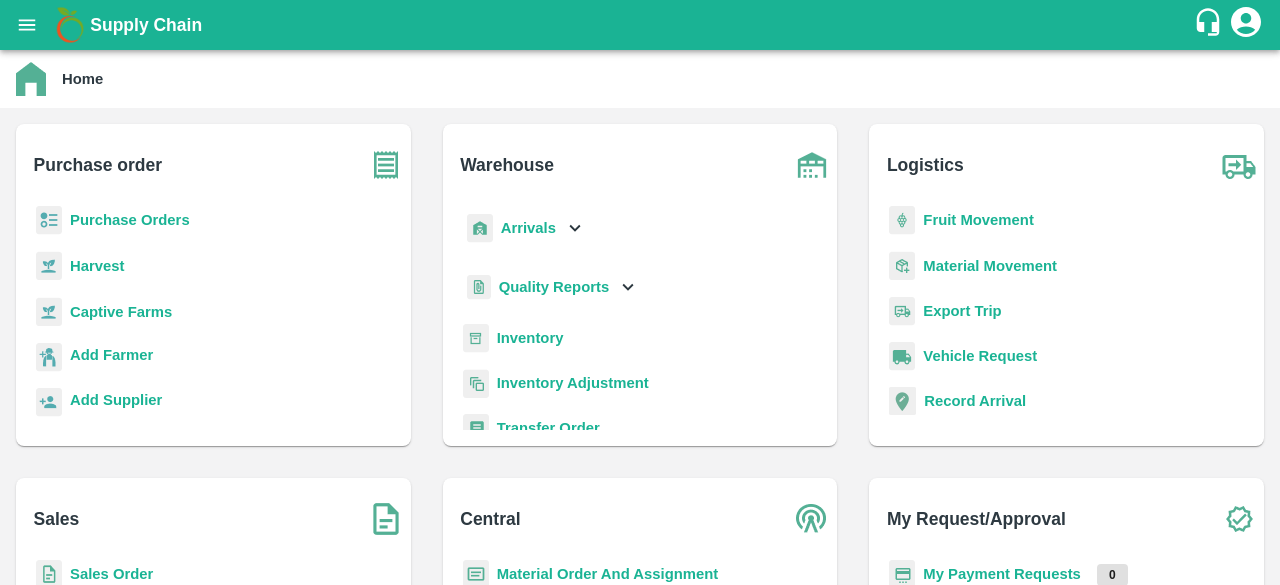 click on "Sales Order" at bounding box center [111, 574] 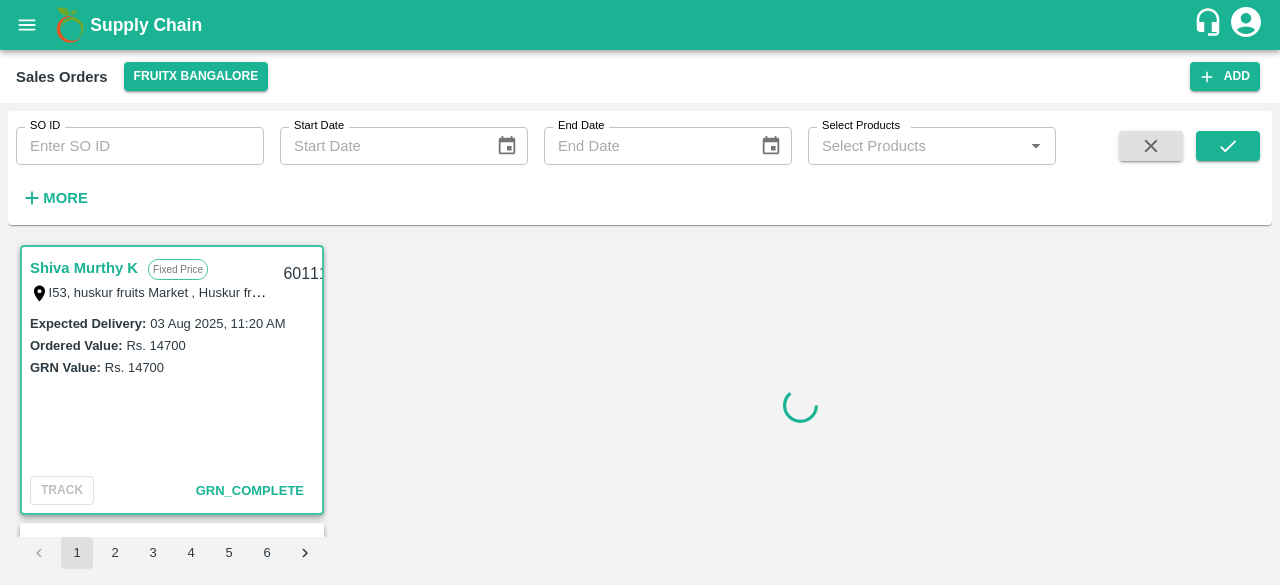click on "SO ID" at bounding box center [140, 146] 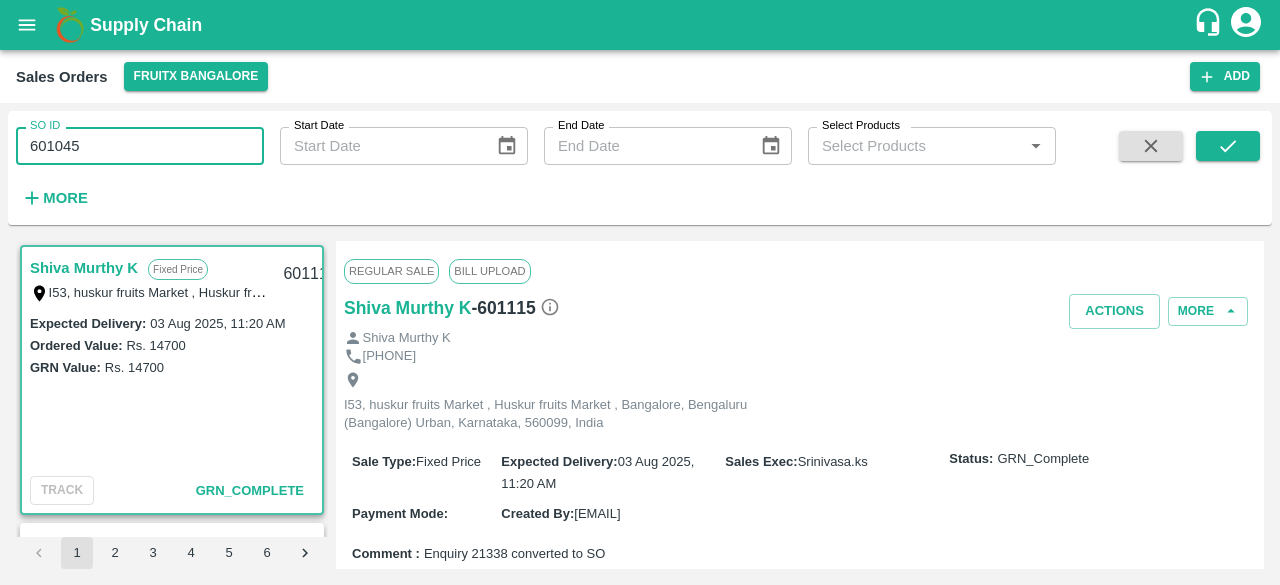 click on "601045" at bounding box center (140, 146) 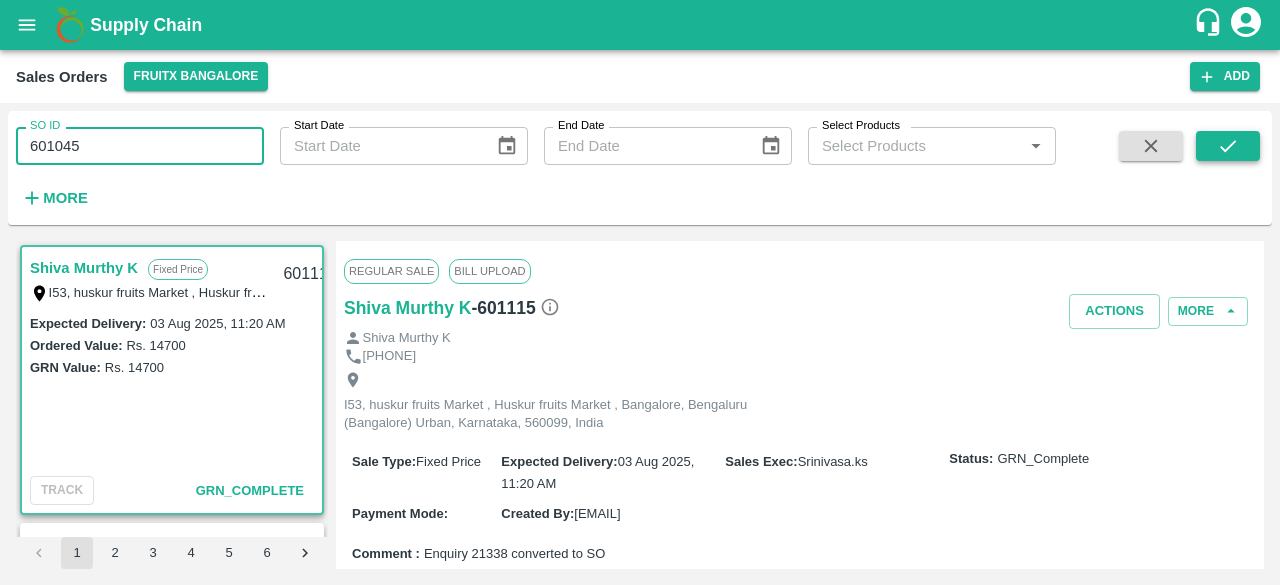 type on "601045" 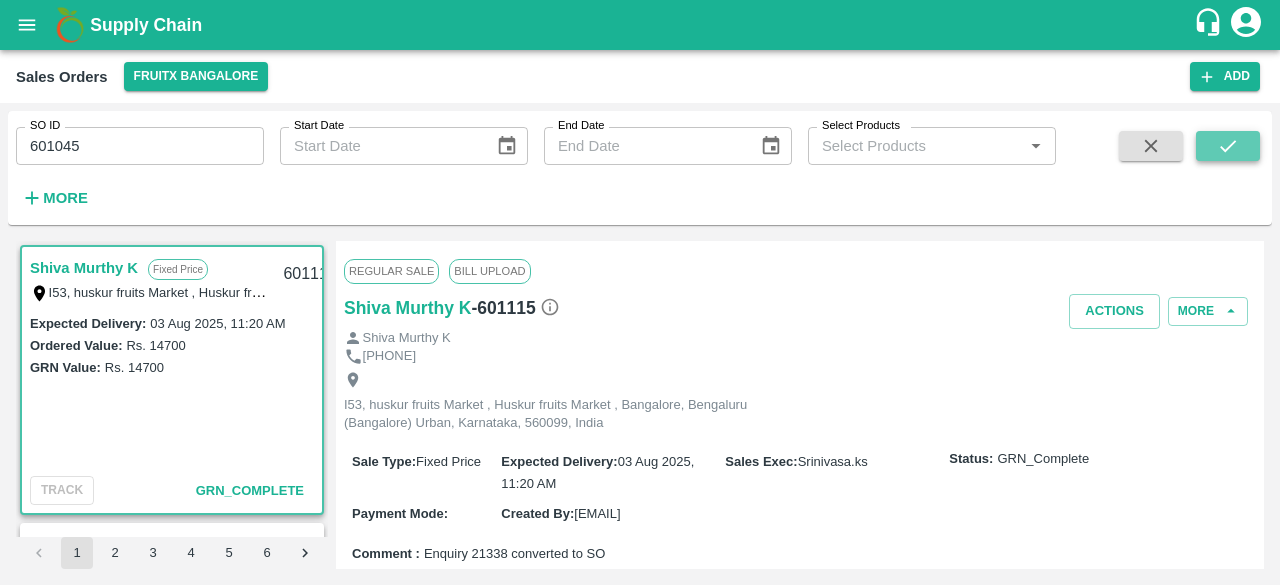 click 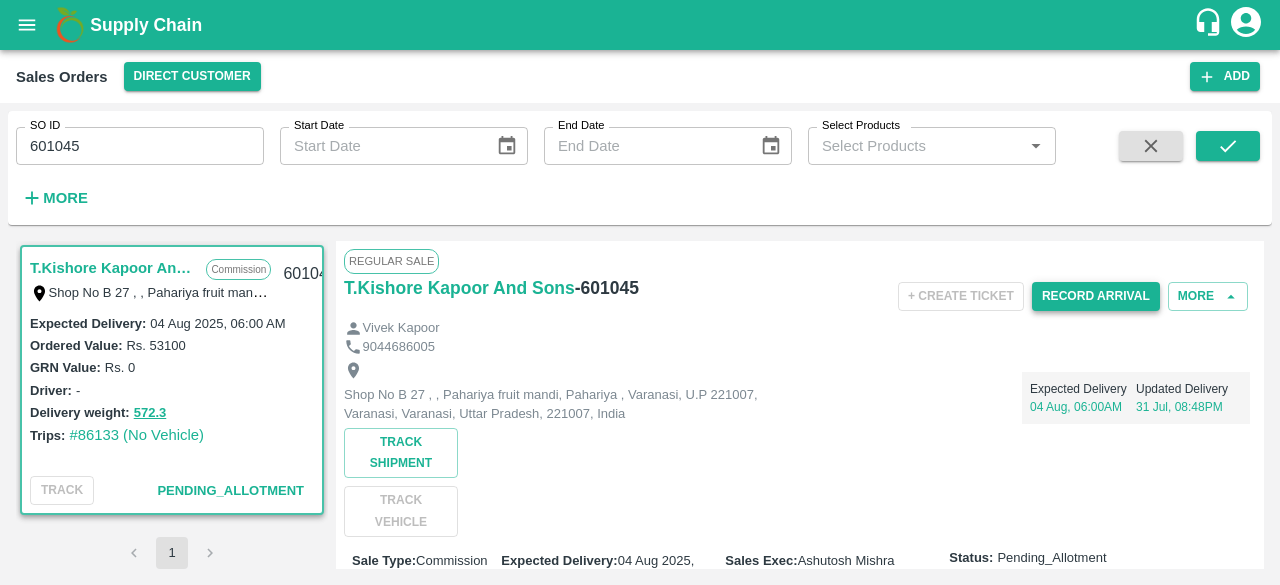 click on "Record Arrival" at bounding box center (1096, 296) 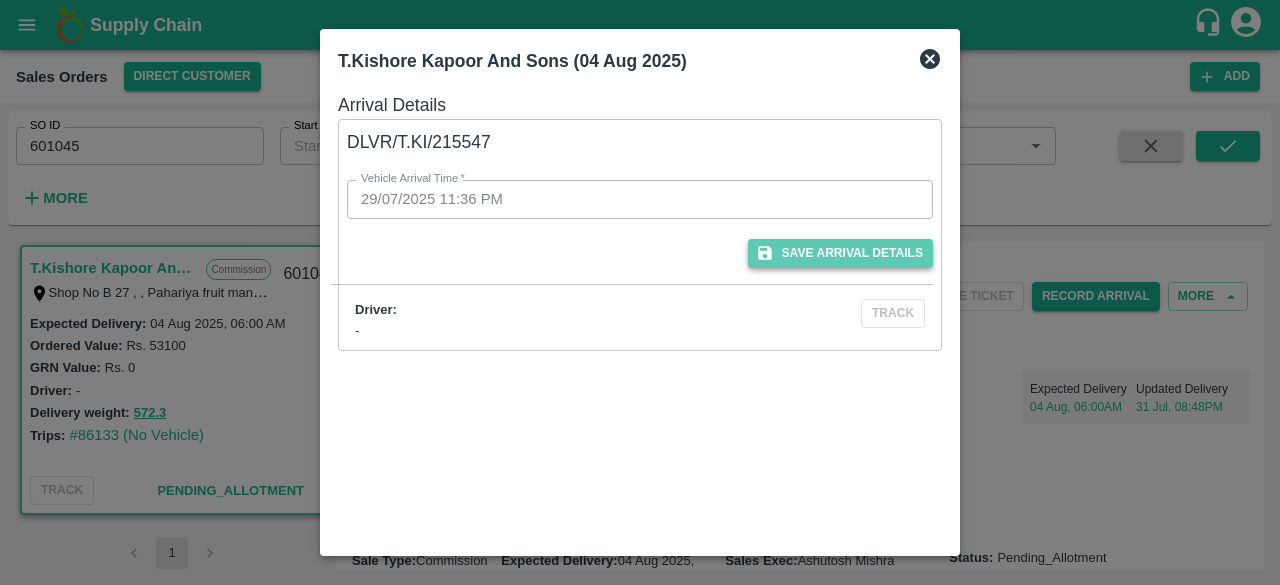click on "Save Arrival Details" at bounding box center (840, 253) 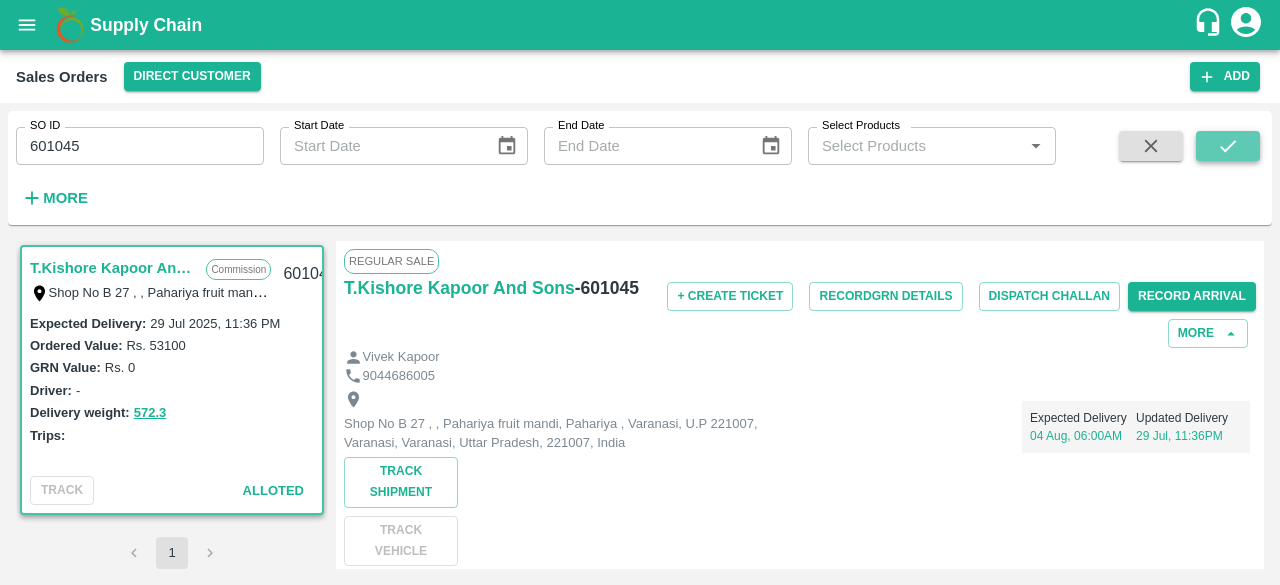 click 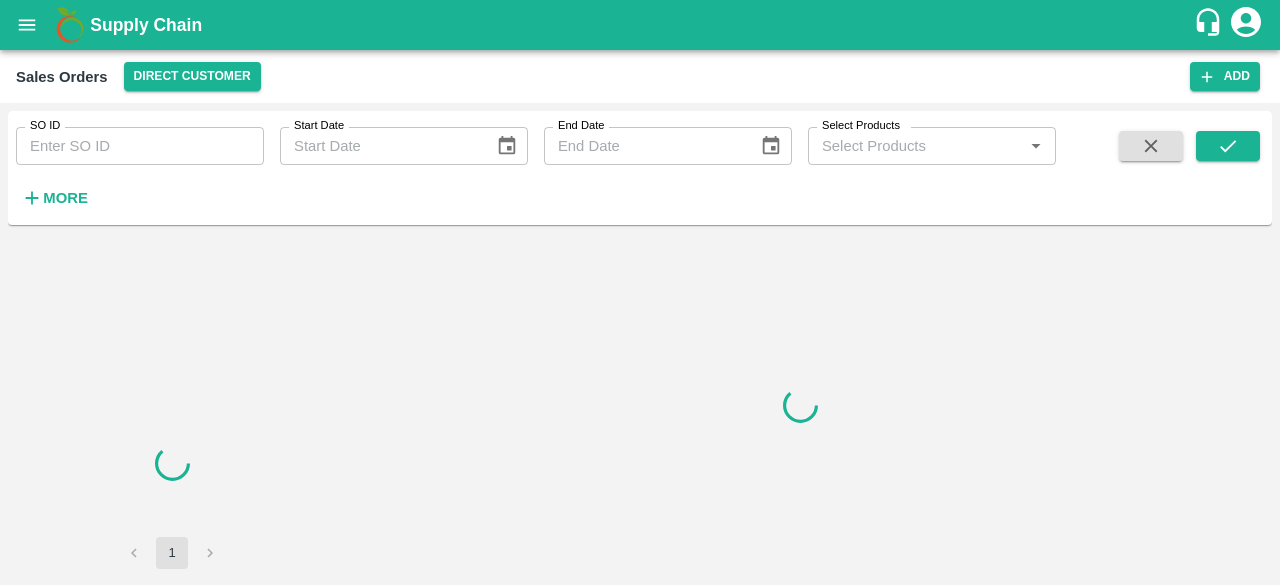 scroll, scrollTop: 0, scrollLeft: 0, axis: both 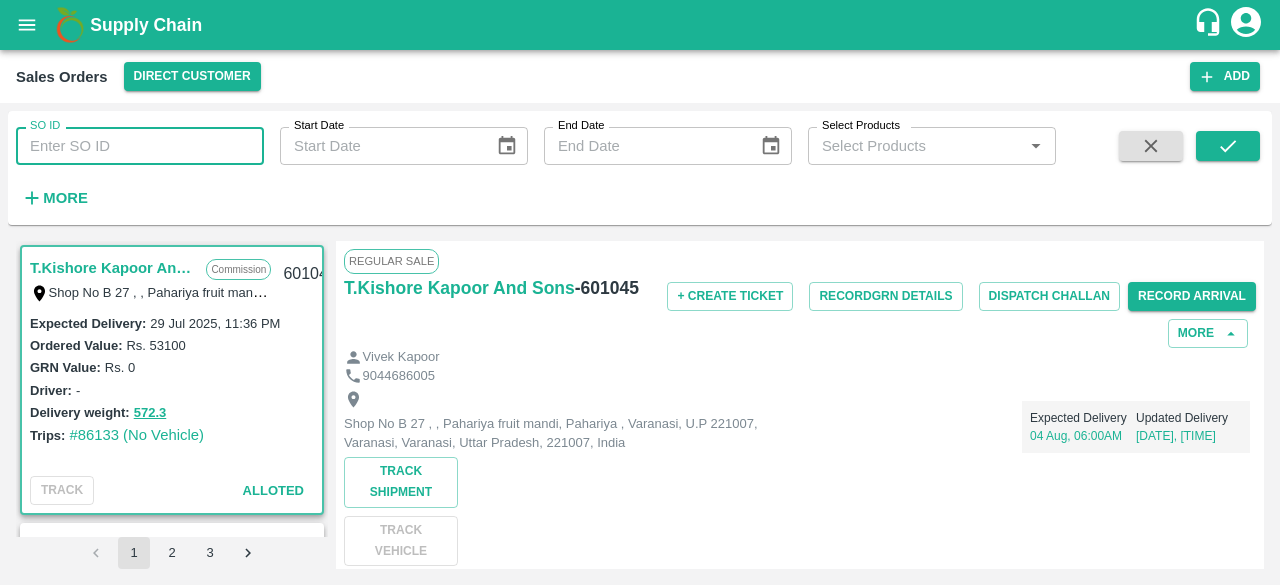 click on "SO ID" at bounding box center (140, 146) 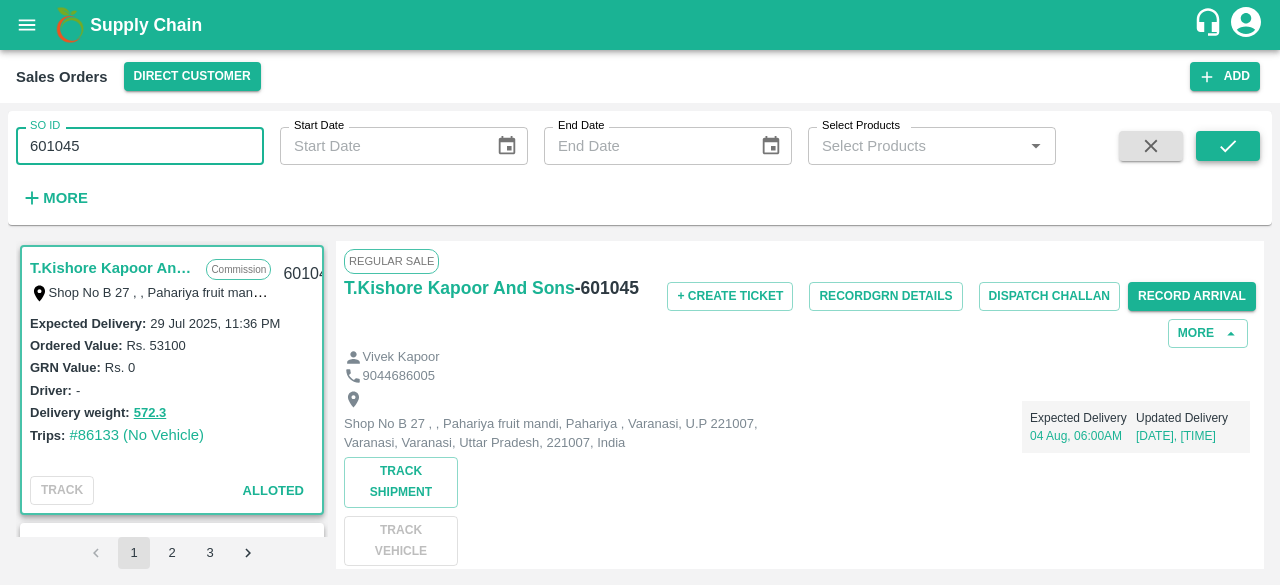 type on "601045" 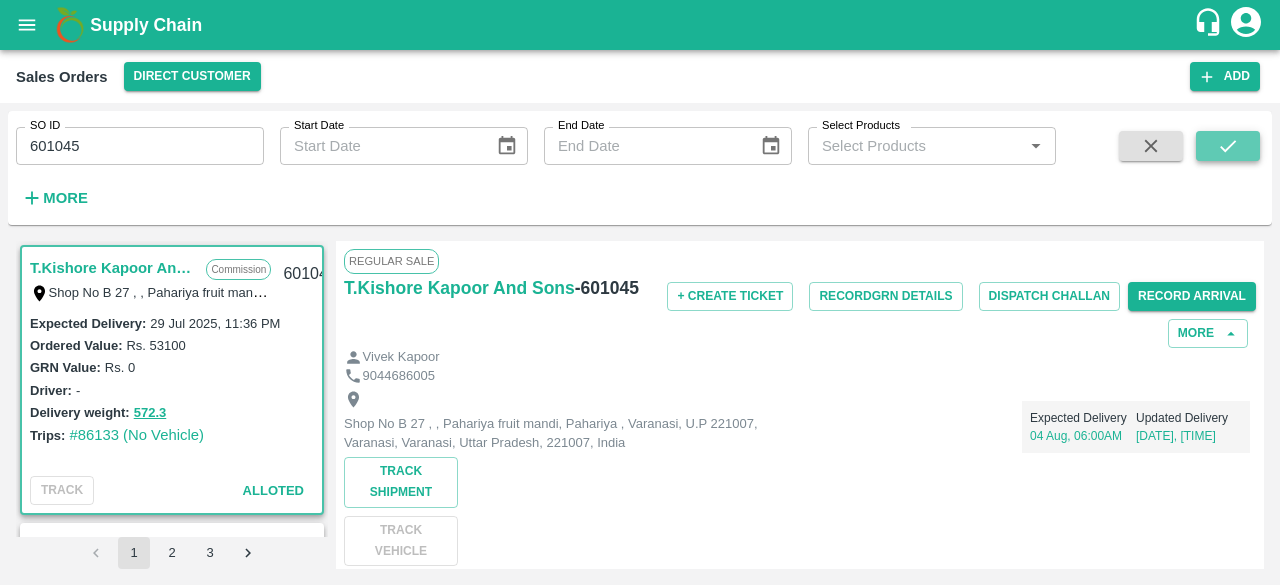 click at bounding box center (1228, 146) 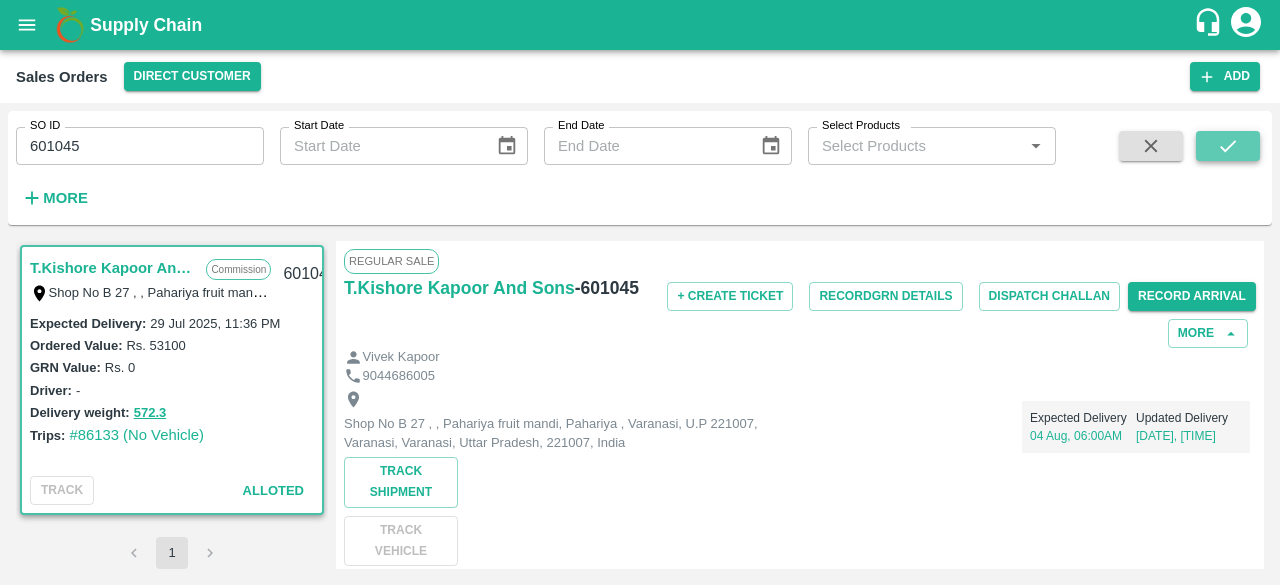 click 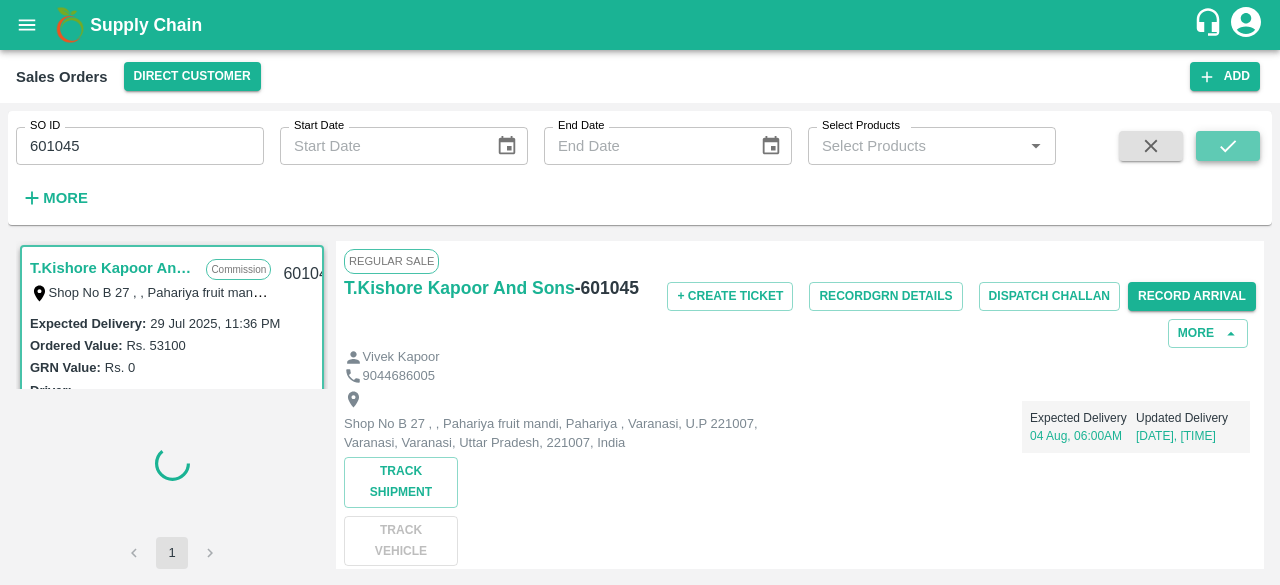 click 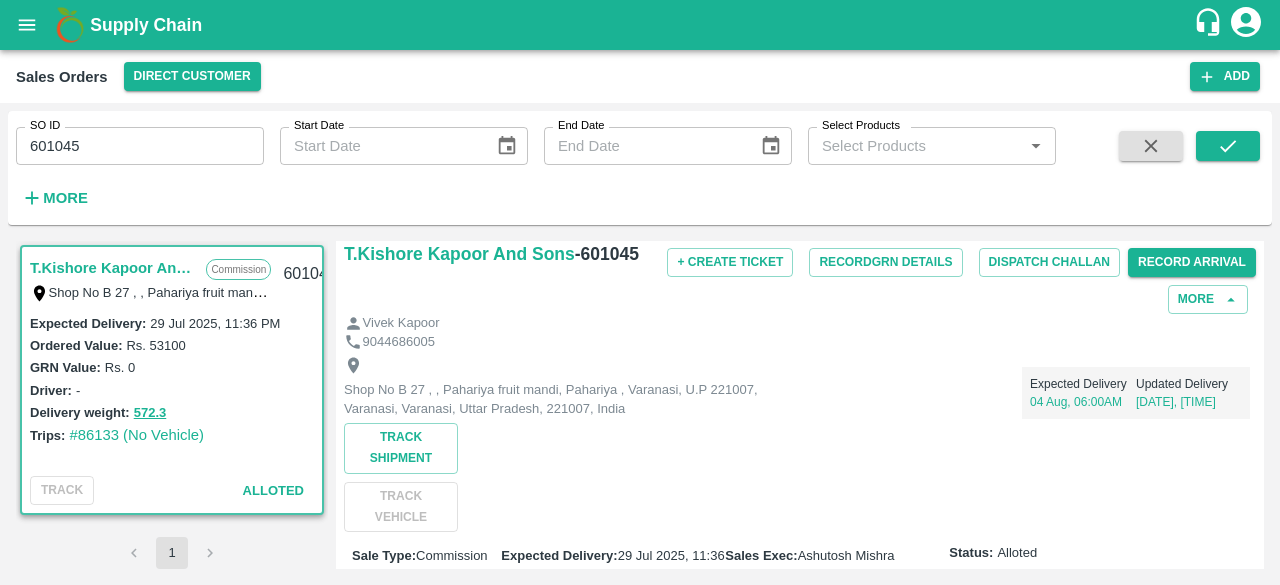 scroll, scrollTop: 0, scrollLeft: 0, axis: both 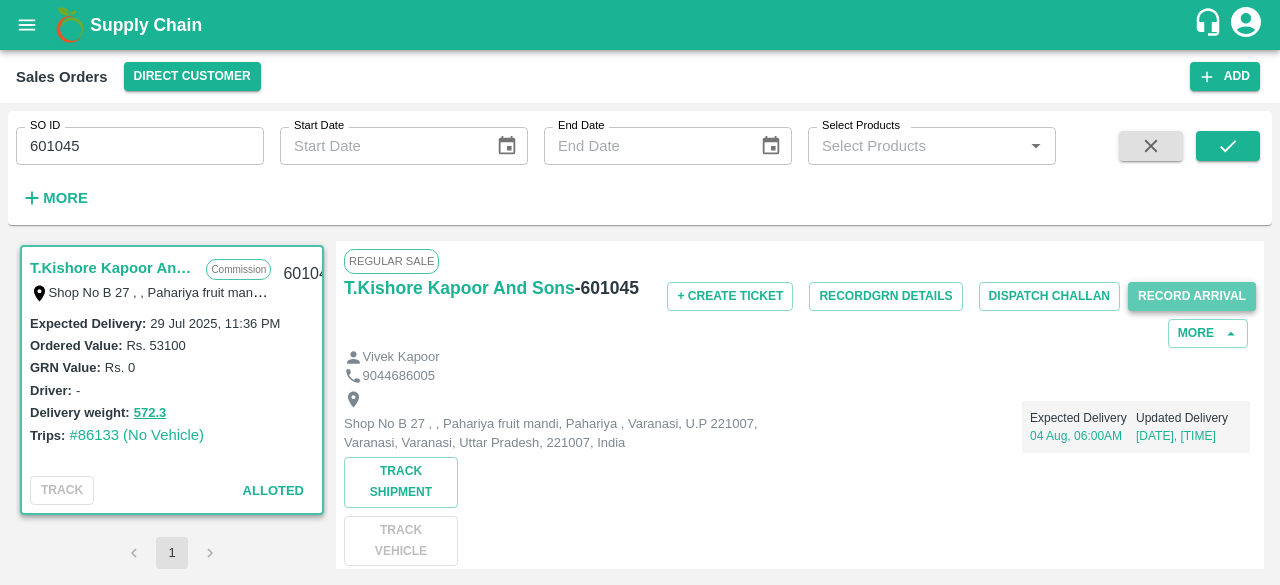 click on "Record Arrival" at bounding box center (1192, 296) 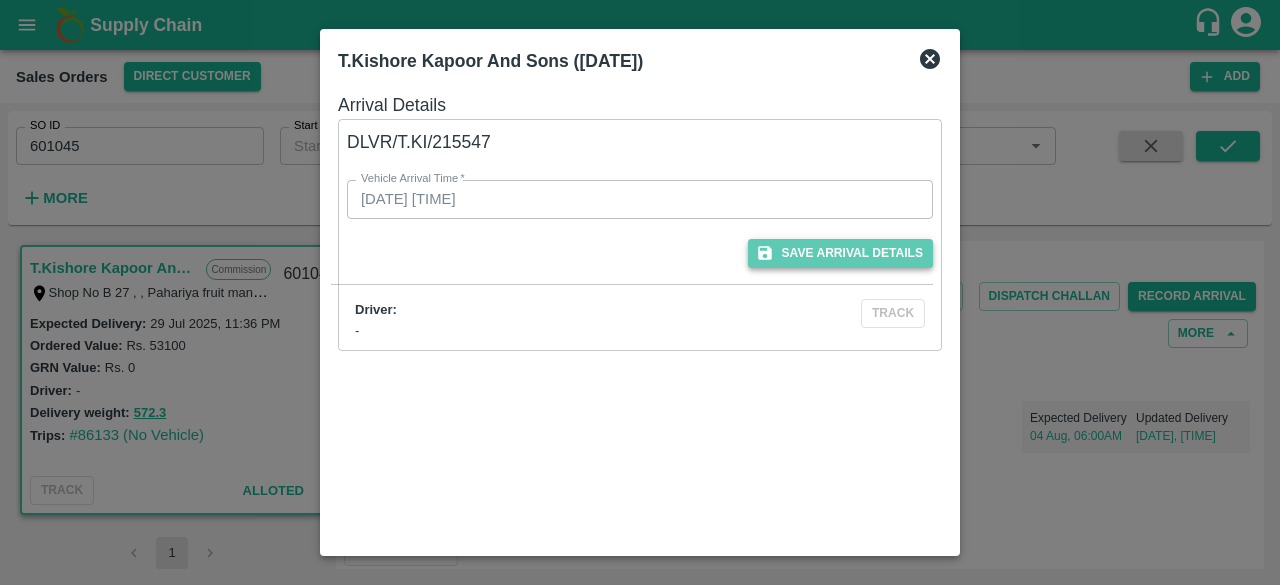 click on "Save Arrival Details" at bounding box center (840, 253) 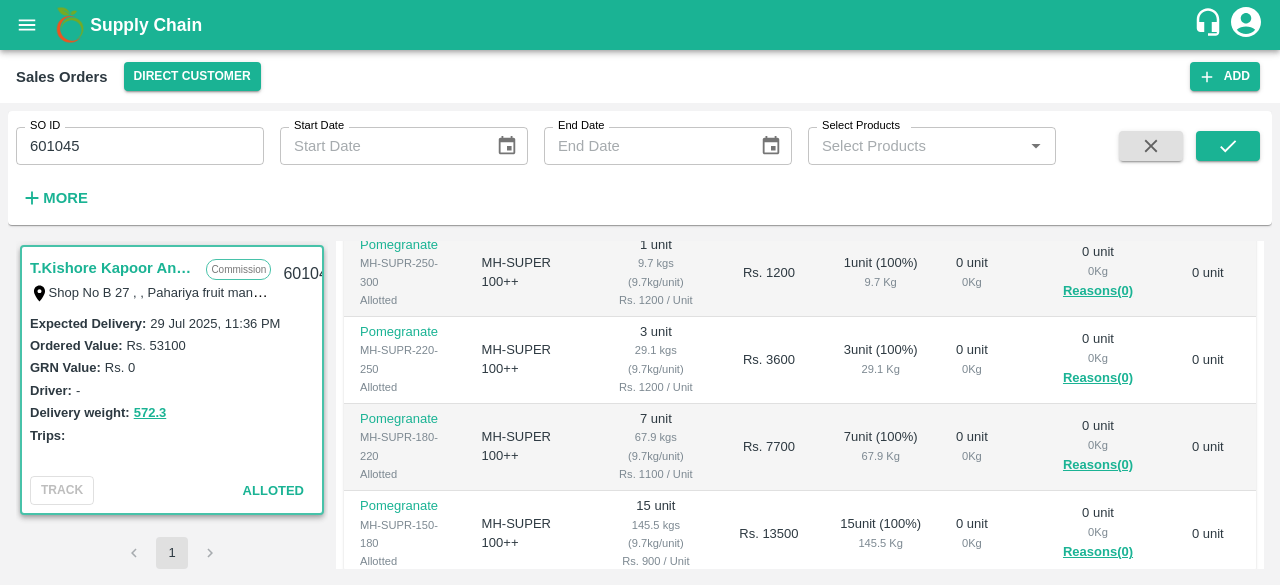scroll, scrollTop: 562, scrollLeft: 0, axis: vertical 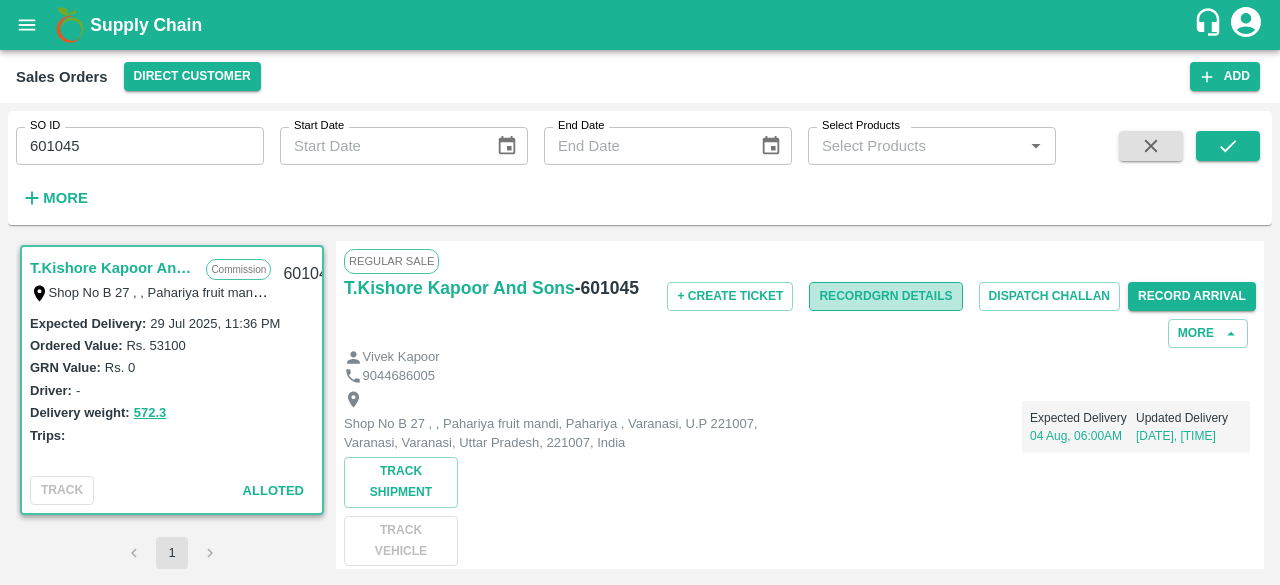 click on "Record  GRN Details" at bounding box center [885, 296] 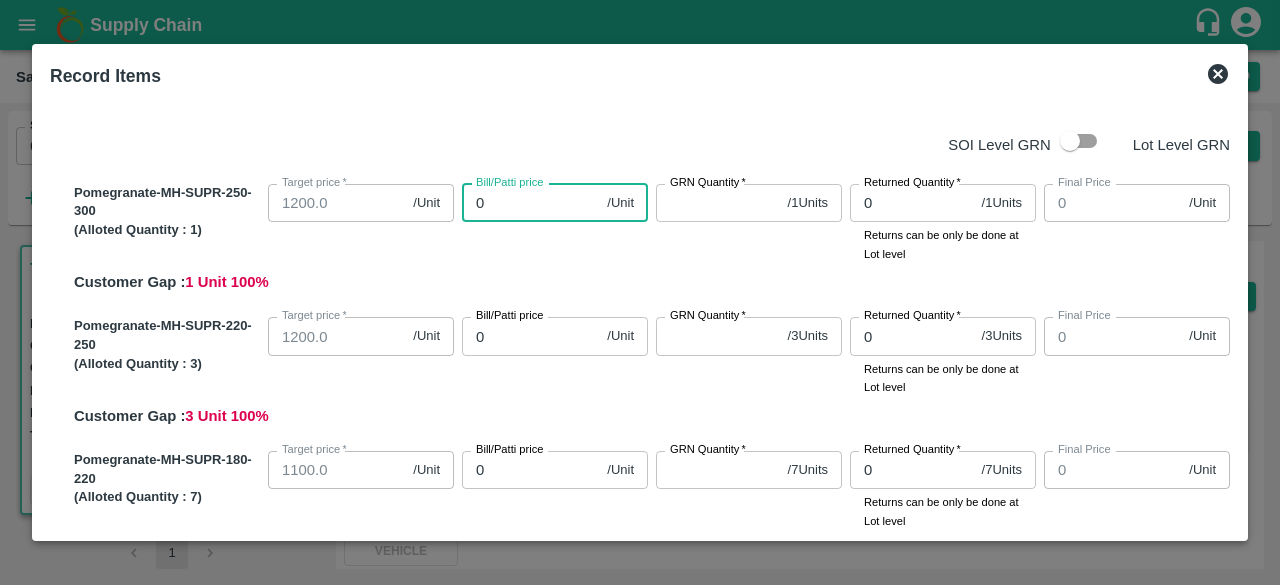 click on "0" at bounding box center (530, 203) 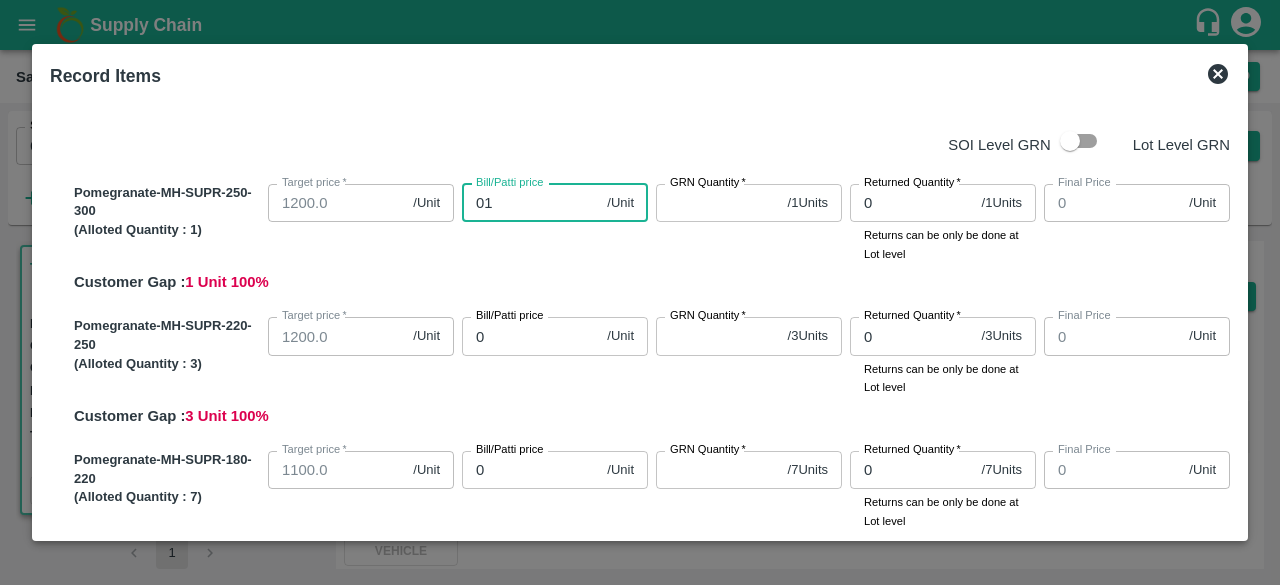 type on "1" 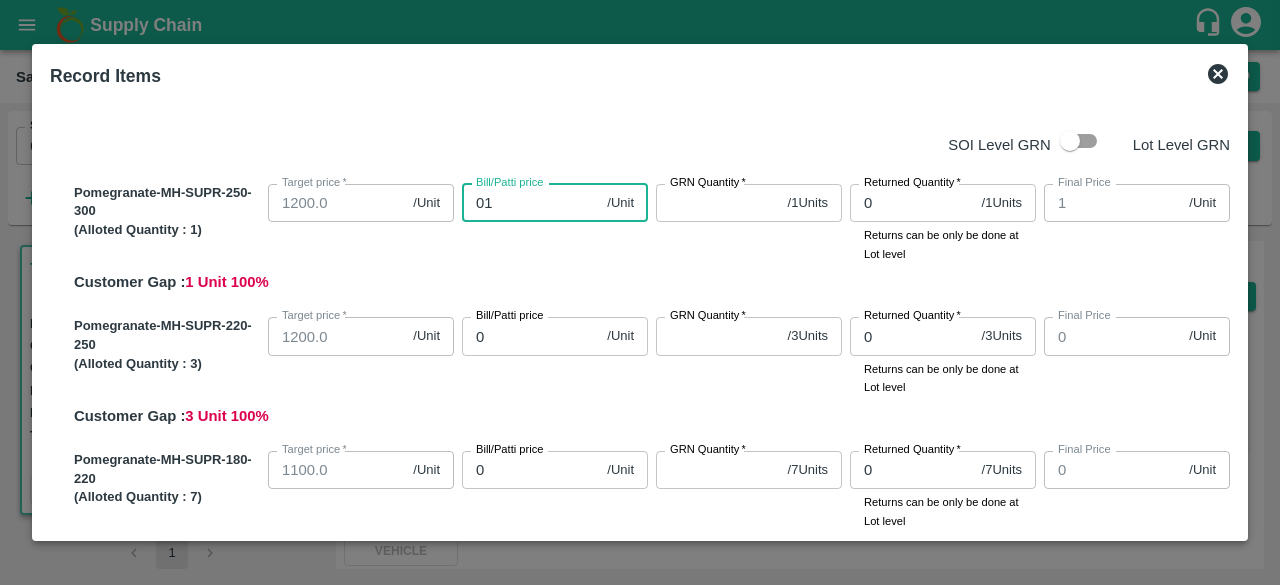 type on "0" 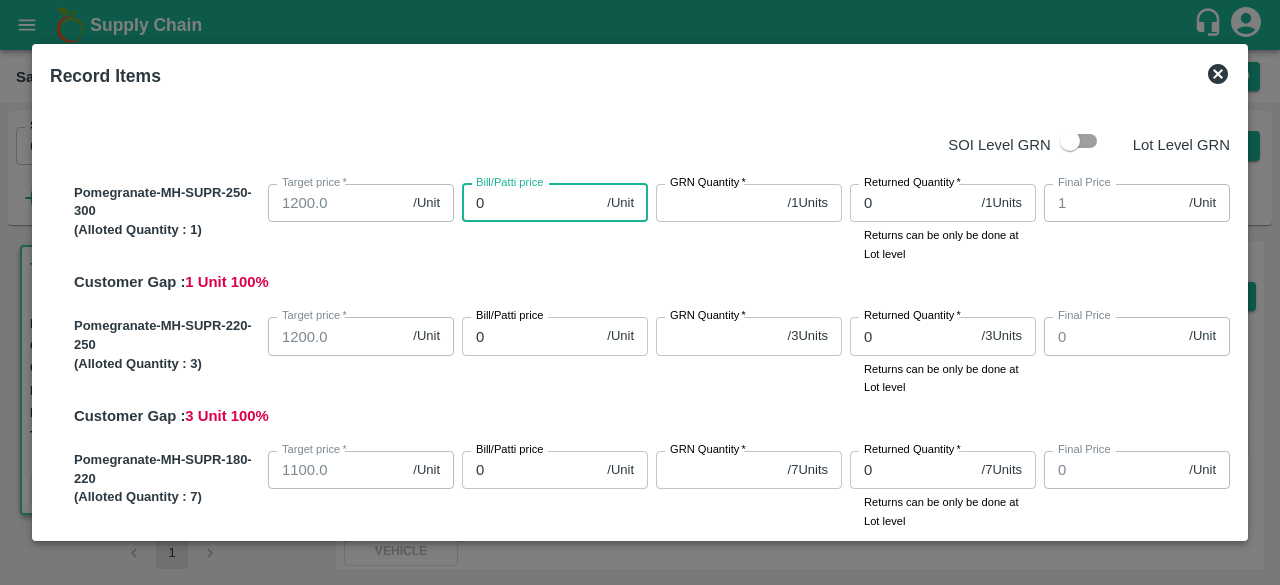 type on "0" 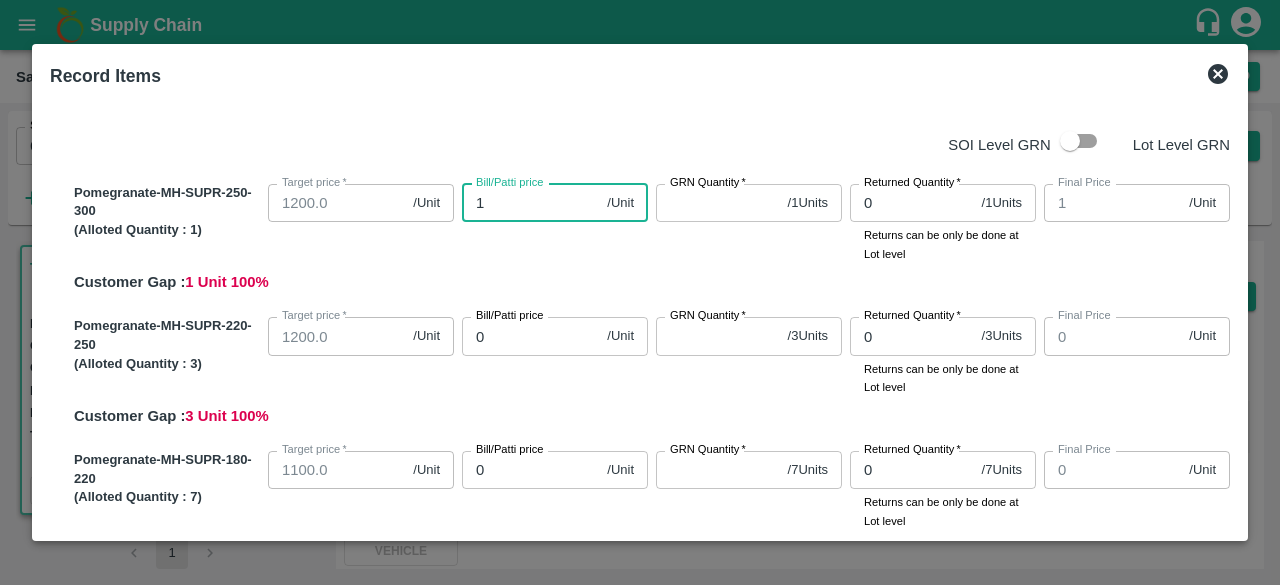 type on "13" 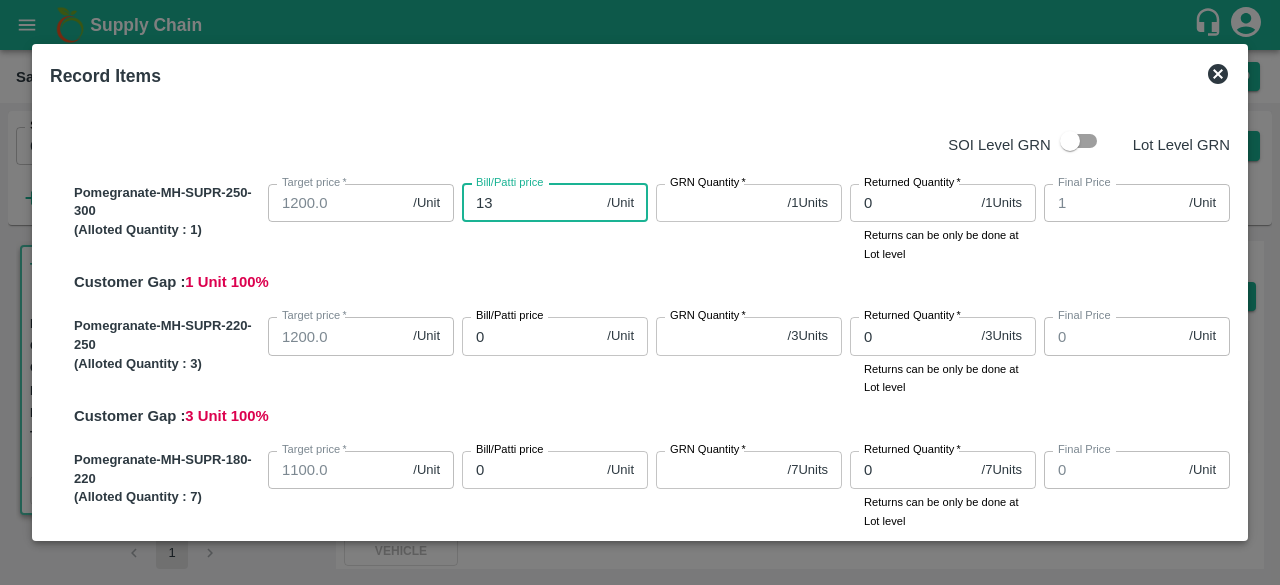 type on "13" 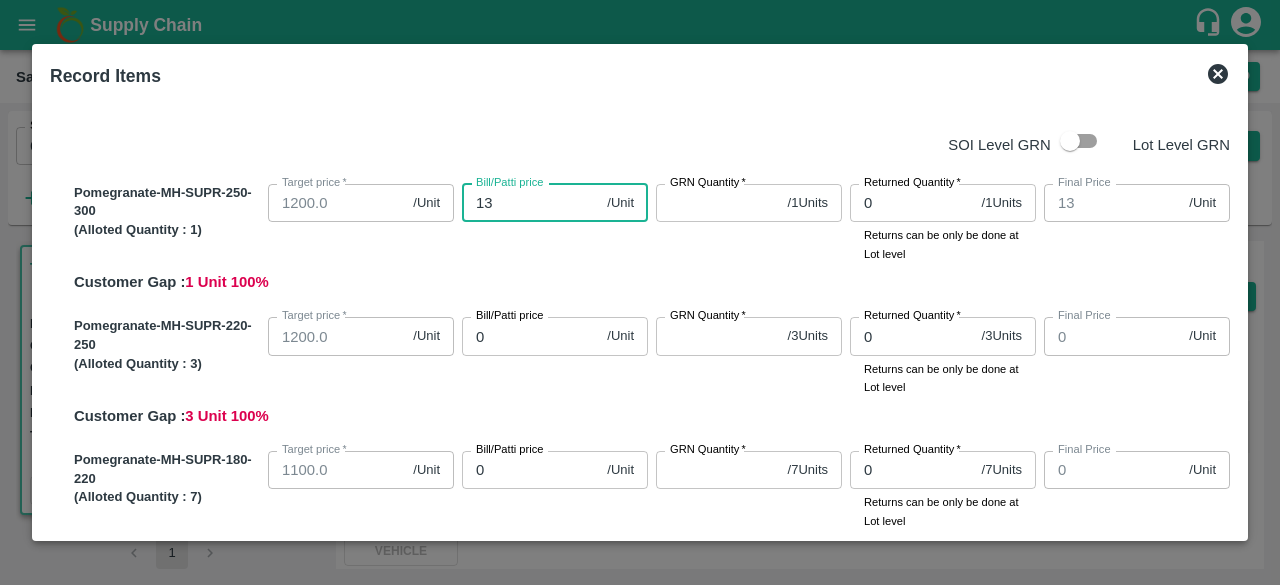 type on "130" 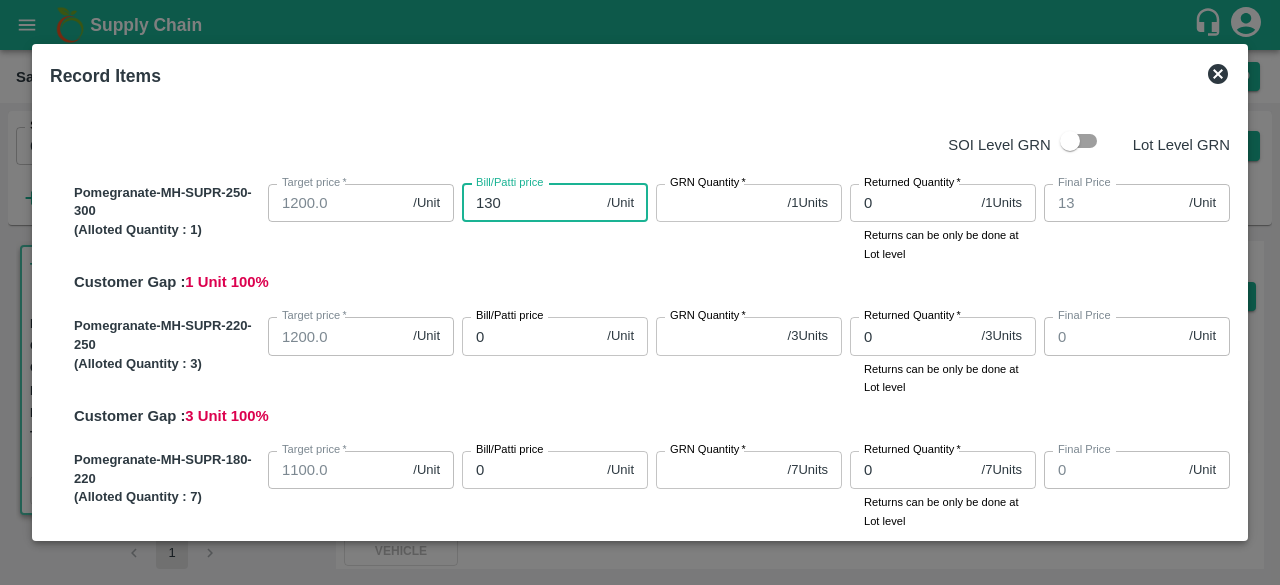 type on "130" 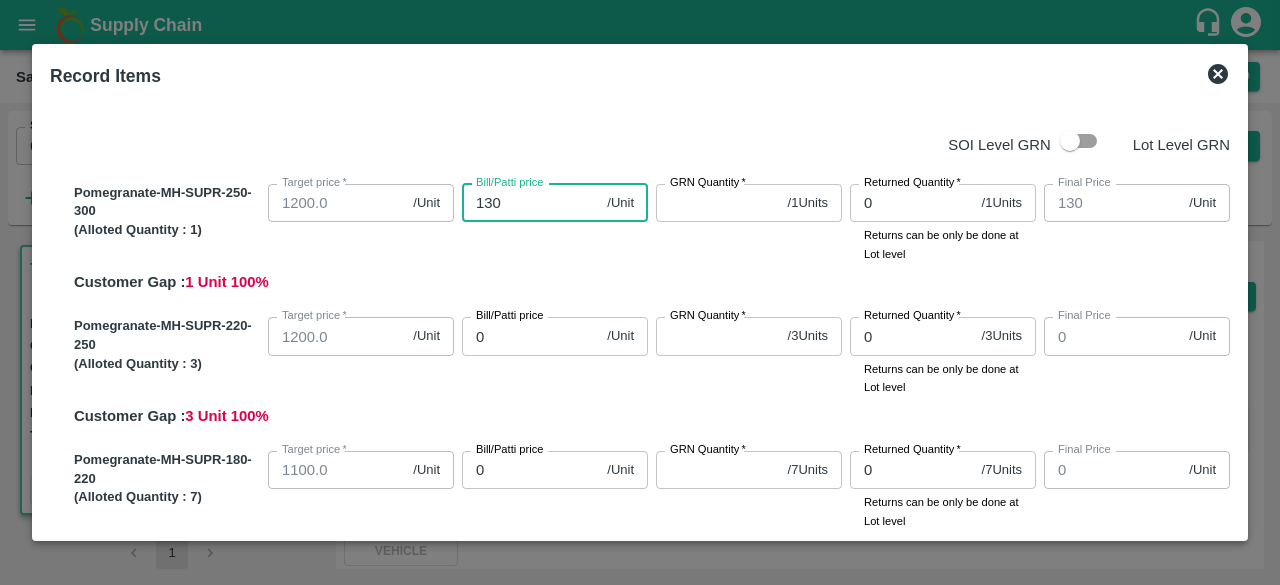 type on "1300" 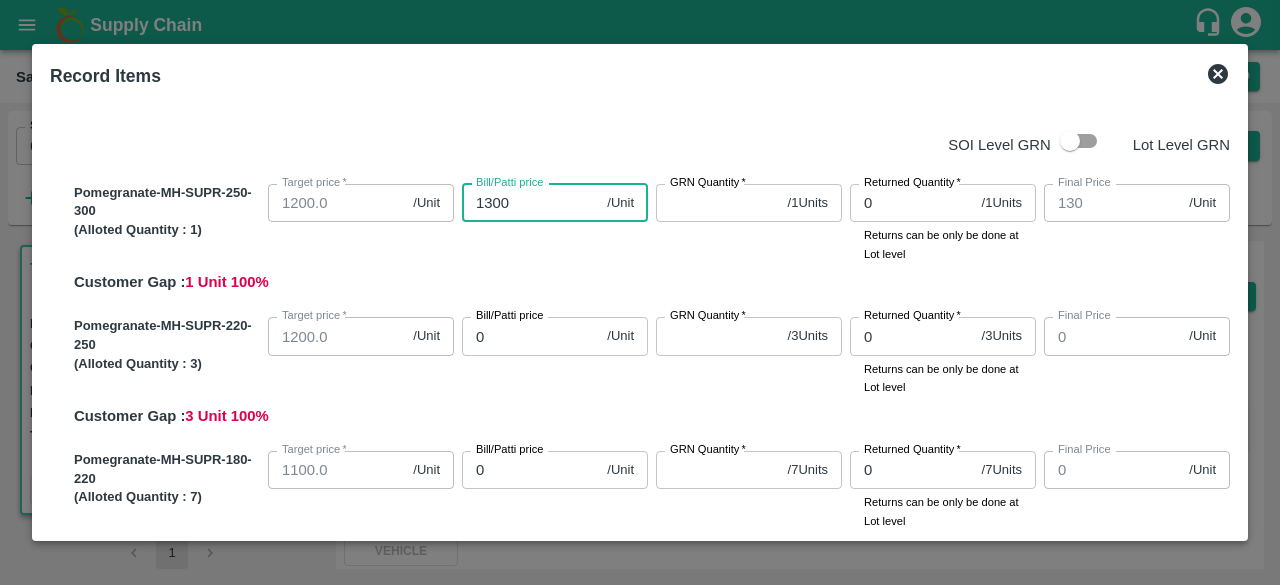 type on "1300" 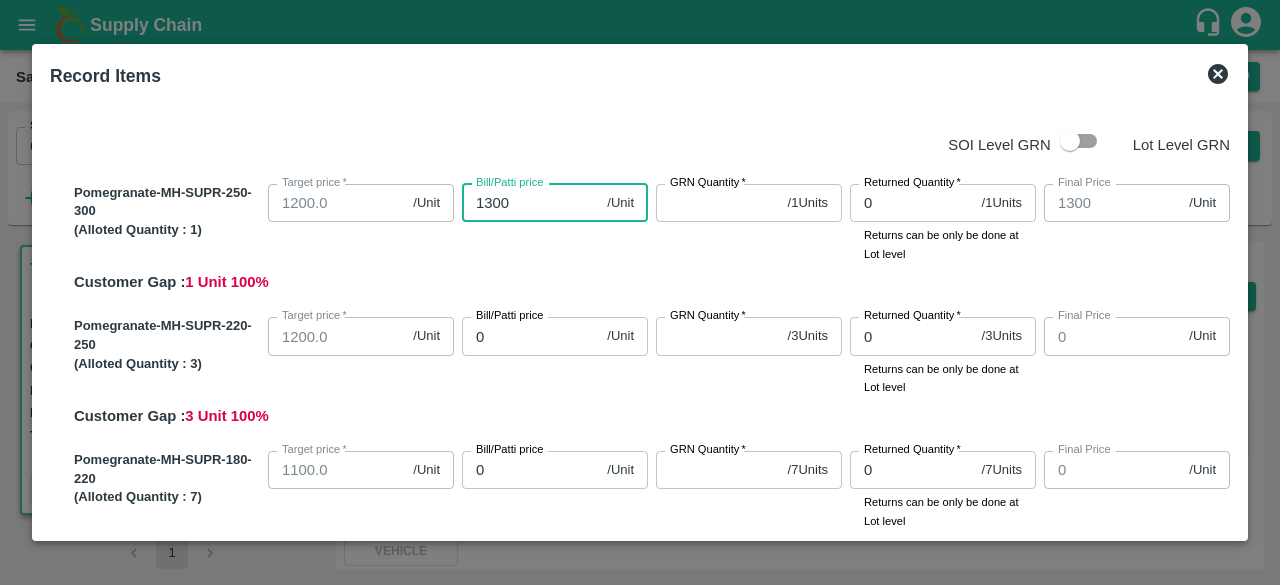 type on "1300" 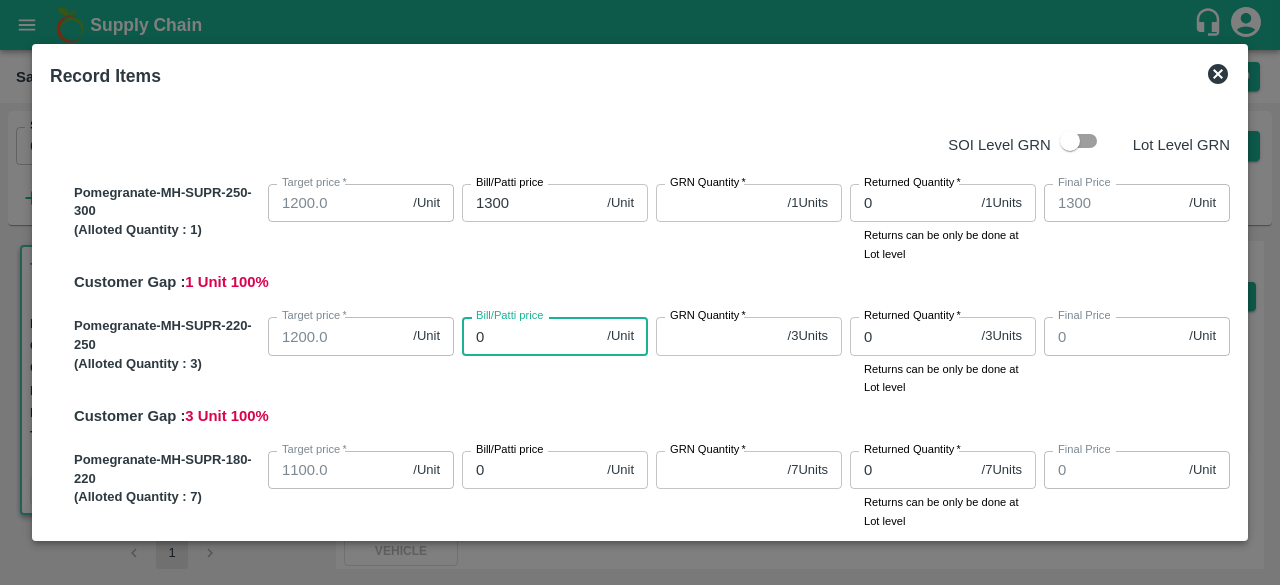 click on "0" at bounding box center (530, 336) 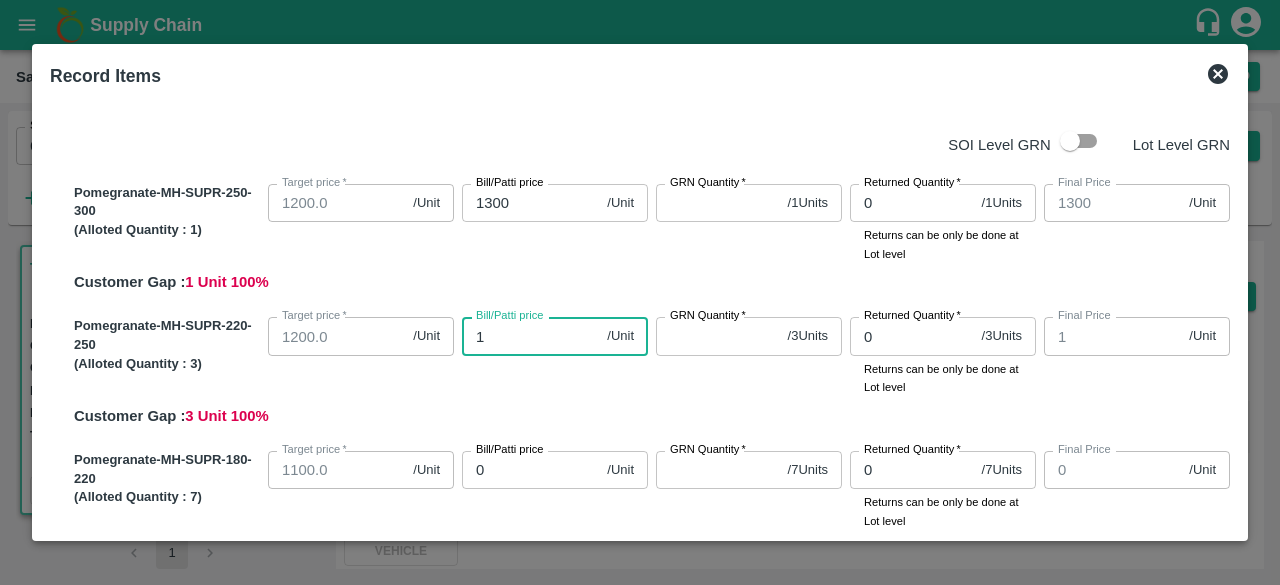 type on "12" 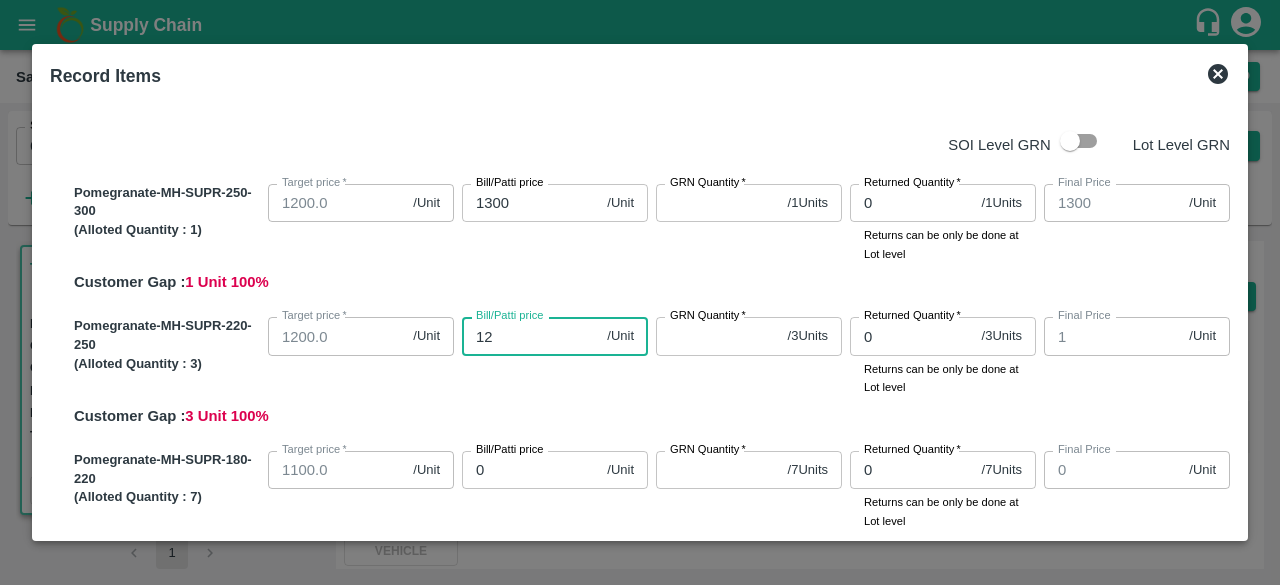 type on "12" 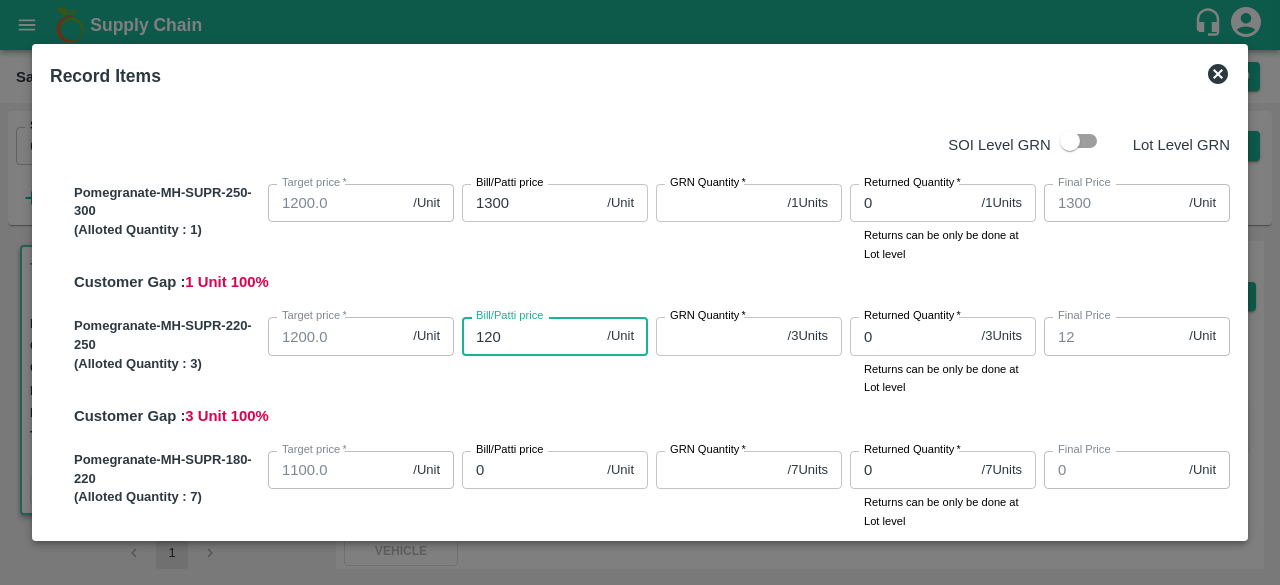type on "1200" 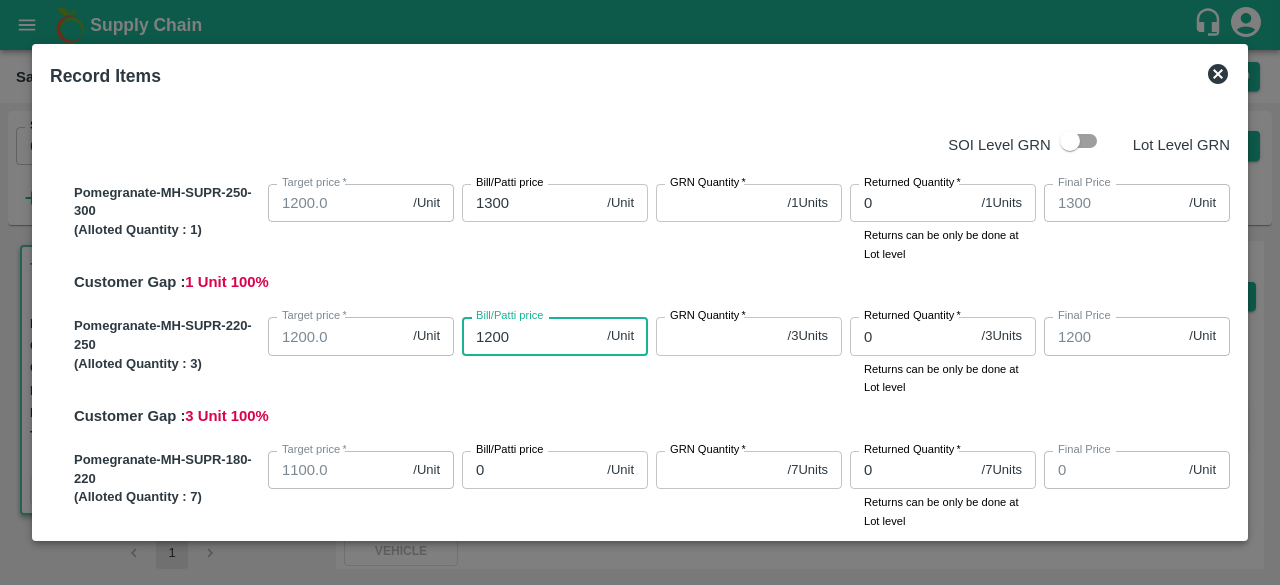 type on "1200" 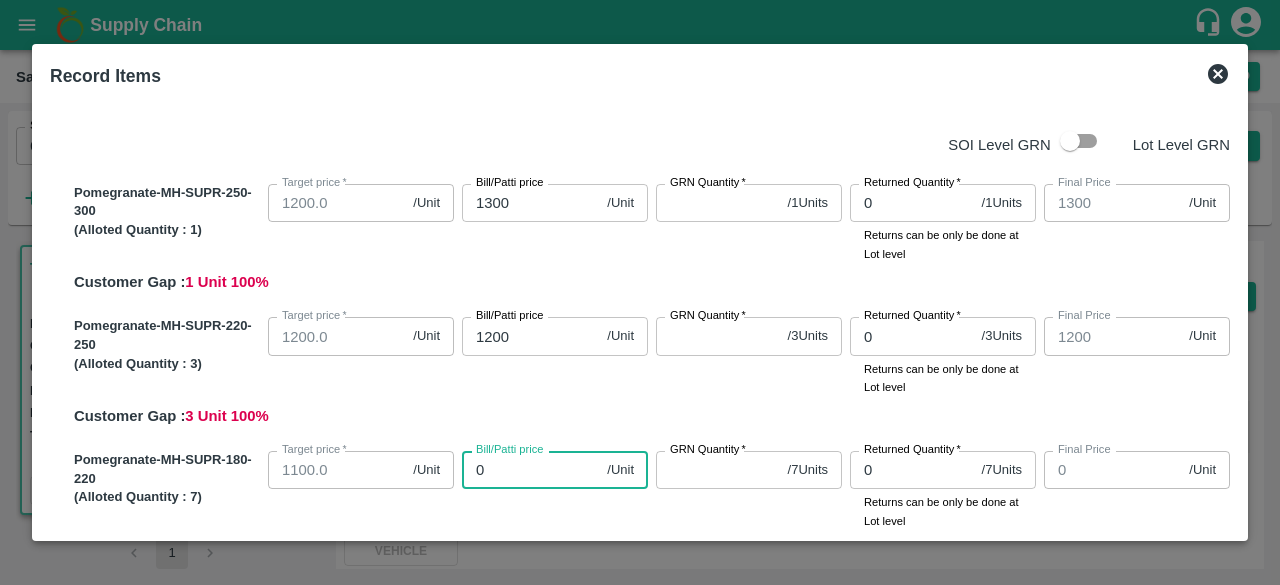 click on "0" at bounding box center [530, 470] 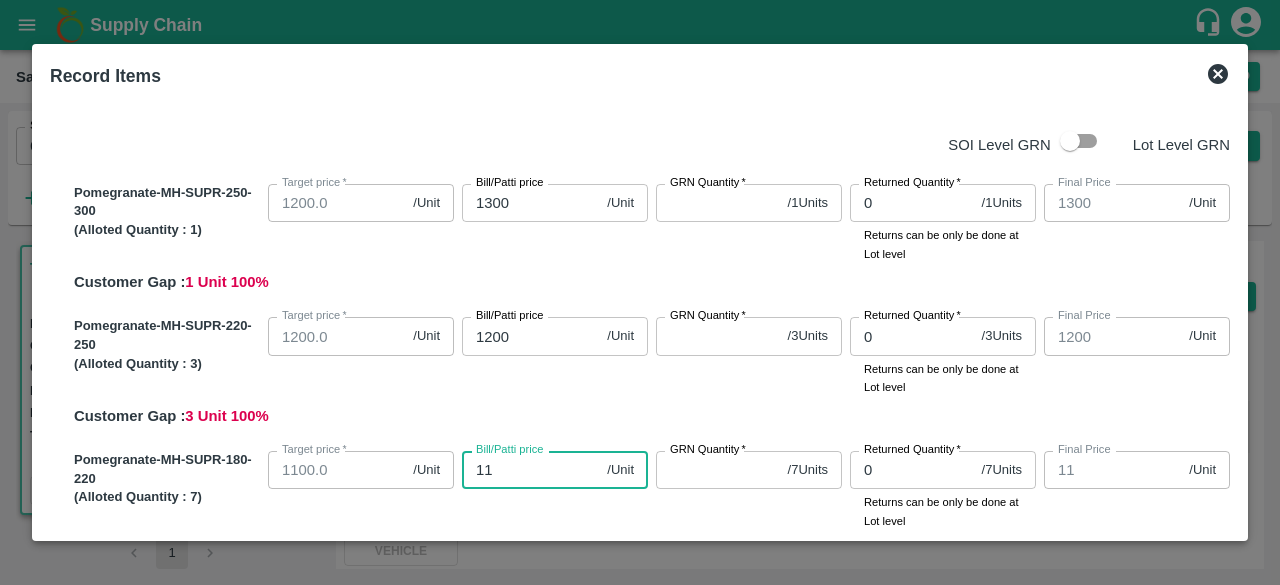 type on "110" 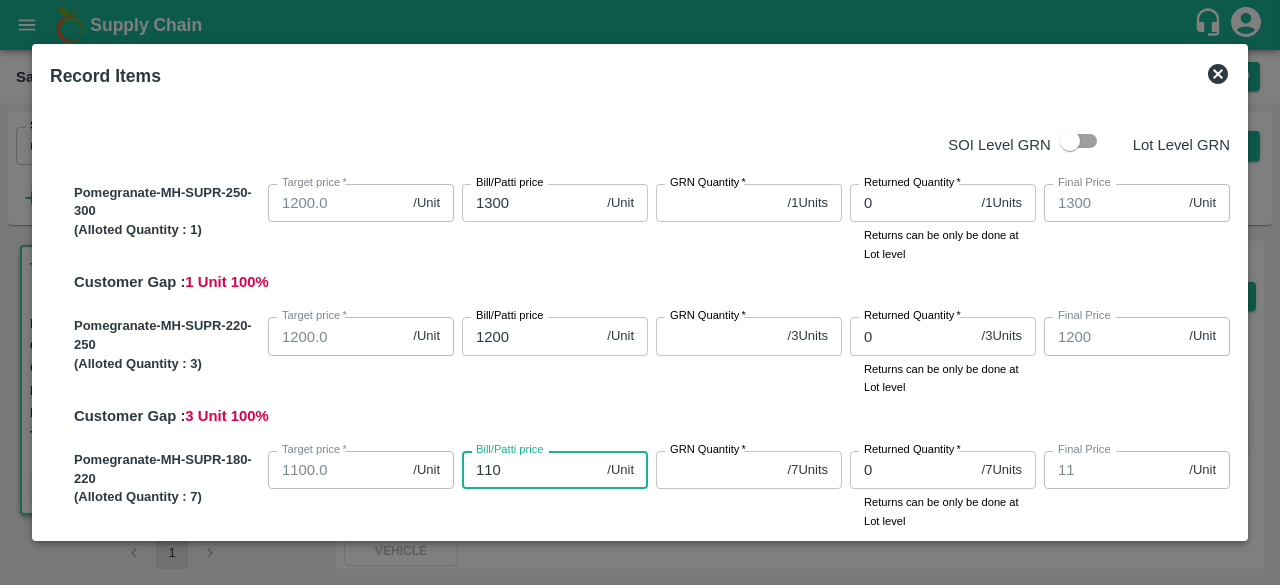 type on "110" 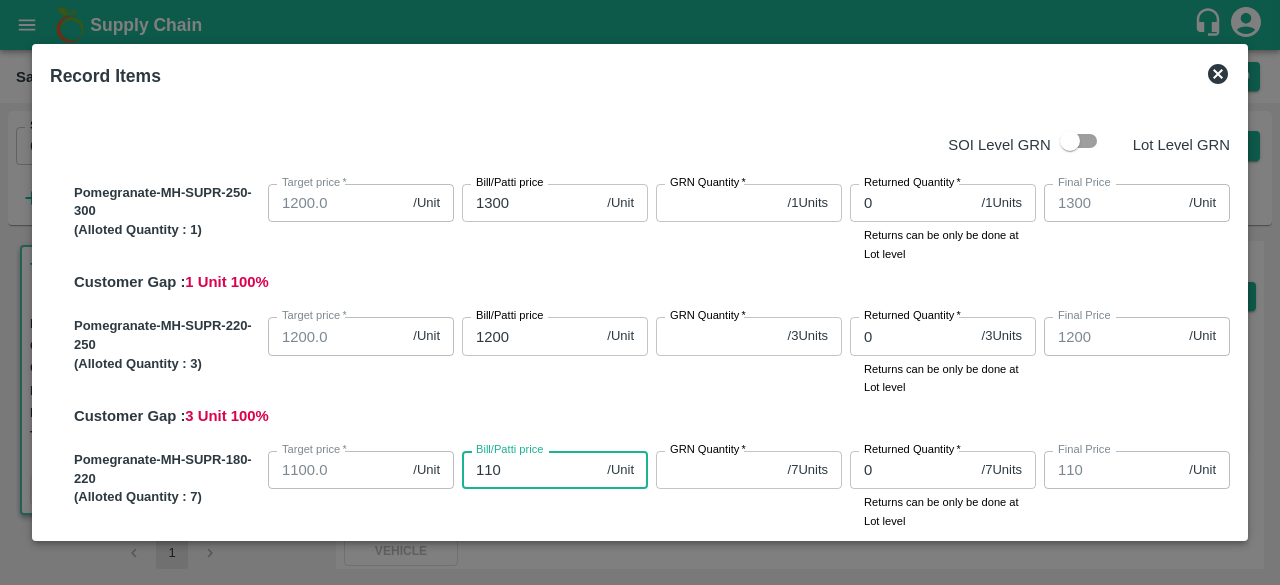 type on "1100" 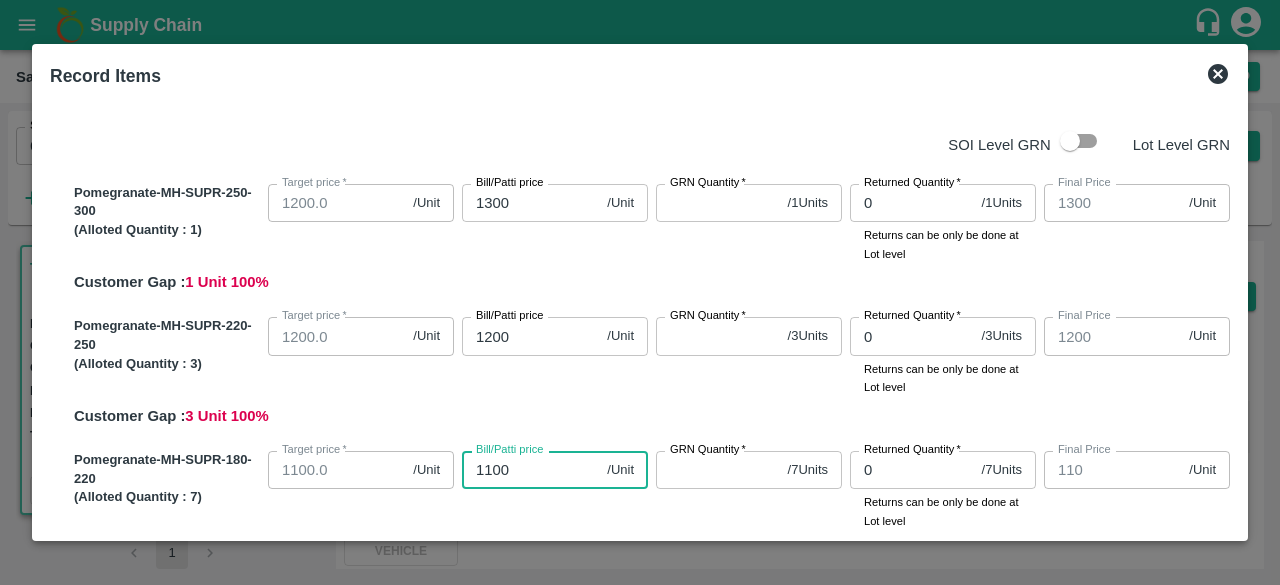 type on "1100" 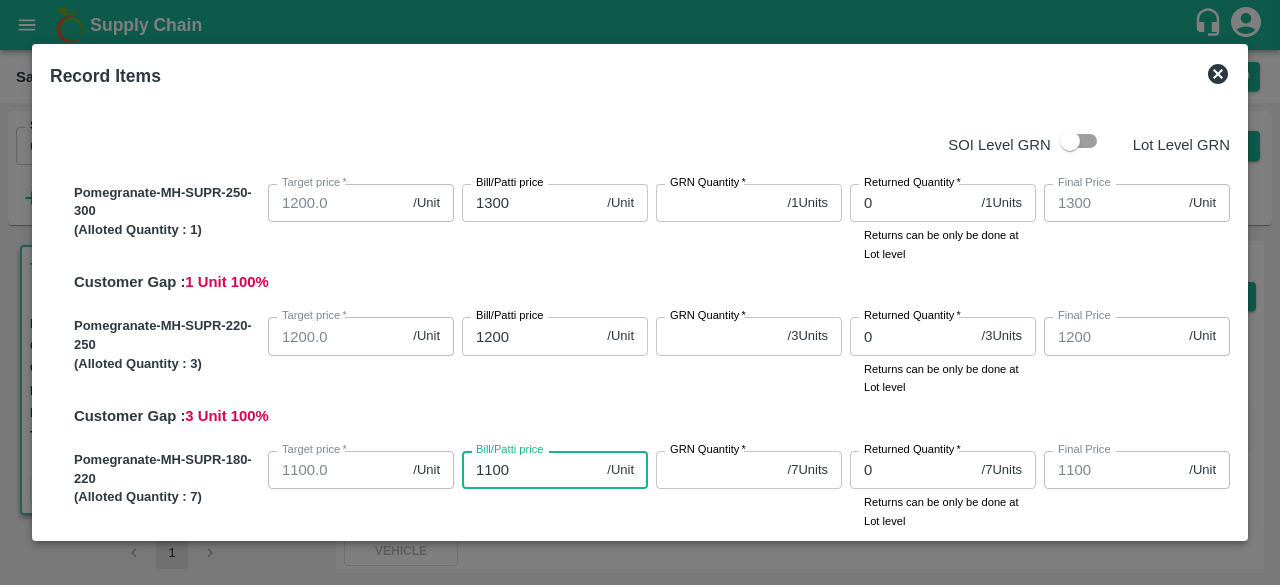 type on "1100" 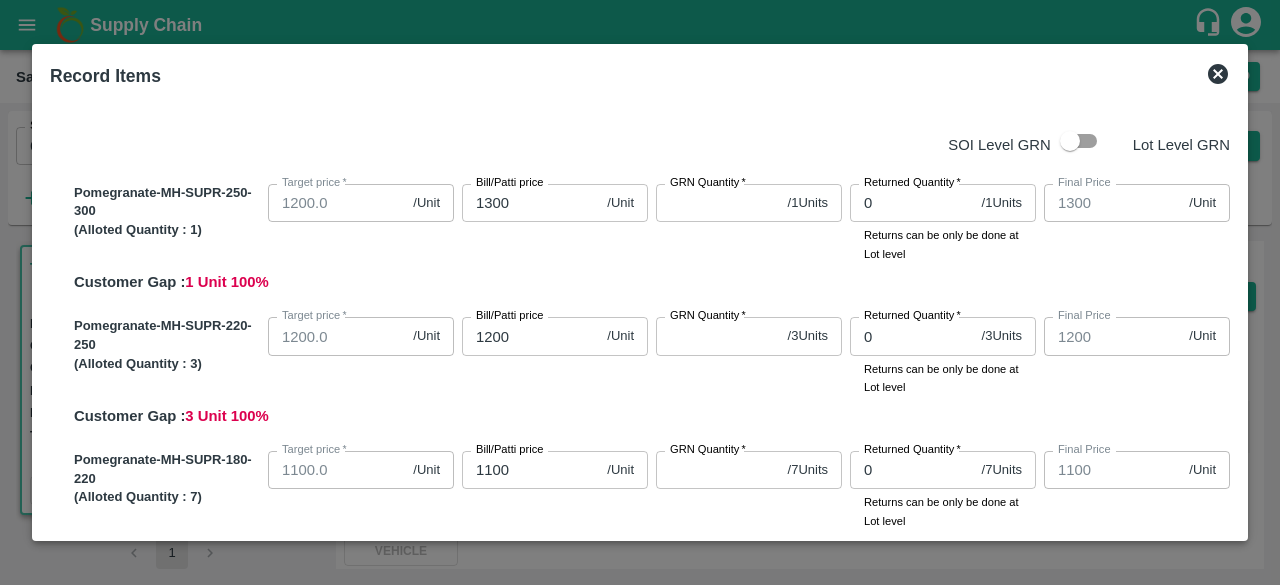 scroll, scrollTop: 379, scrollLeft: 0, axis: vertical 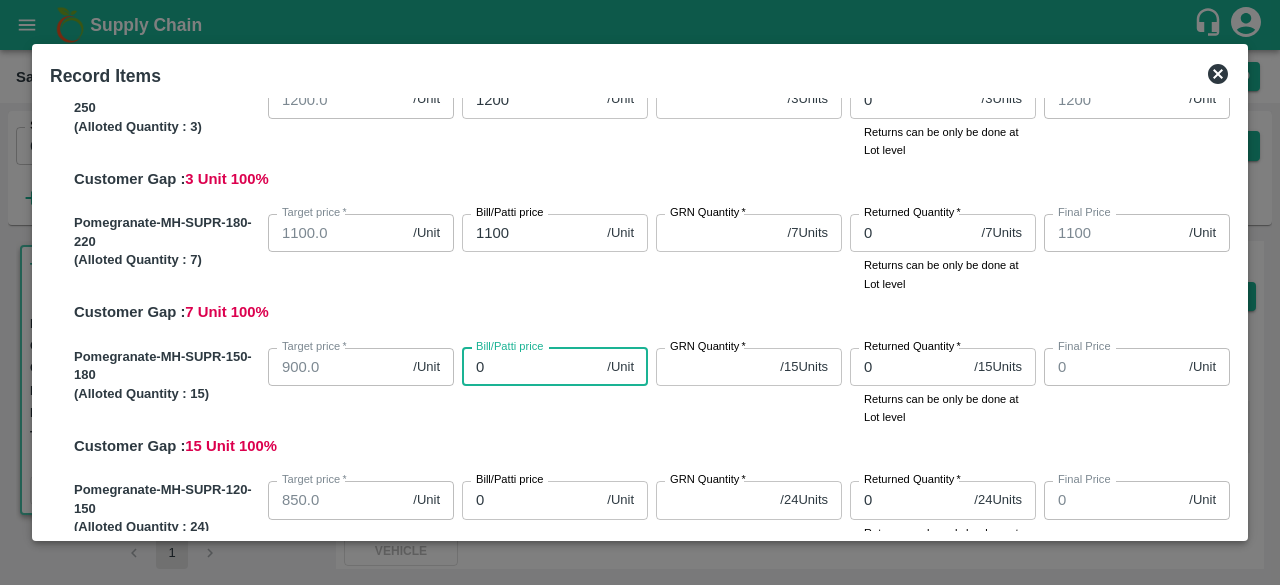 click on "0" at bounding box center (530, 367) 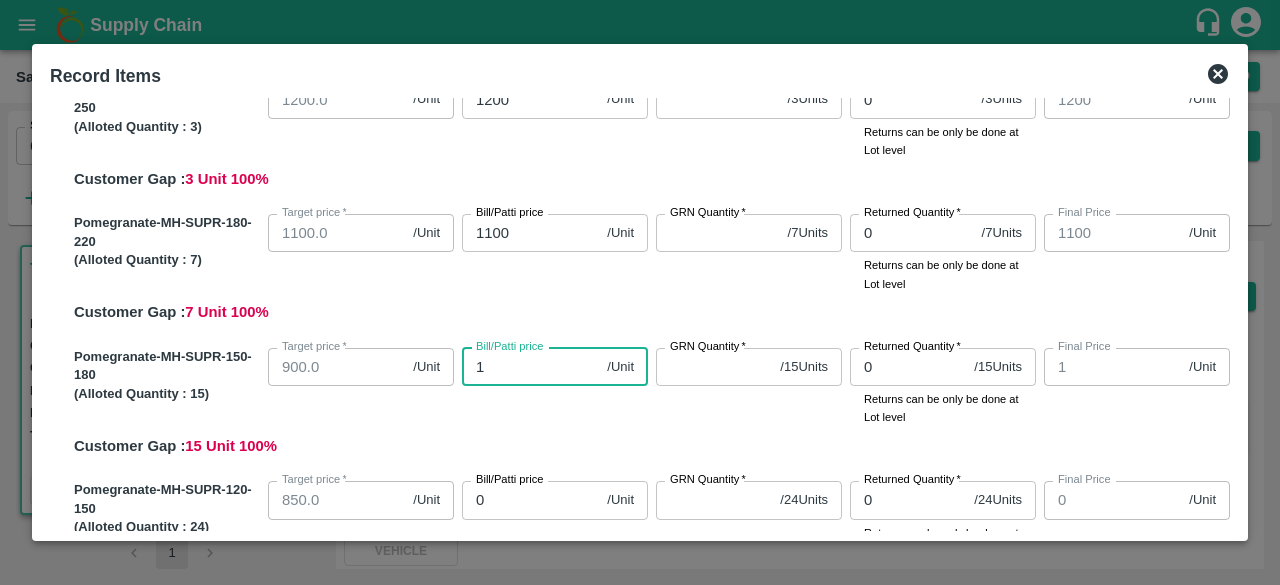 type on "10" 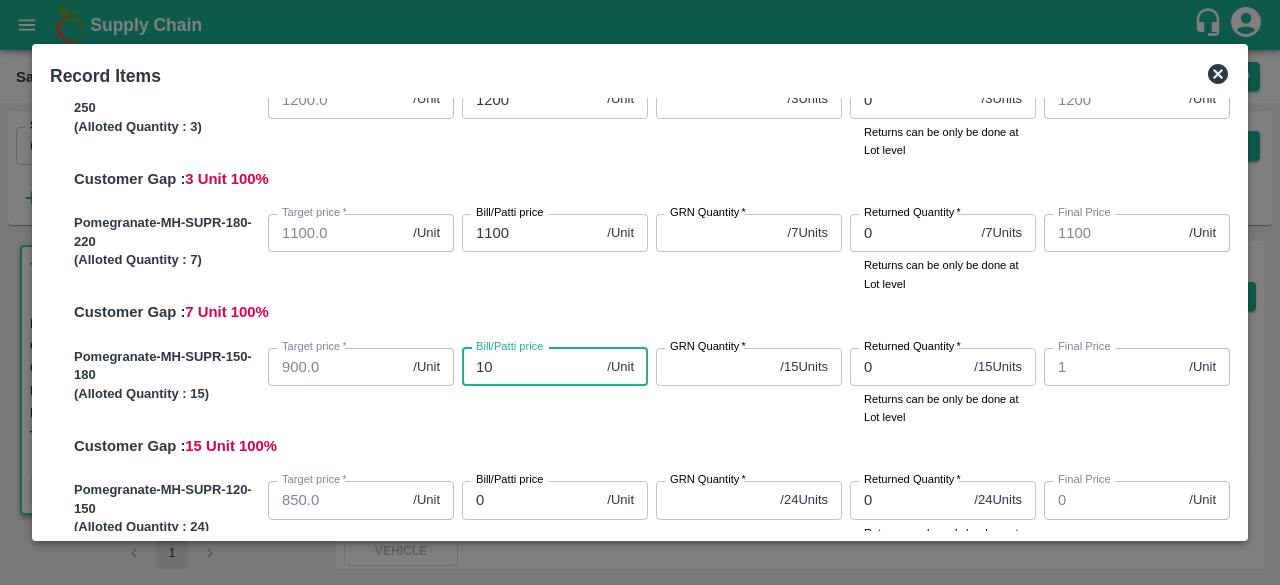 type on "10" 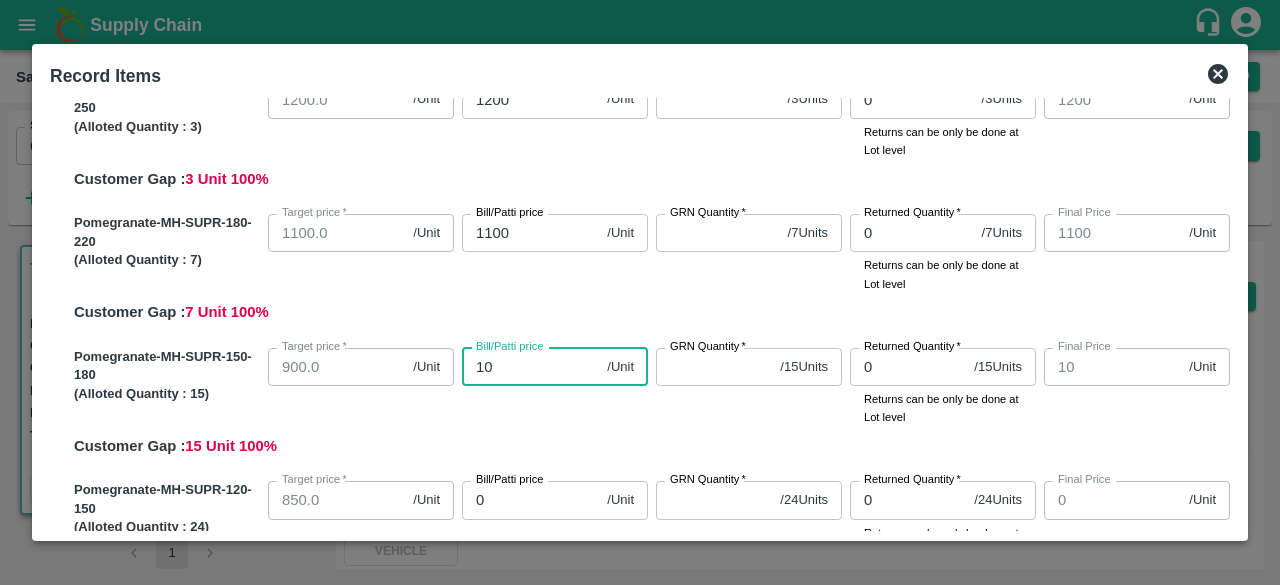 type on "100" 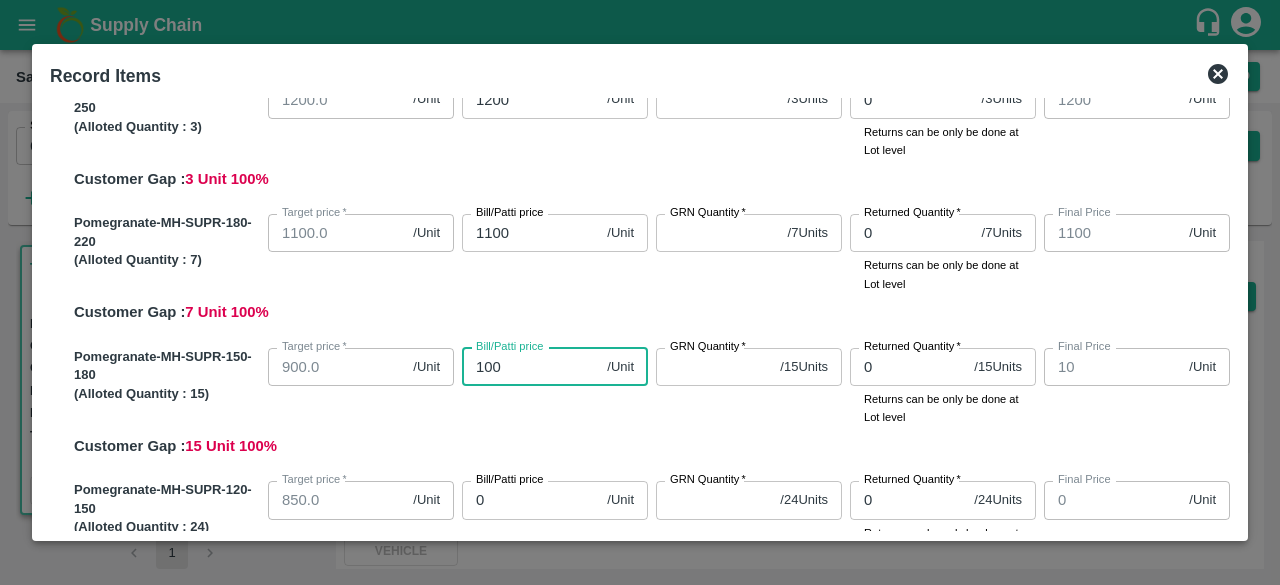 type on "100" 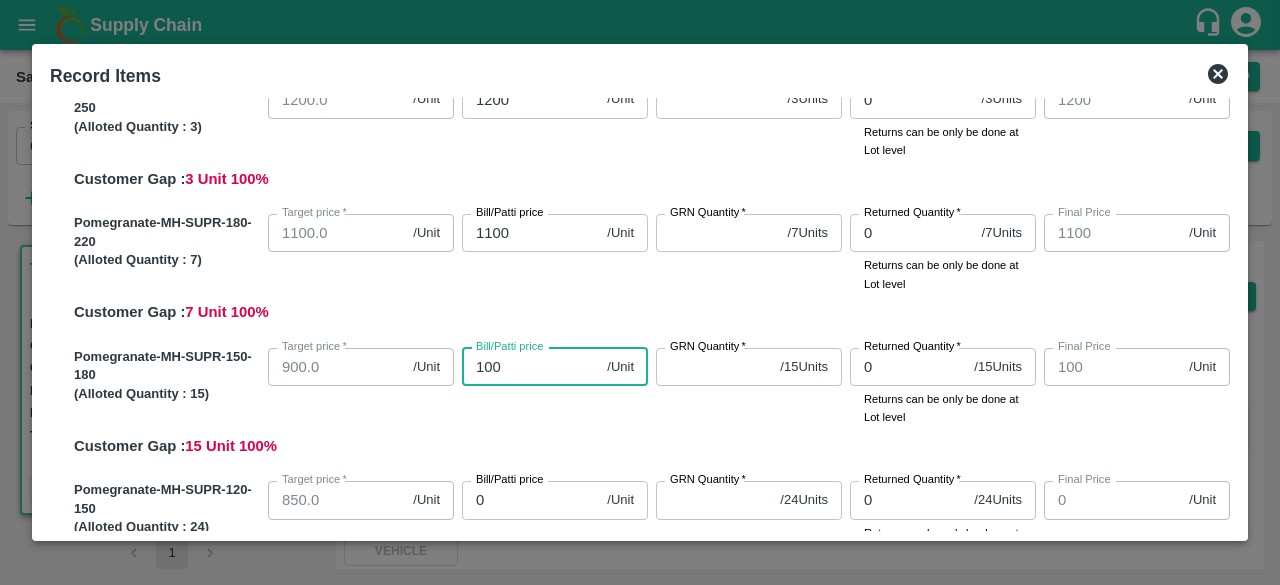 type on "1000" 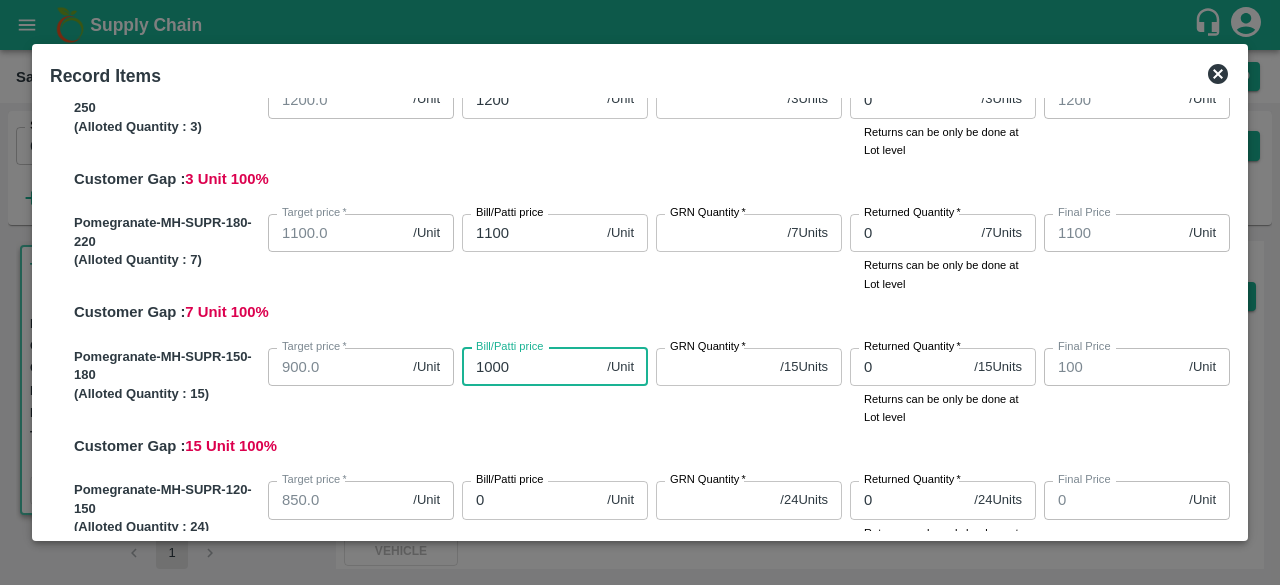type on "1000" 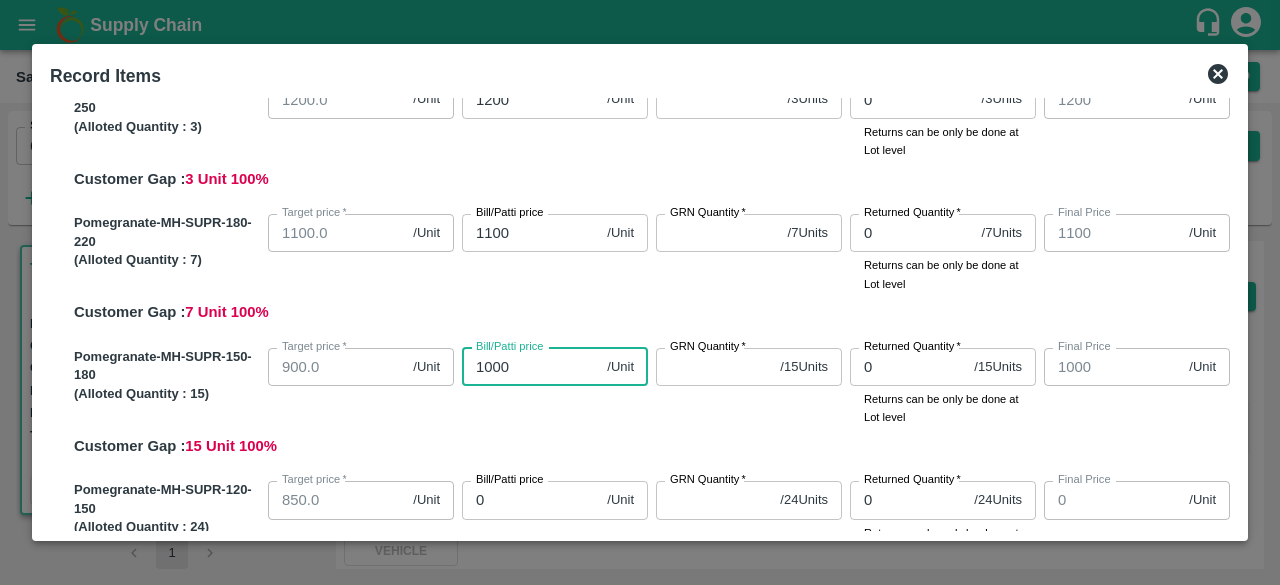 type on "1000" 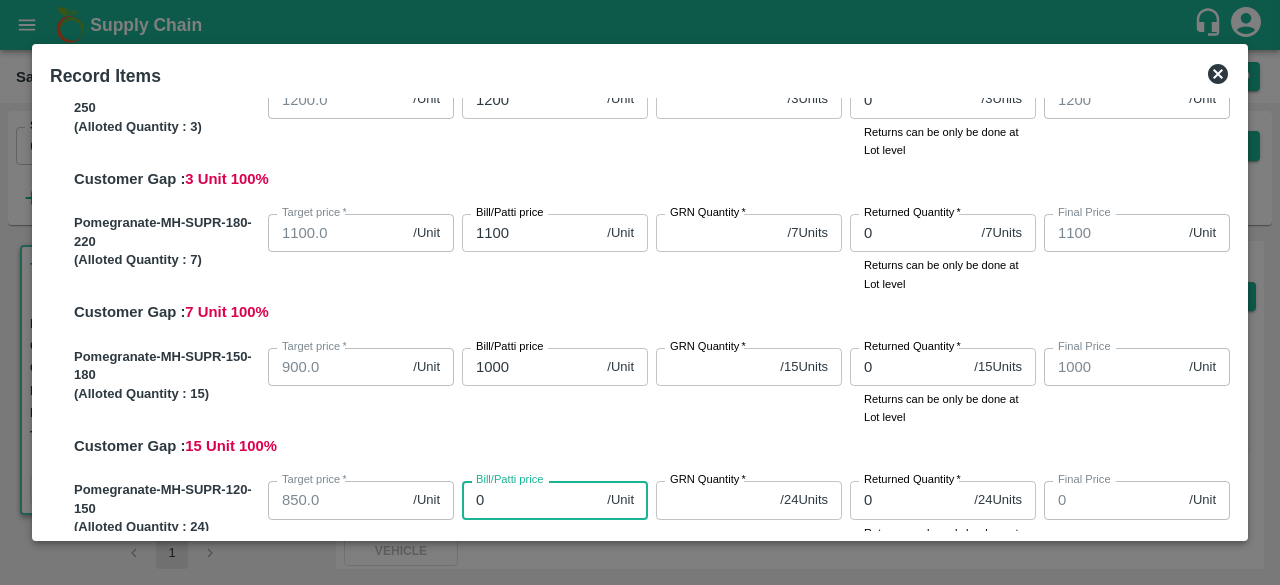 click on "0" at bounding box center (530, 500) 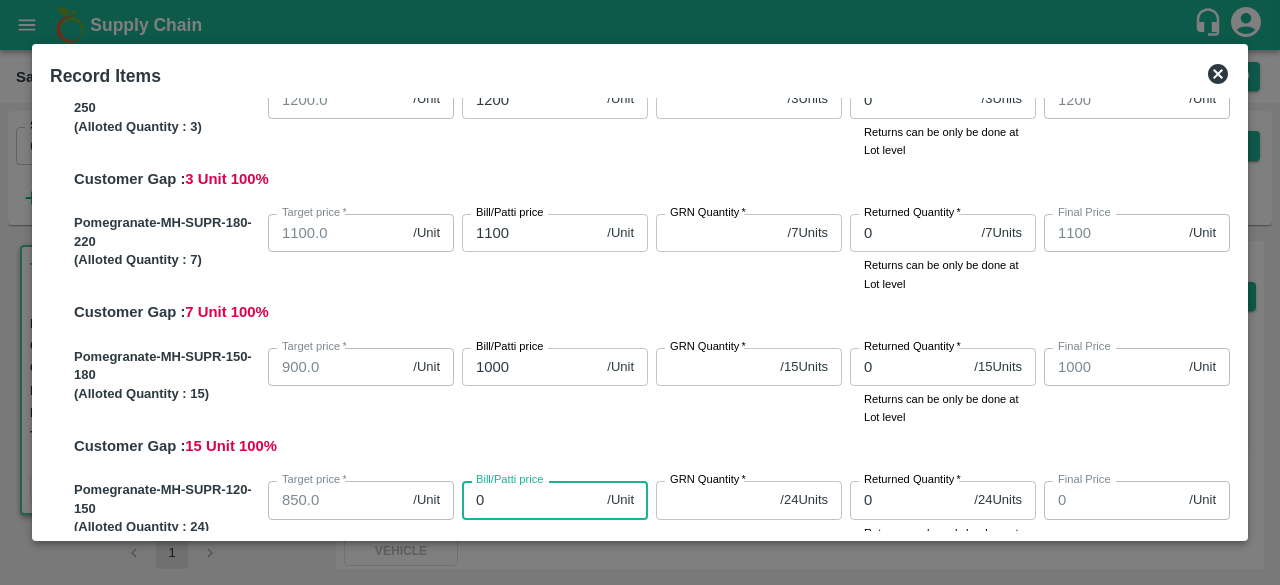 type on "07" 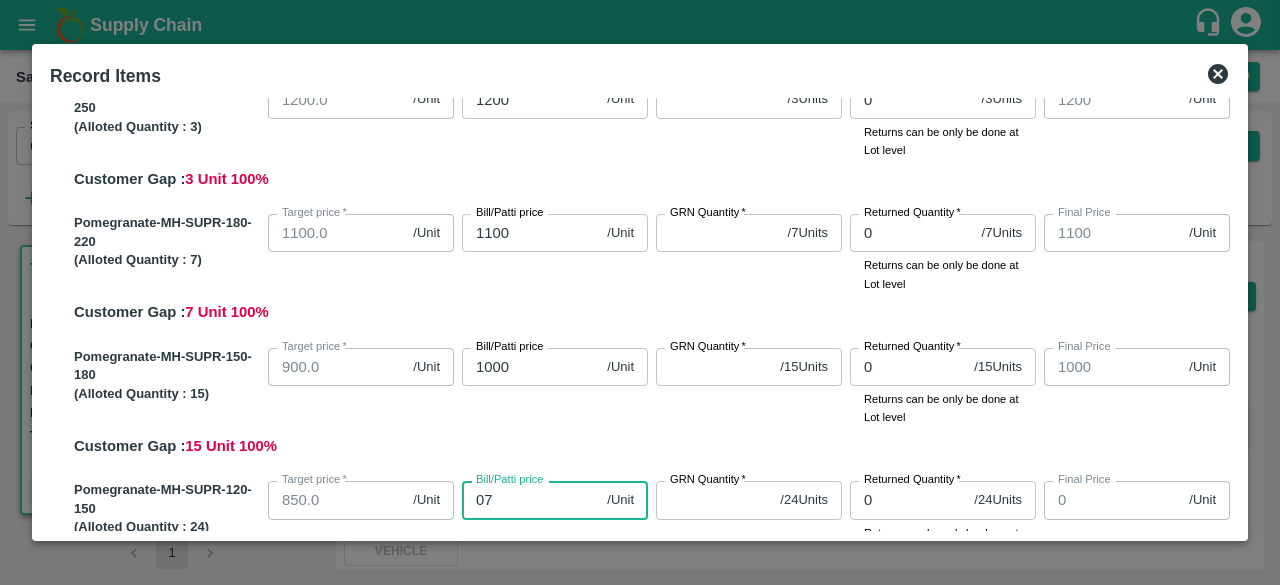 type on "7" 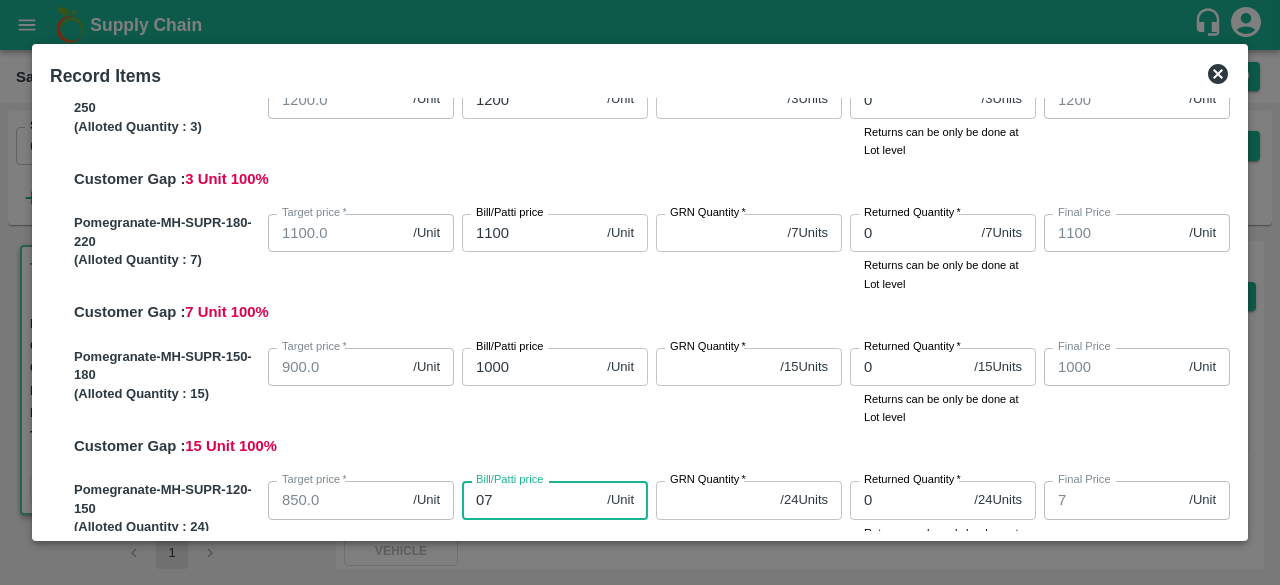 type on "0" 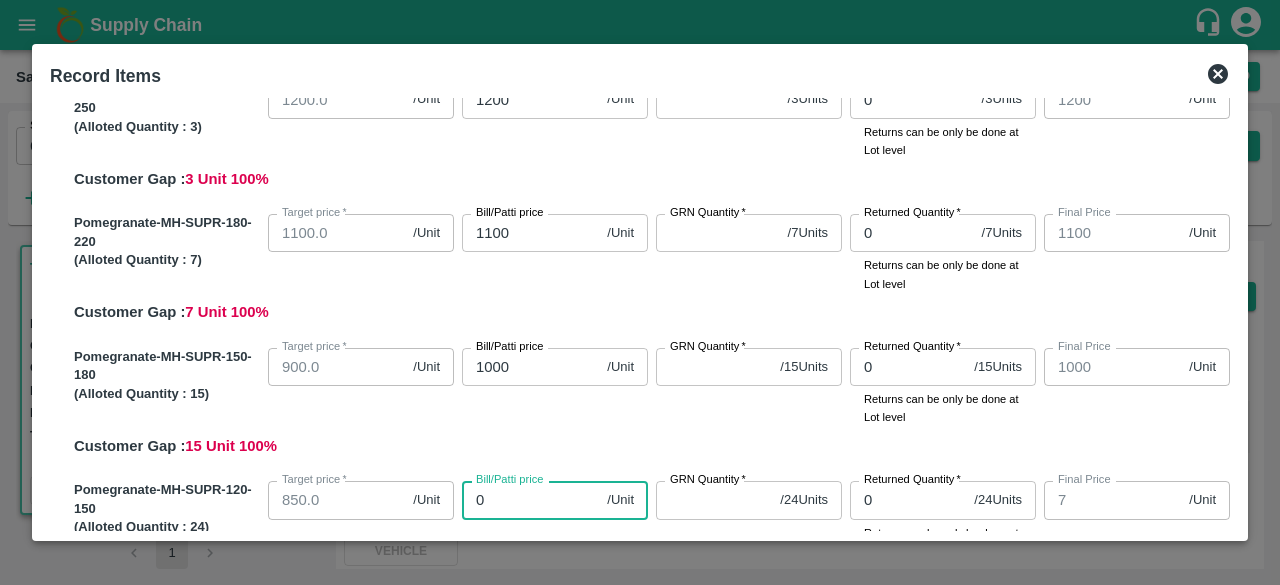 type on "0" 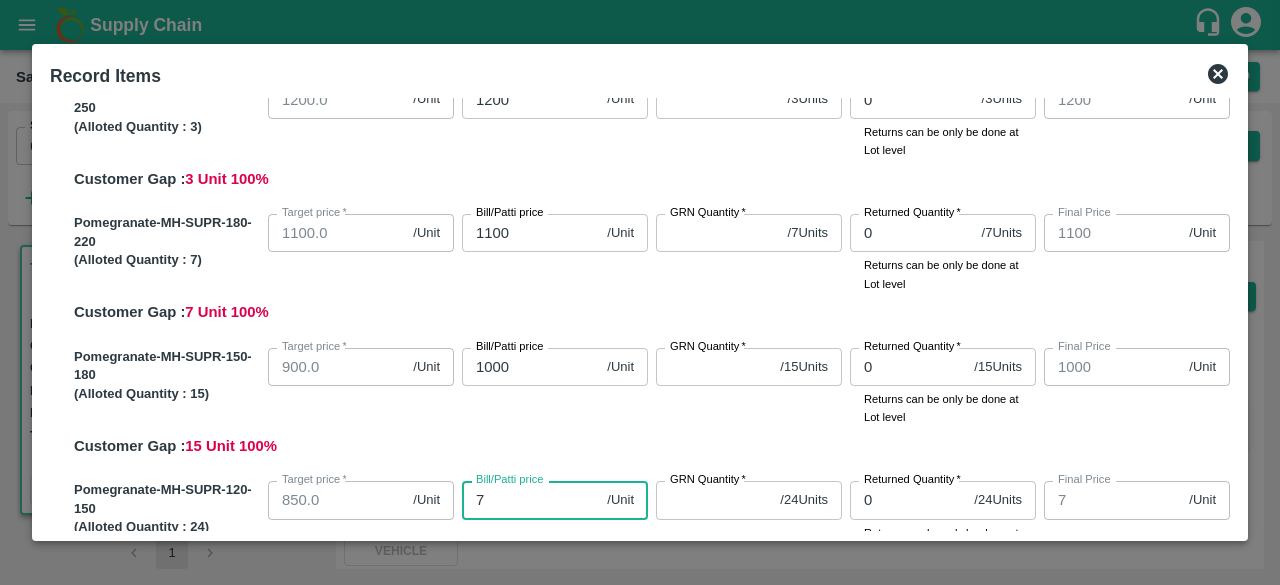 type on "70" 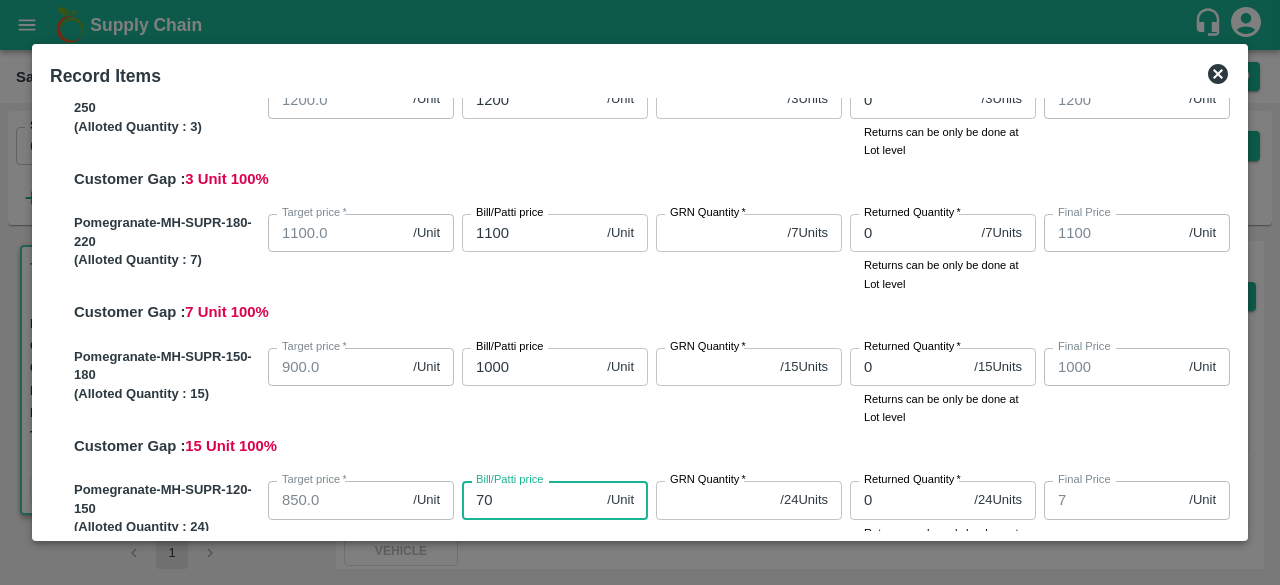 type on "70" 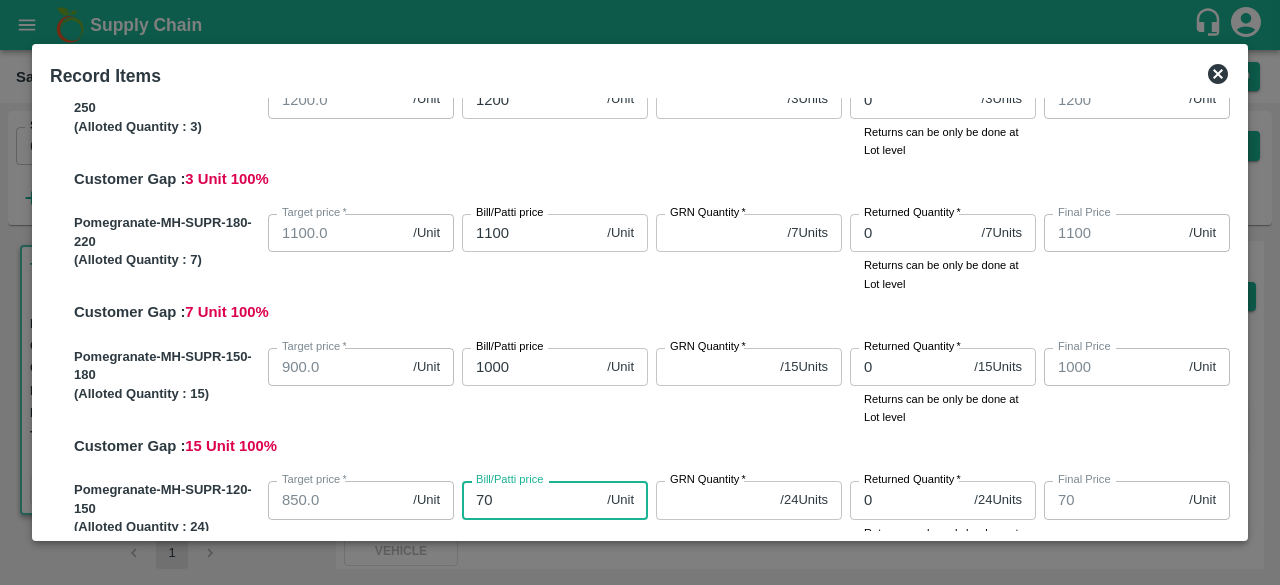 type on "700" 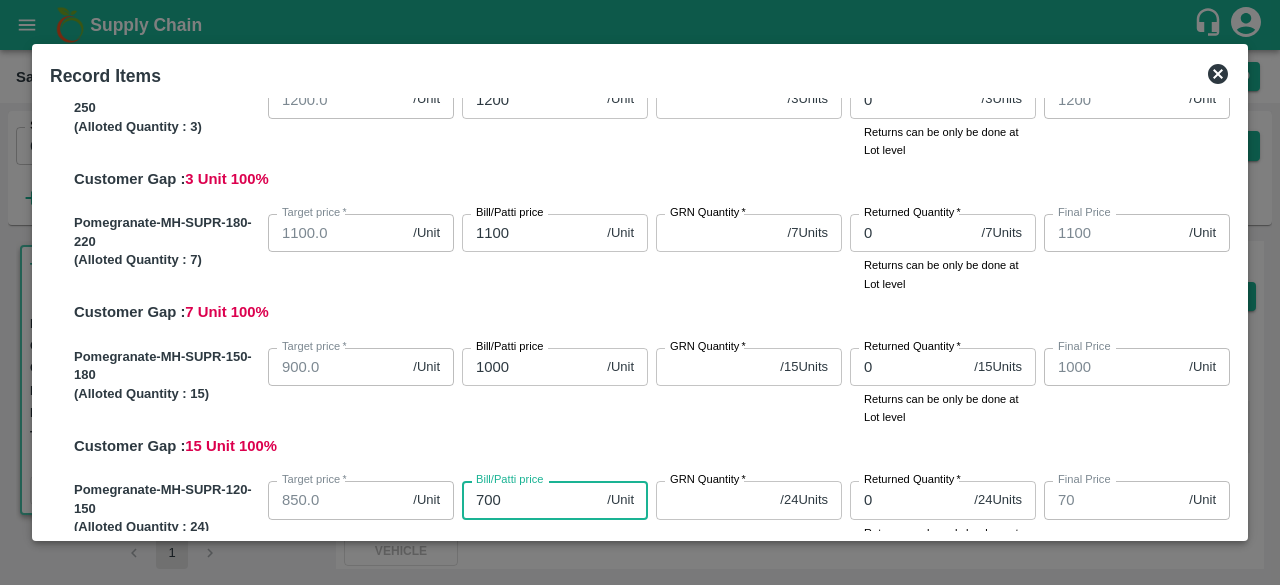type on "700" 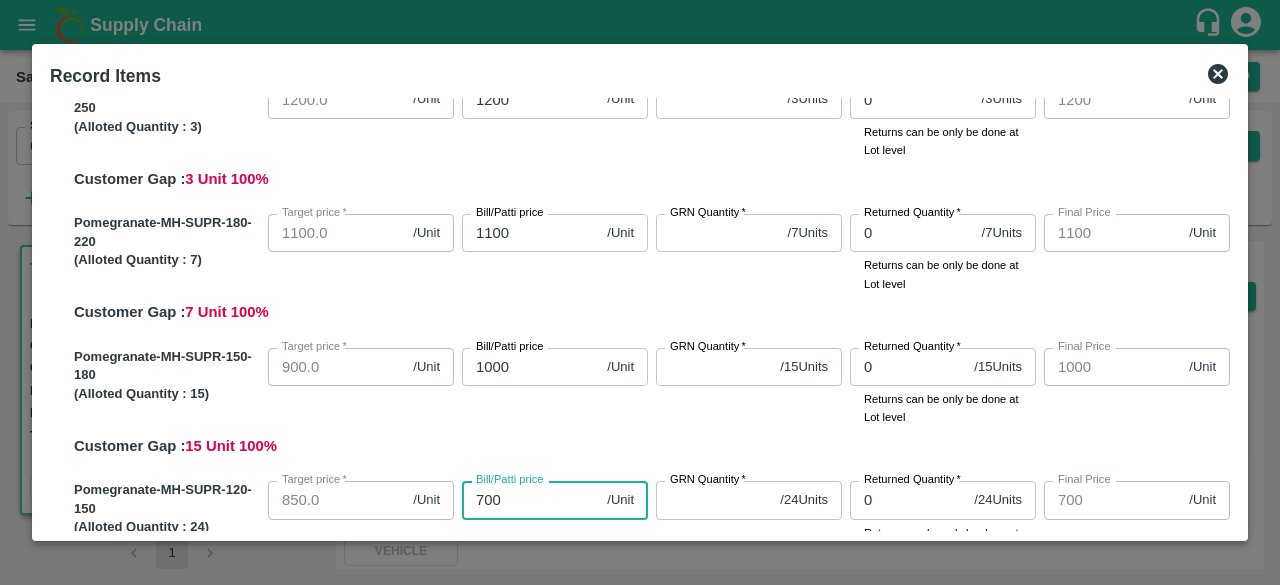 type on "700" 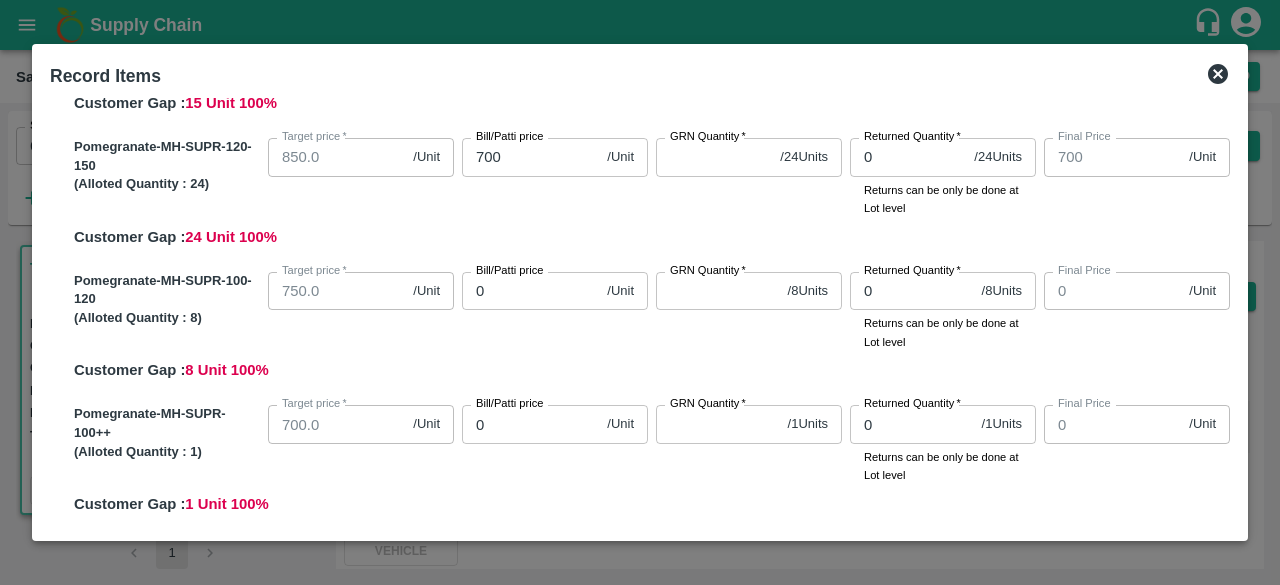 scroll, scrollTop: 584, scrollLeft: 0, axis: vertical 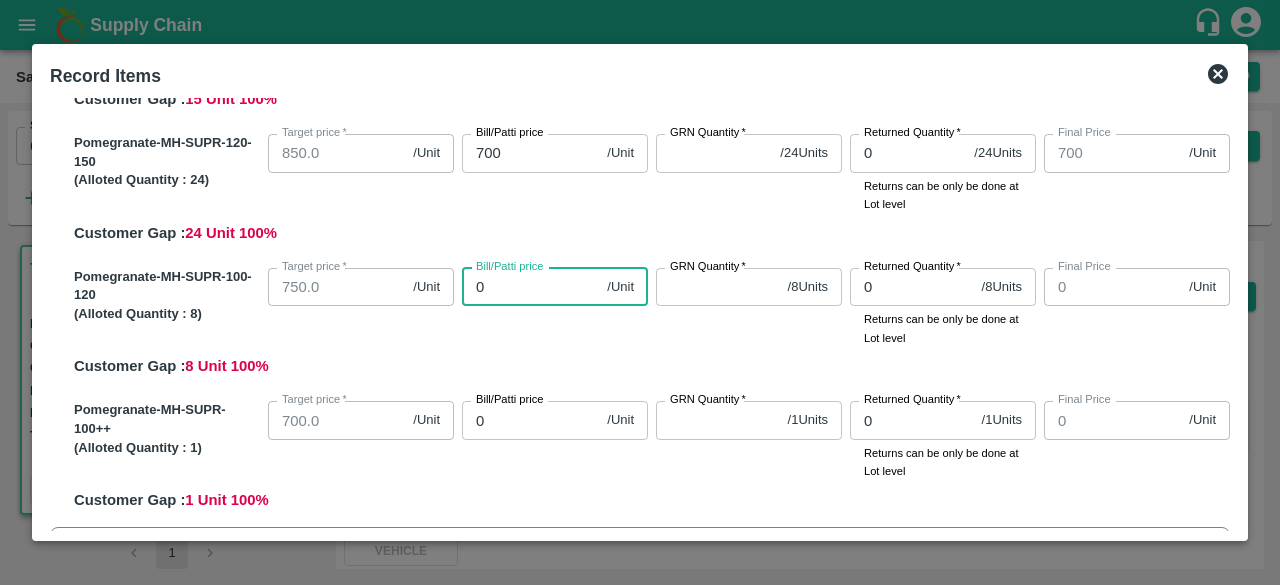click on "0" at bounding box center [530, 287] 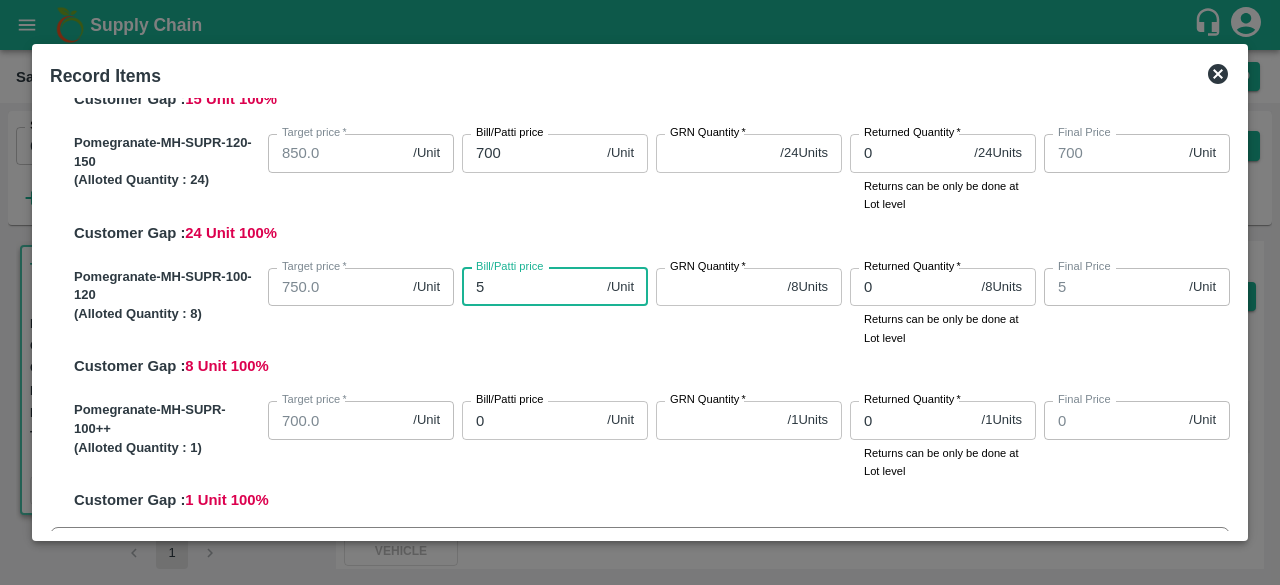 type on "50" 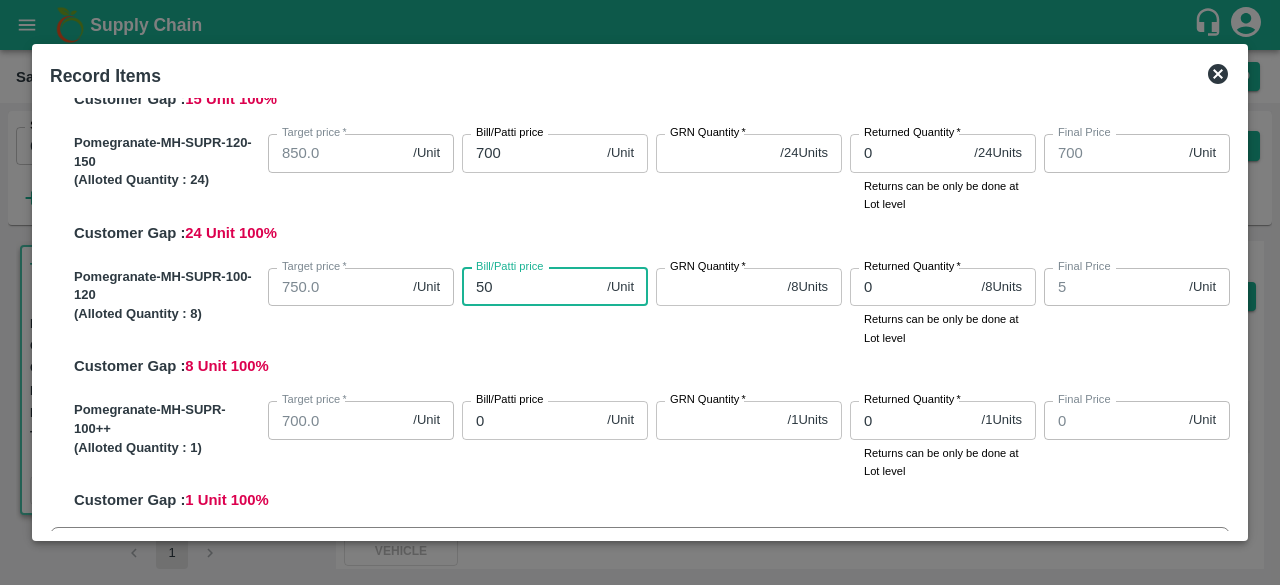 type on "50" 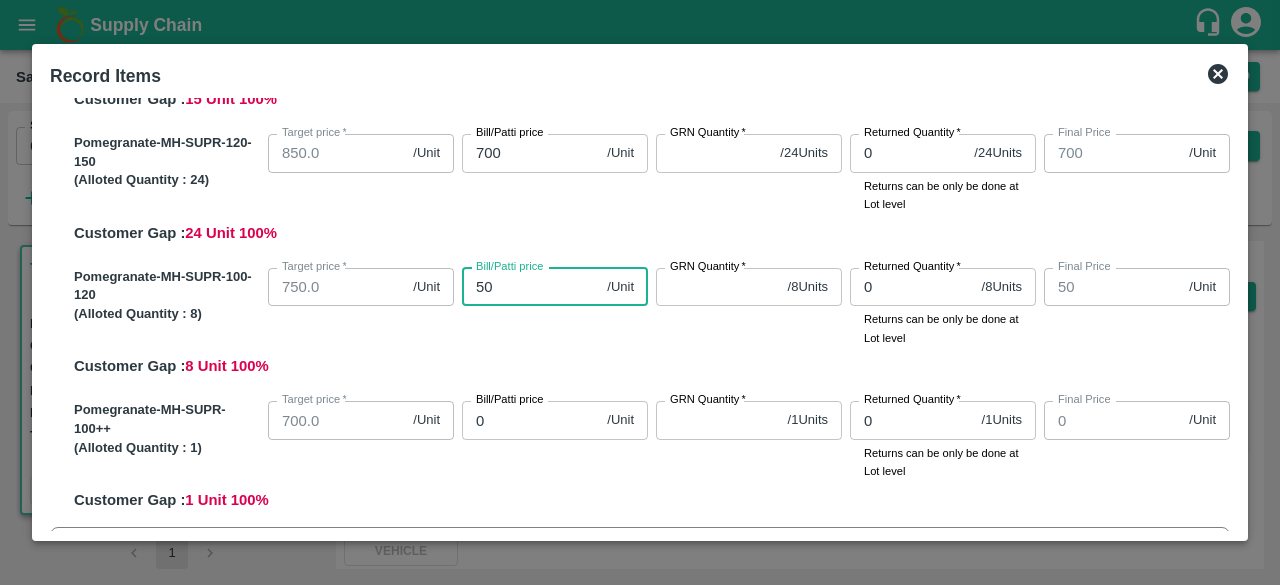 type on "500" 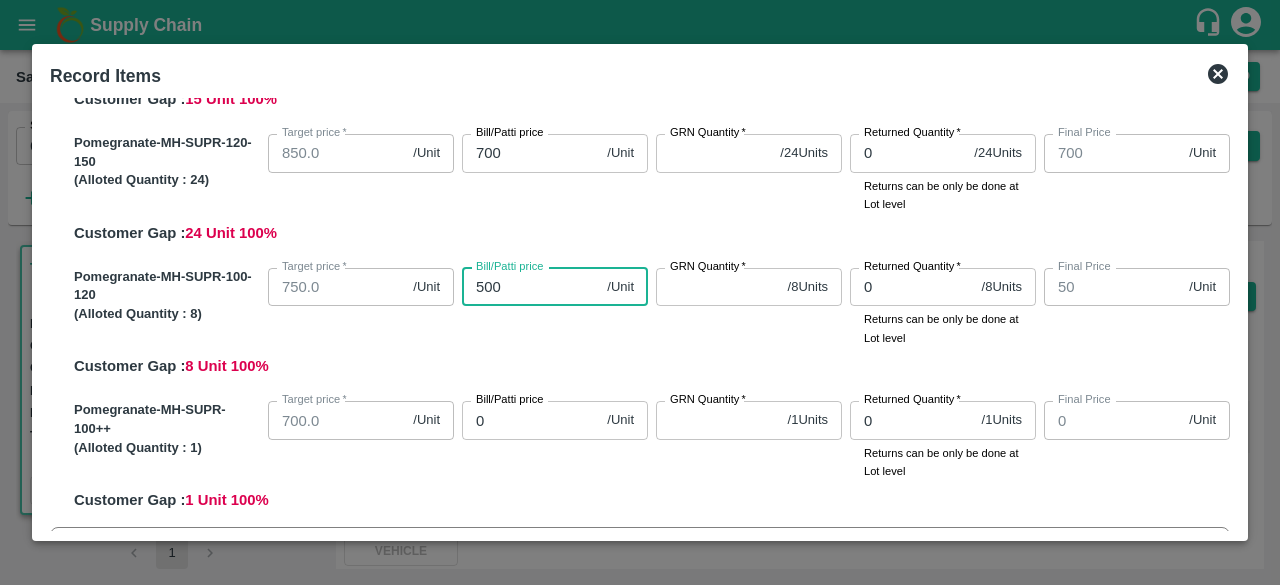 type on "500" 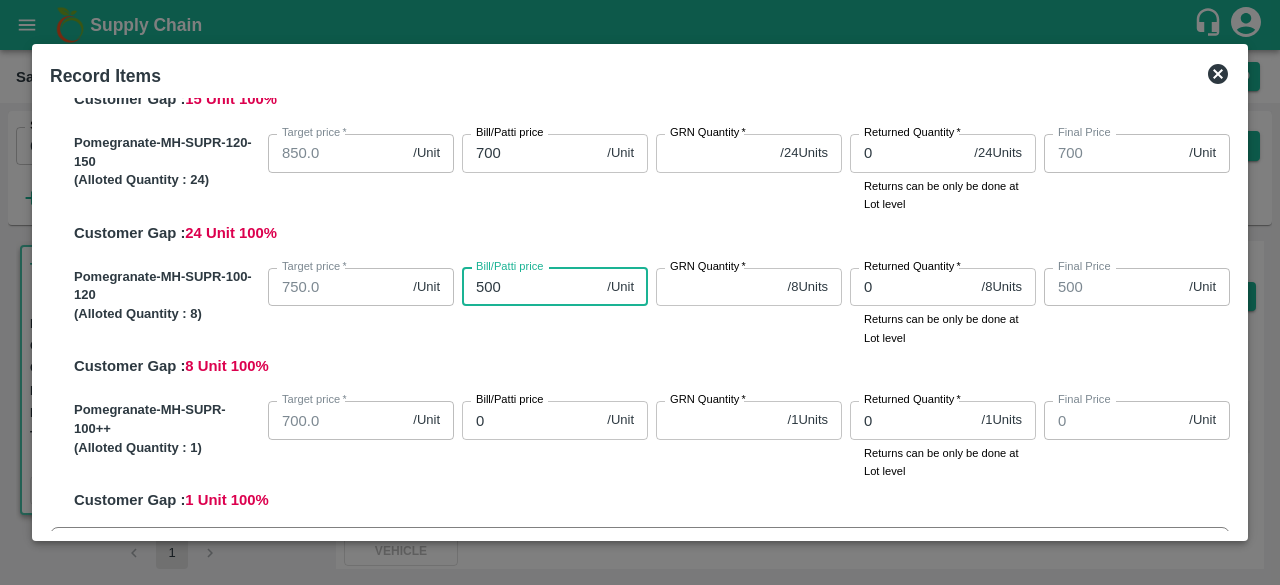 type on "5000" 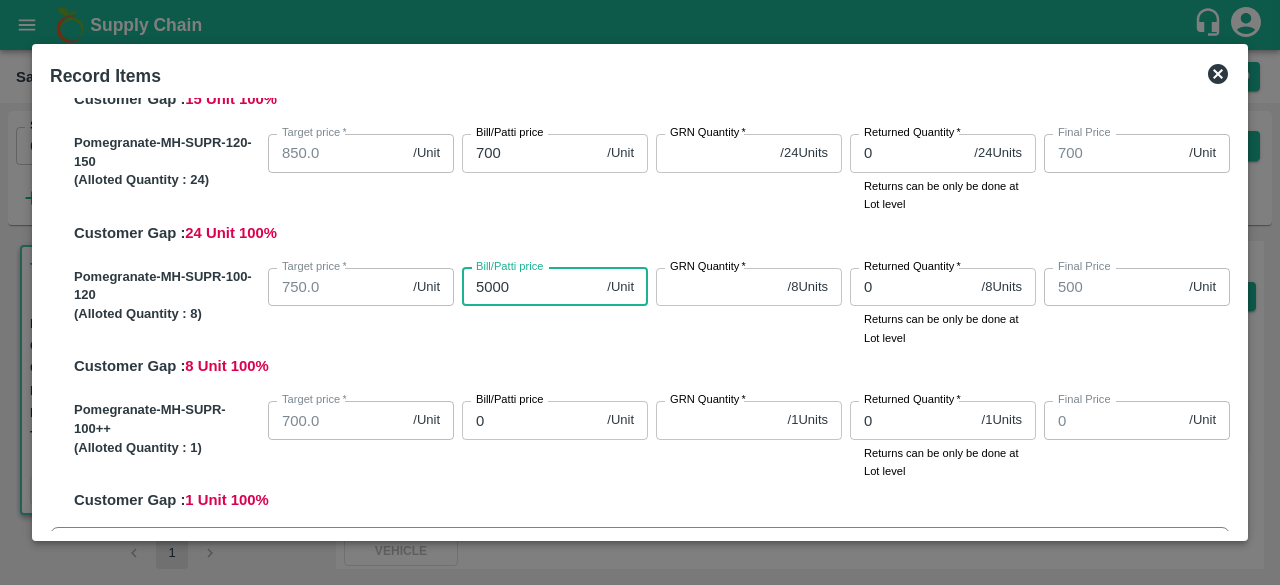 type on "5000" 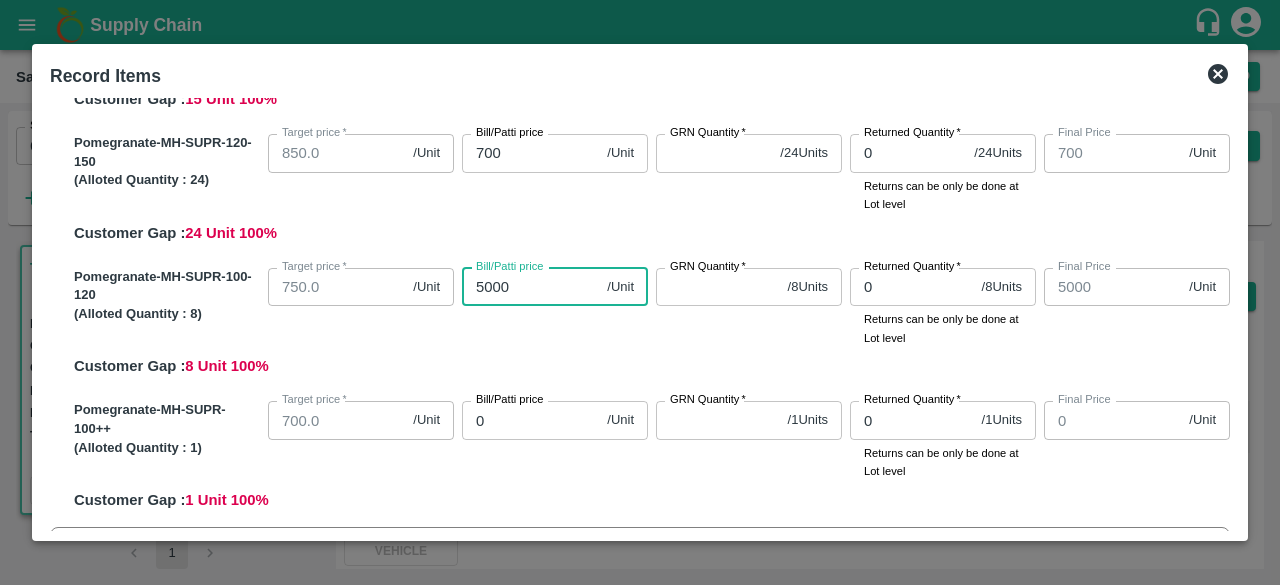 type on "500" 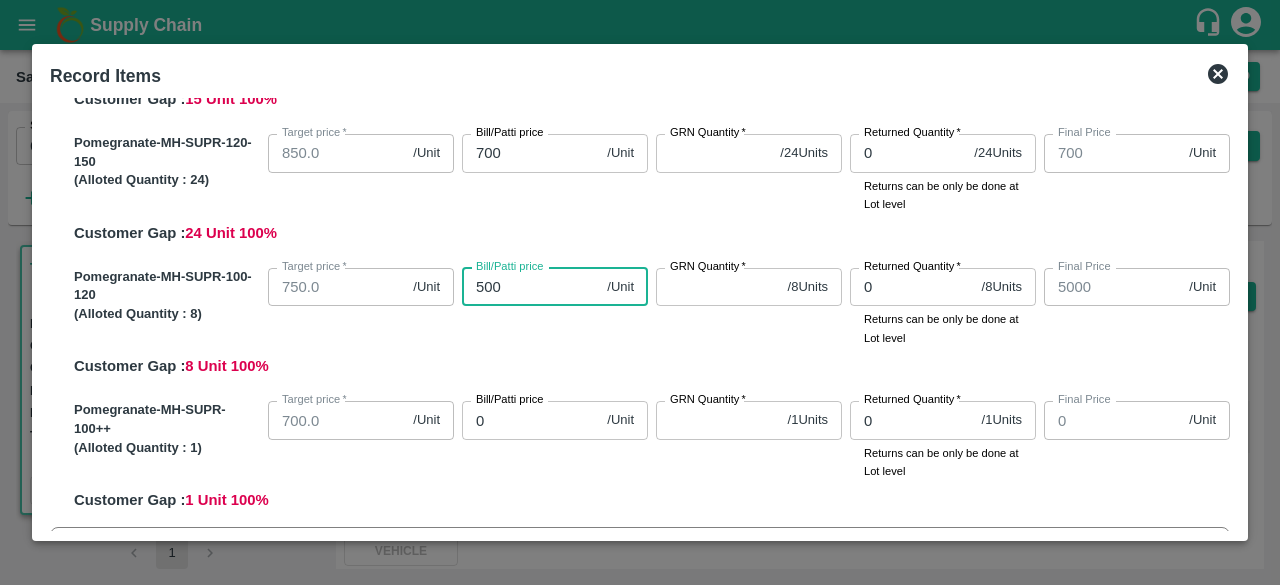 type on "500" 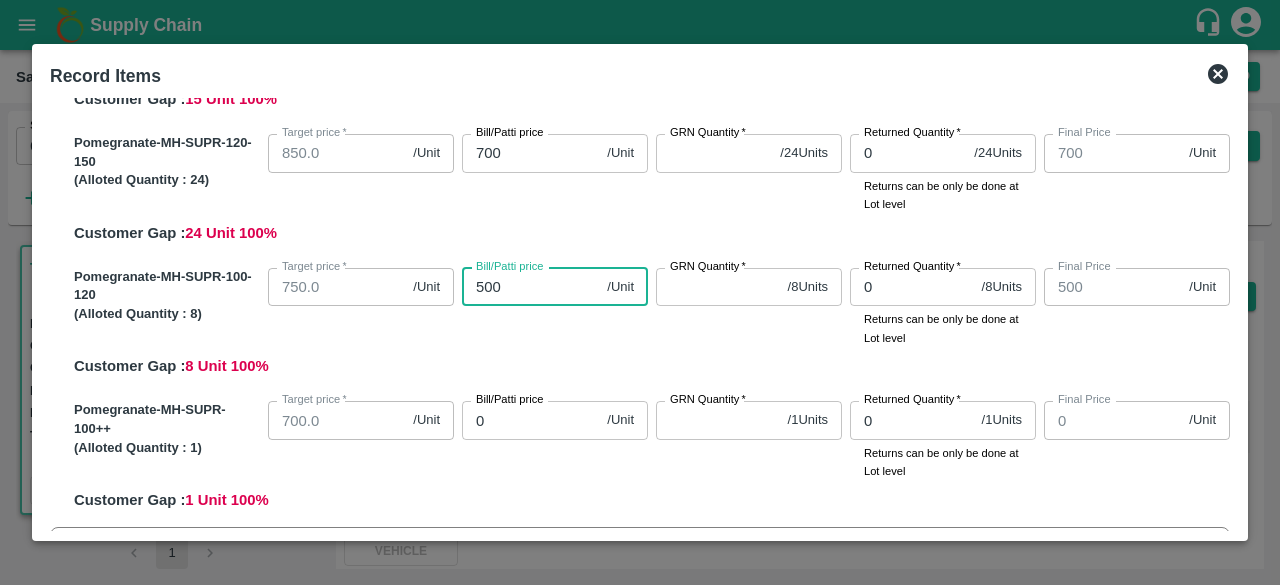 type on "500" 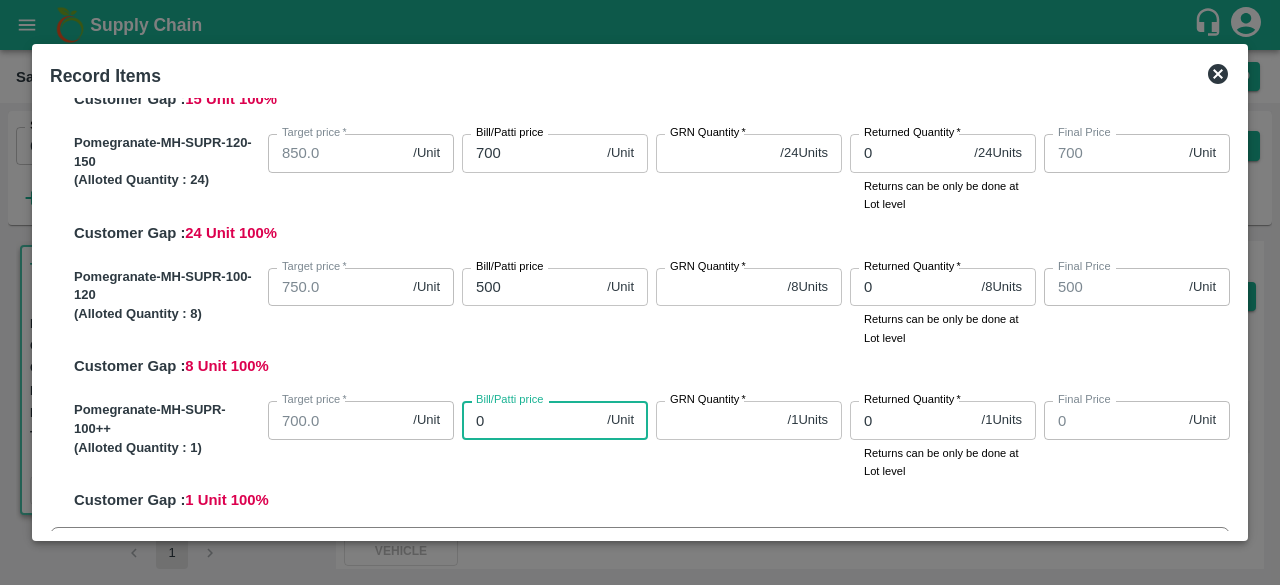 click on "0" at bounding box center [530, 420] 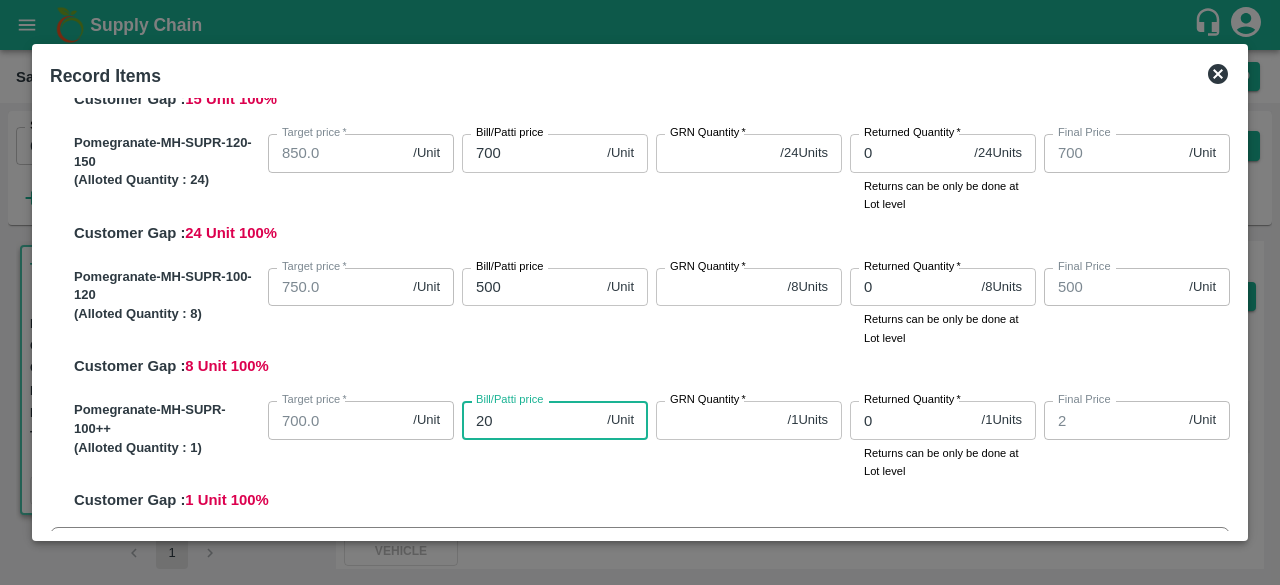 type on "200" 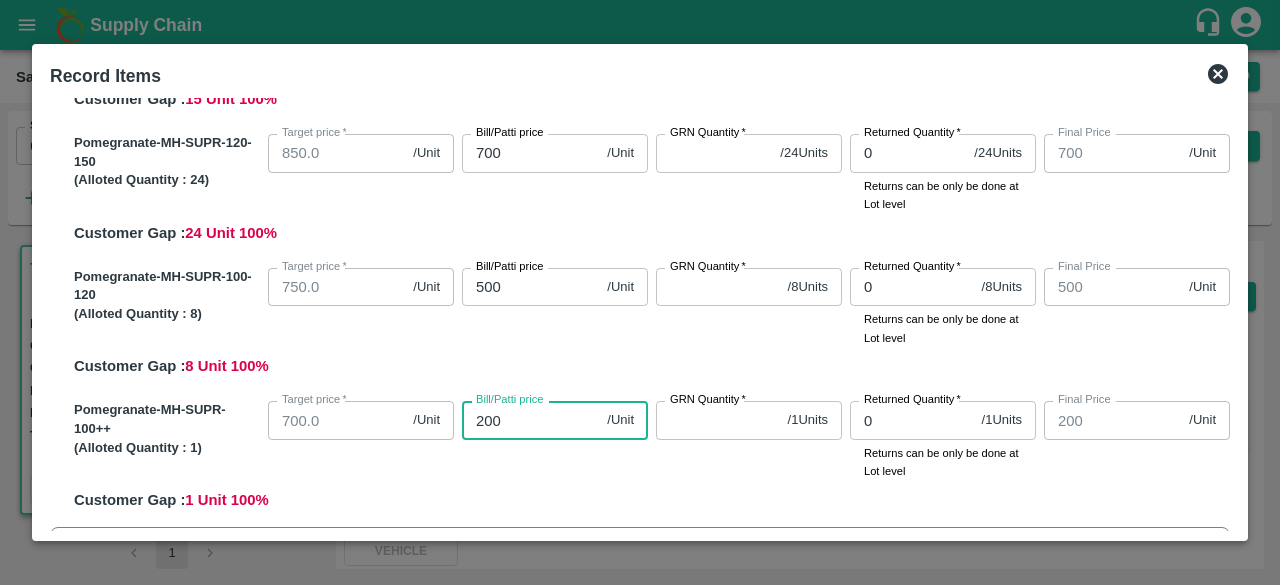 type on "200" 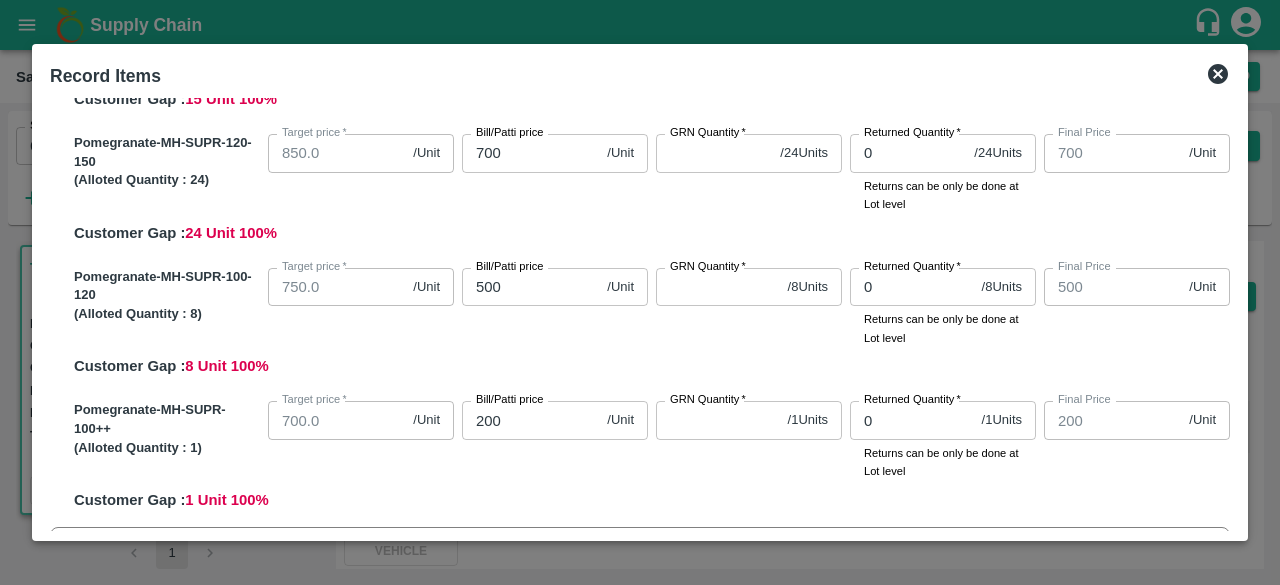 click on "GRN Quantity   * /  1  Units GRN Quantity" at bounding box center (745, 436) 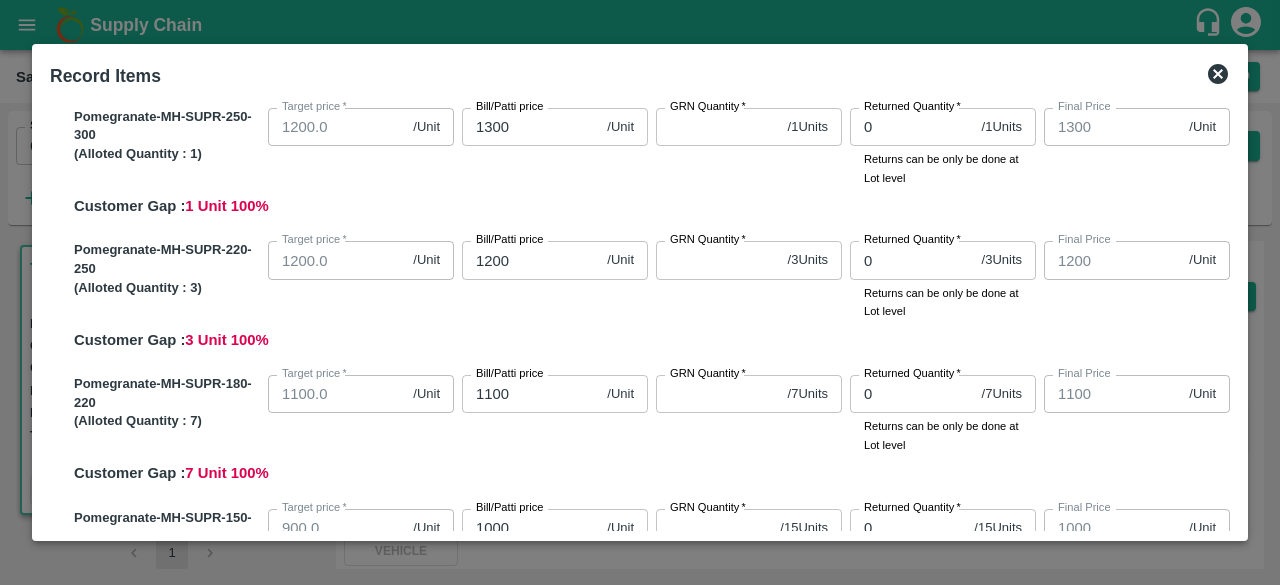 scroll, scrollTop: 0, scrollLeft: 0, axis: both 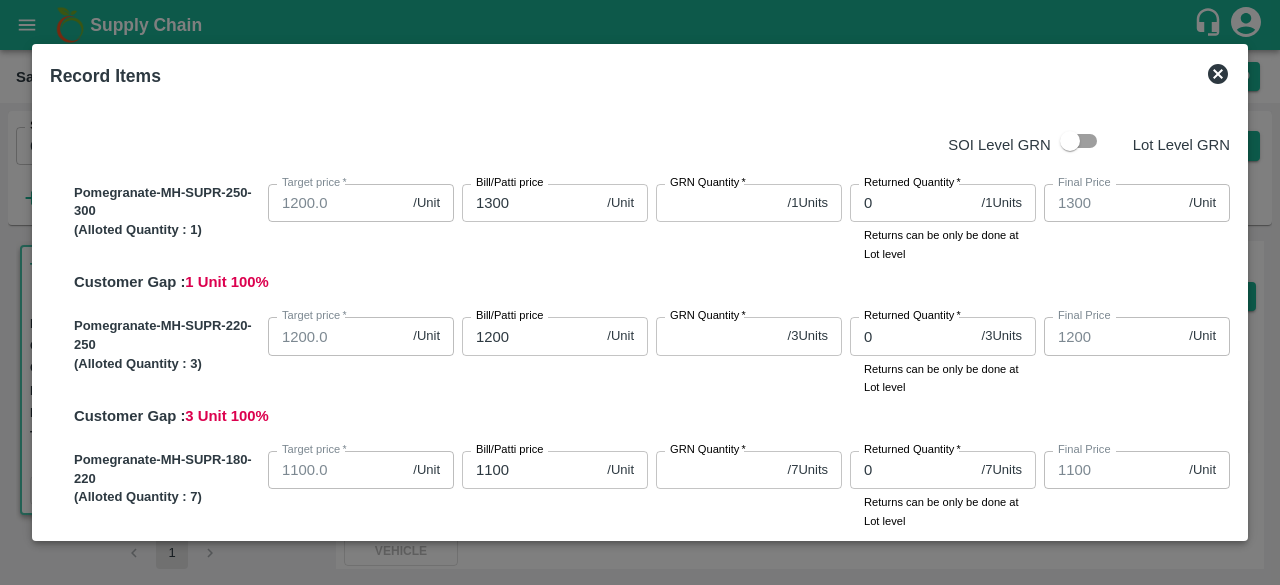 drag, startPoint x: 1233, startPoint y: 133, endPoint x: 1234, endPoint y: 154, distance: 21.023796 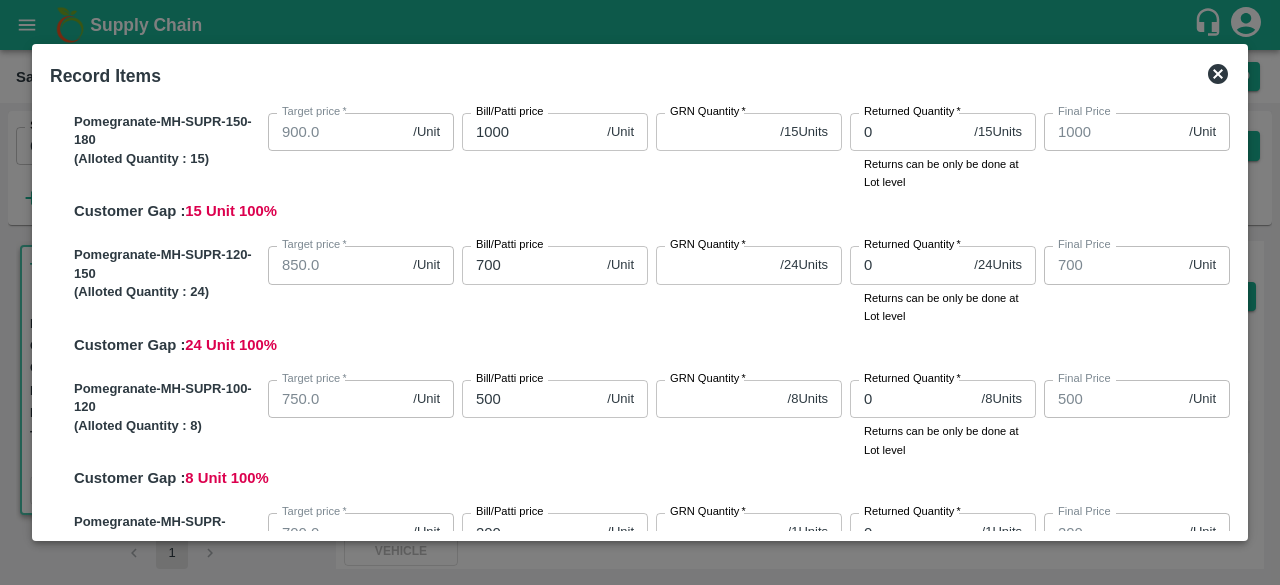 scroll, scrollTop: 478, scrollLeft: 0, axis: vertical 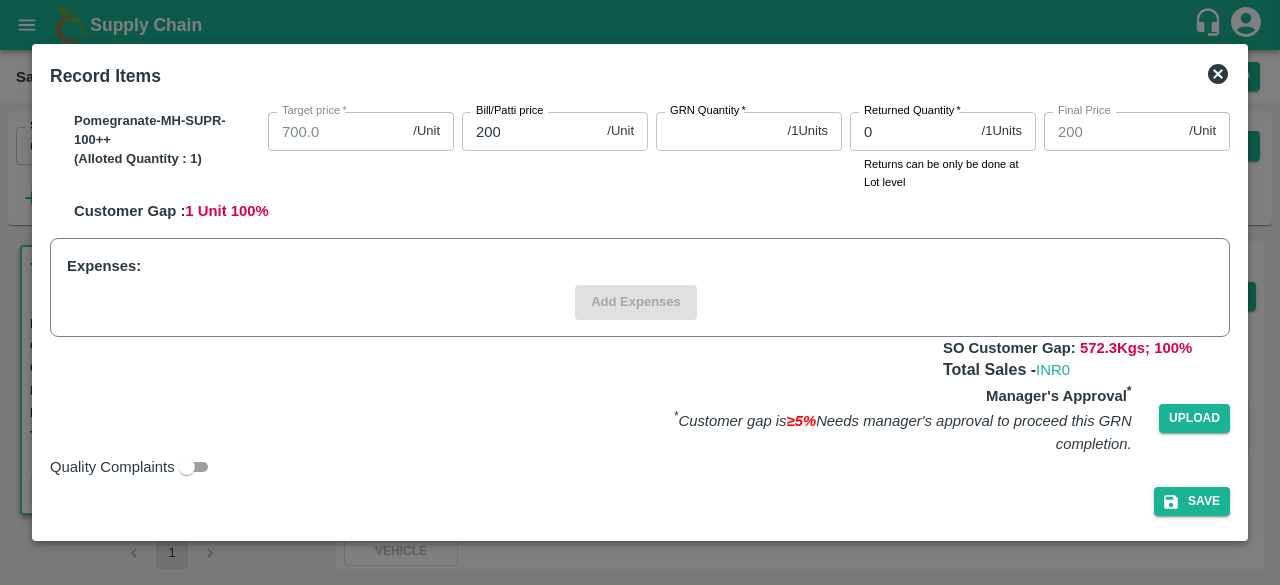 click on "Add Expenses" at bounding box center (636, 302) 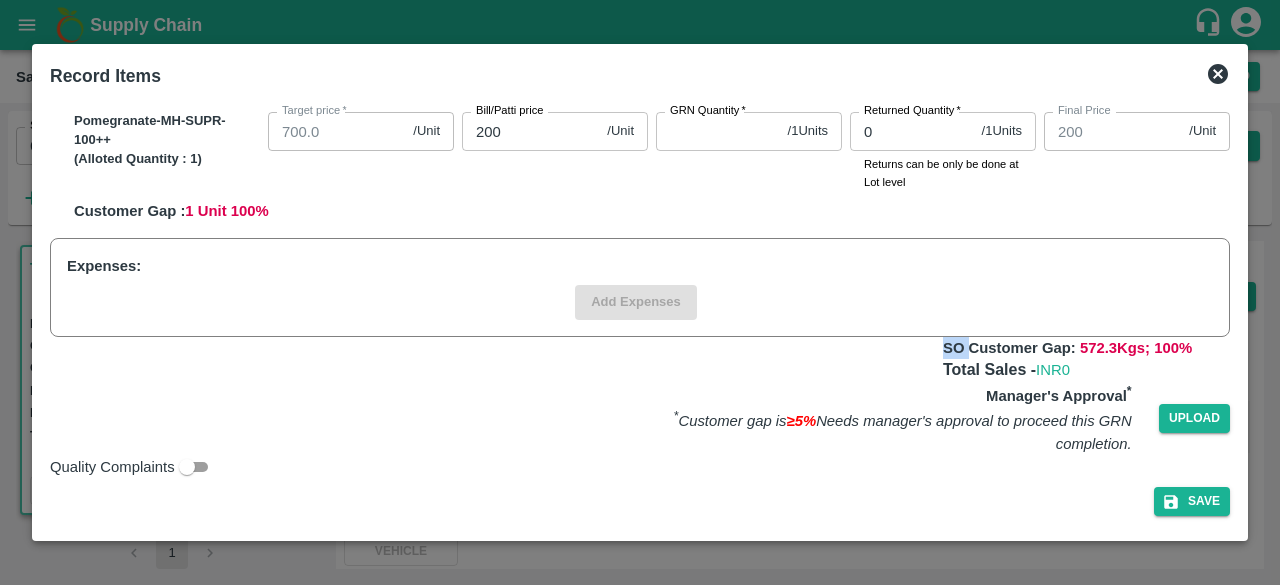click on "Add Expenses" at bounding box center (636, 302) 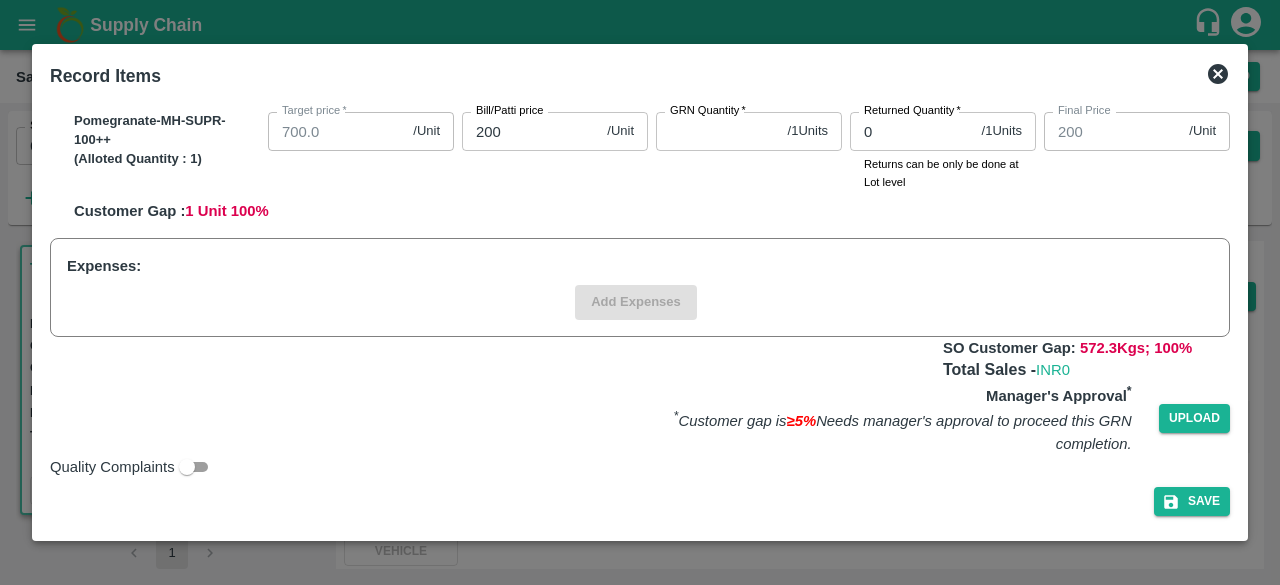 click on "Expenses: Add Expenses" at bounding box center [640, 287] 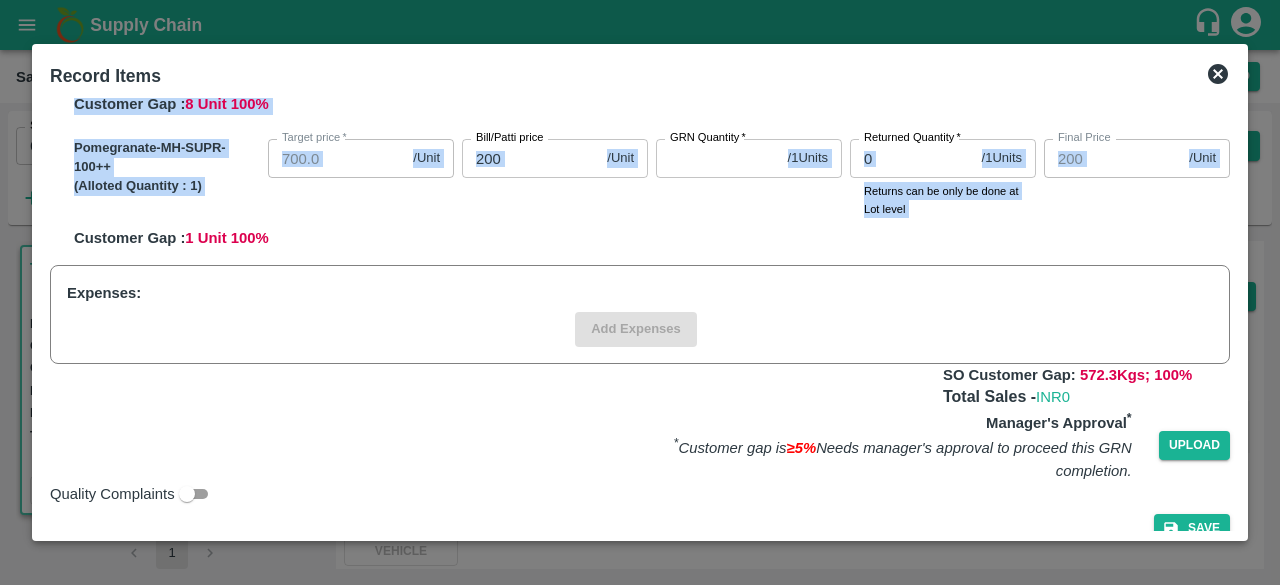 scroll, scrollTop: 842, scrollLeft: 0, axis: vertical 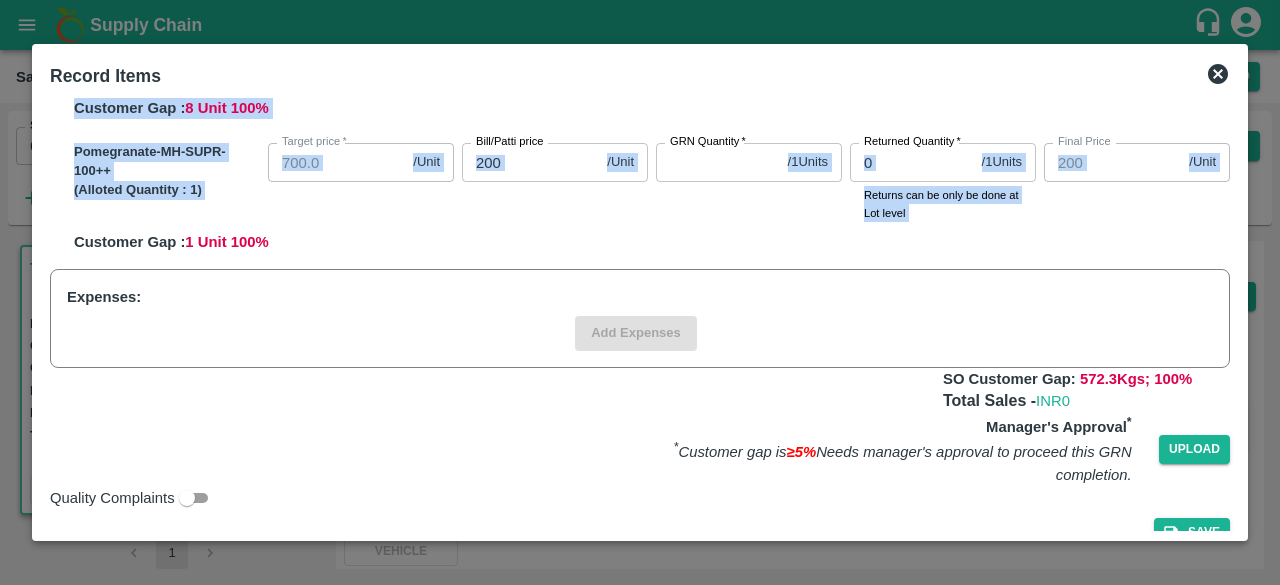 click on "Record Items SOI Level GRN Lot Level GRN Pomegranate-MH-SUPR-250-300 (Alloted   Quantity : 1 ) Target price   * 1200.0 /Unit Target price Bill/Patti price 1300 /Unit Bill/Patti price GRN Quantity   * /  1  Units GRN Quantity Returned Quantity   * 0 /  1  Units Returned Quantity Returns can be only be done at Lot level Final Price 1300 /Unit Final Price Customer Gap : 1 Unit   100 % Pomegranate-MH-SUPR-220-250 (Alloted   Quantity : 3 ) Target price   * 1200.0 /Unit Target price Bill/Patti price 1200 /Unit Bill/Patti price GRN Quantity   * /  3  Units GRN Quantity Returned Quantity   * 0 /  3  Units Returned Quantity Returns can be only be done at Lot level Final Price 1200 /Unit Final Price Customer Gap : 3 Unit   100 % Pomegranate-MH-SUPR-180-220 (Alloted   Quantity : 7 ) Target price   * 1100.0 /Unit Target price Bill/Patti price 1100 /Unit Bill/Patti price GRN Quantity   * /  7  Units GRN Quantity Returned Quantity   * 0 /  7  Units Returned Quantity Final Price 1100 /Unit Final Price   %" at bounding box center (640, 292) 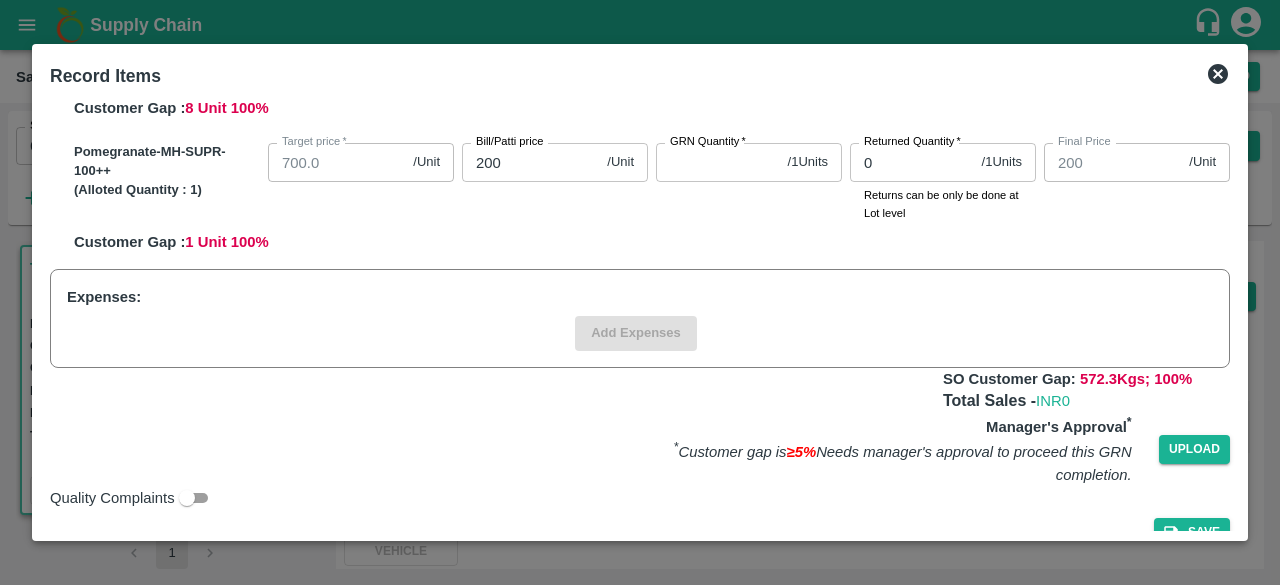 click on "Manager's Approval * * Customer gap is   ≥5%  Needs manager's approval to proceed this GRN completion. Upload" at bounding box center (640, 449) 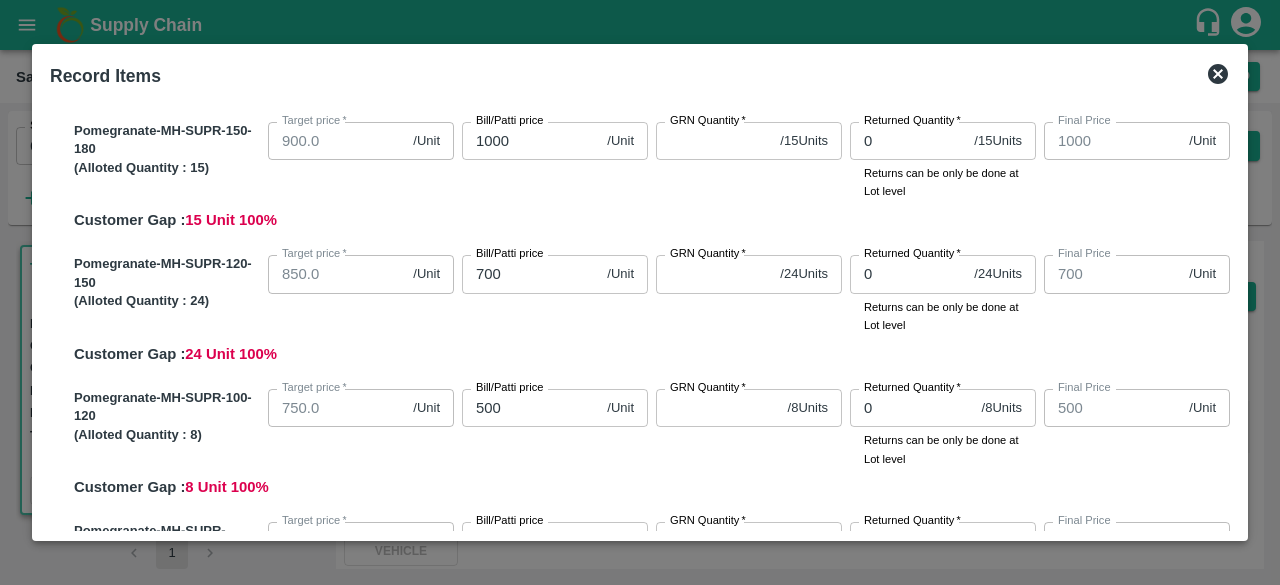 scroll, scrollTop: 0, scrollLeft: 0, axis: both 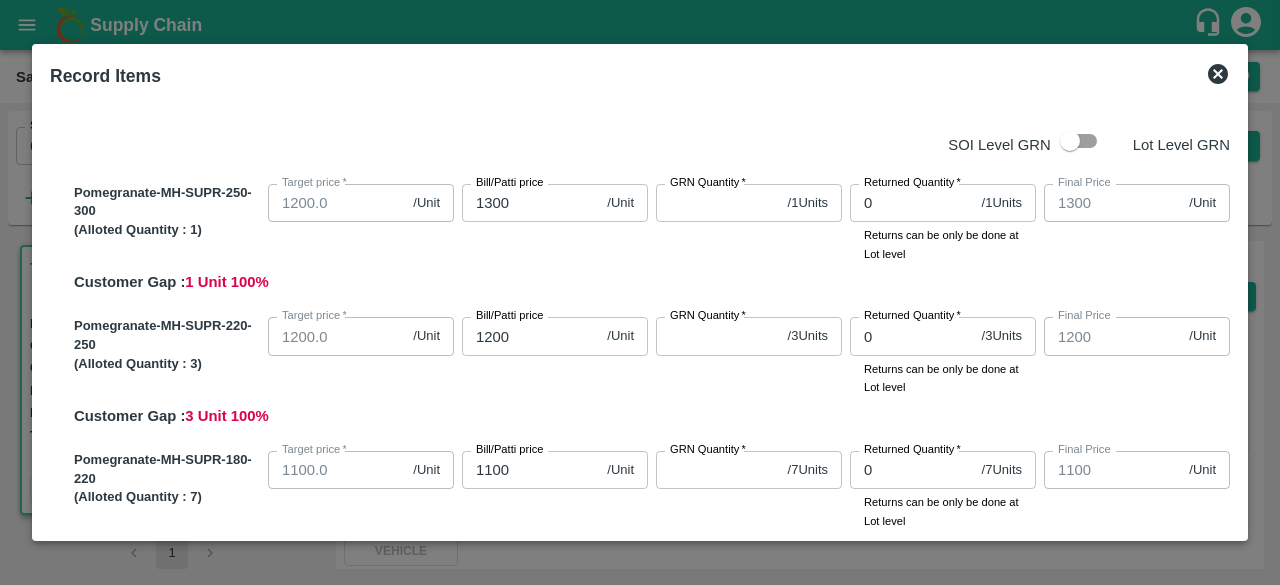 click at bounding box center (1070, 141) 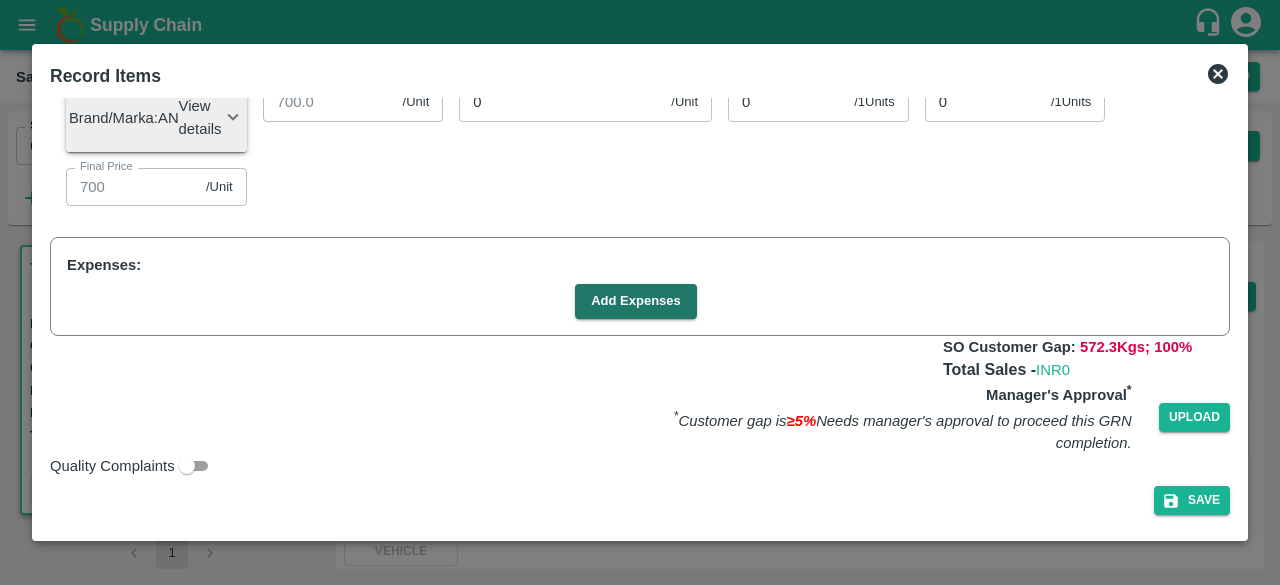 scroll, scrollTop: 1293, scrollLeft: 0, axis: vertical 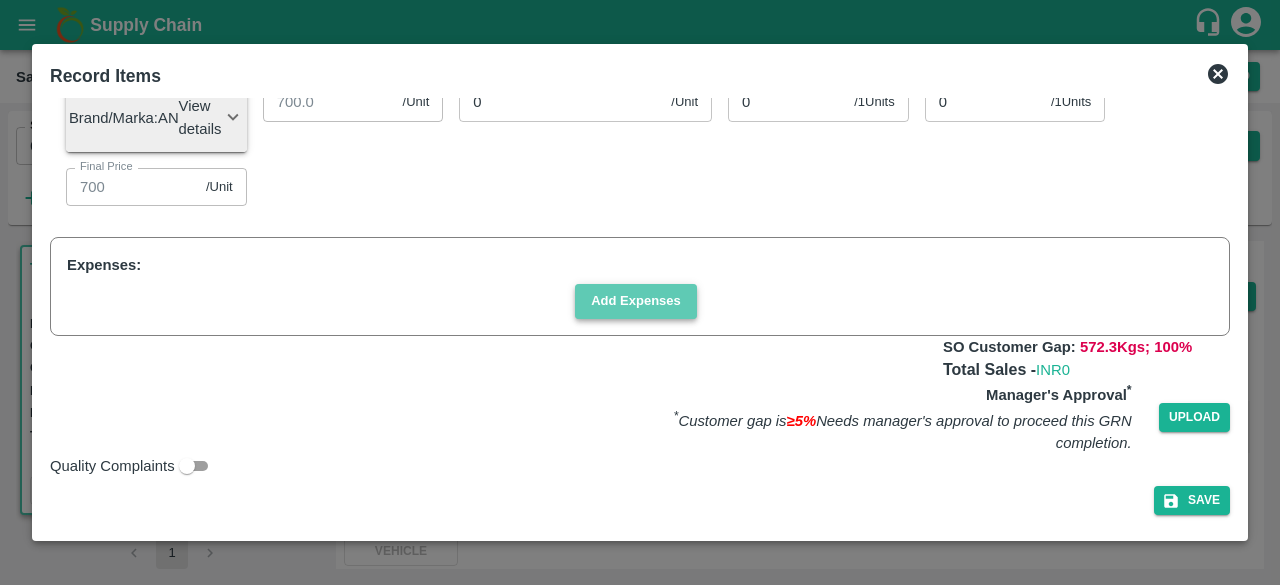 click on "Add Expenses" at bounding box center (636, 301) 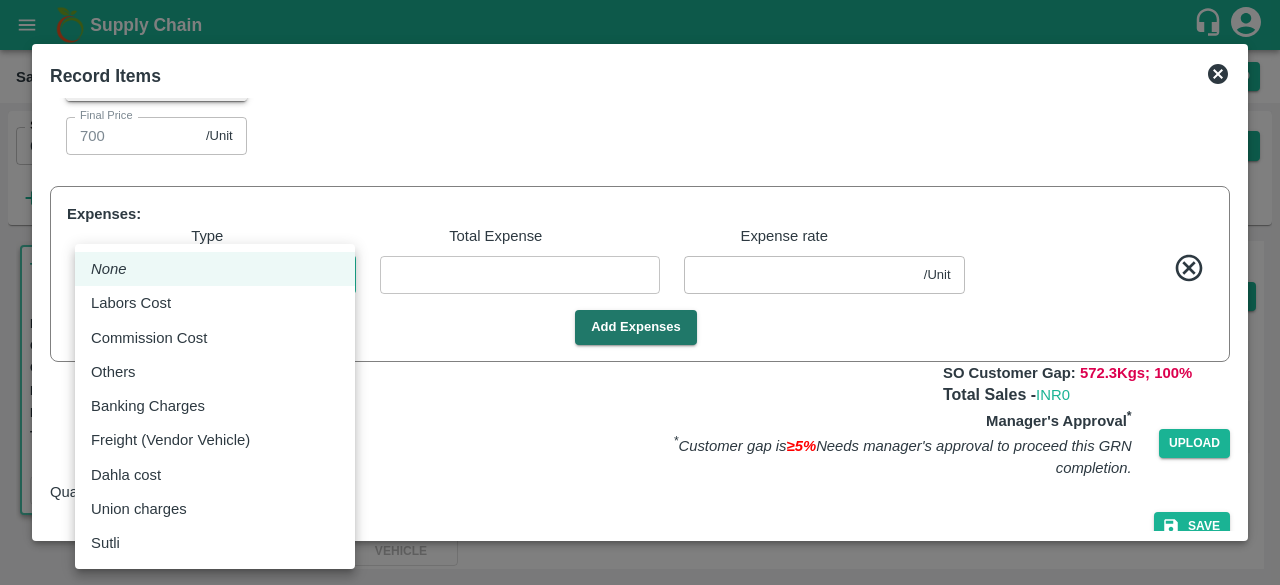 click on "Supply Chain Sales Orders Direct Customer Add SO ID 601045 SO ID Start Date Start Date End Date End Date Select Products Select Products * More T.Kishore Kapoor And Sons Commission Shop No B 27 , , Pahariya fruit mandi, Pahariya , Varanasi, U.P [POSTAL_CODE], Varanasi, Varanasi, Uttar Pradesh, [POSTAL_CODE], India 601045 Expected Delivery : [DATE], [TIME] Ordered Value: Rs. 53100 GRN Value: Rs. 0 Driver: - Delivery weight: 572.3 Trips: TRACK Alloted 1 Regular Sale T.Kishore Kapoor And Sons - 601045 + Create Ticket Record GRN Details Dispatch Challan Record Arrival More Vivek Kapoor [PHONE] Shop No B 27 , , Pahariya fruit mandi, Pahariya , Varanasi, U.P [POSTAL_CODE], Varanasi, Varanasi, Uttar Pradesh, [POSTAL_CODE], India Expected Delivery [DATE], [TIME] Updated Delivery [DATE], [TIME] Track Shipment TRACK VEHICLE Sale Type : Commission Expected Delivery : [DATE], [TIME] Sales Exec : Ashutosh Mishra Status: Alloted Payment Mode : credit Created By : ashutosh.mishra@vegrow.in Comment : Product" at bounding box center (640, 292) 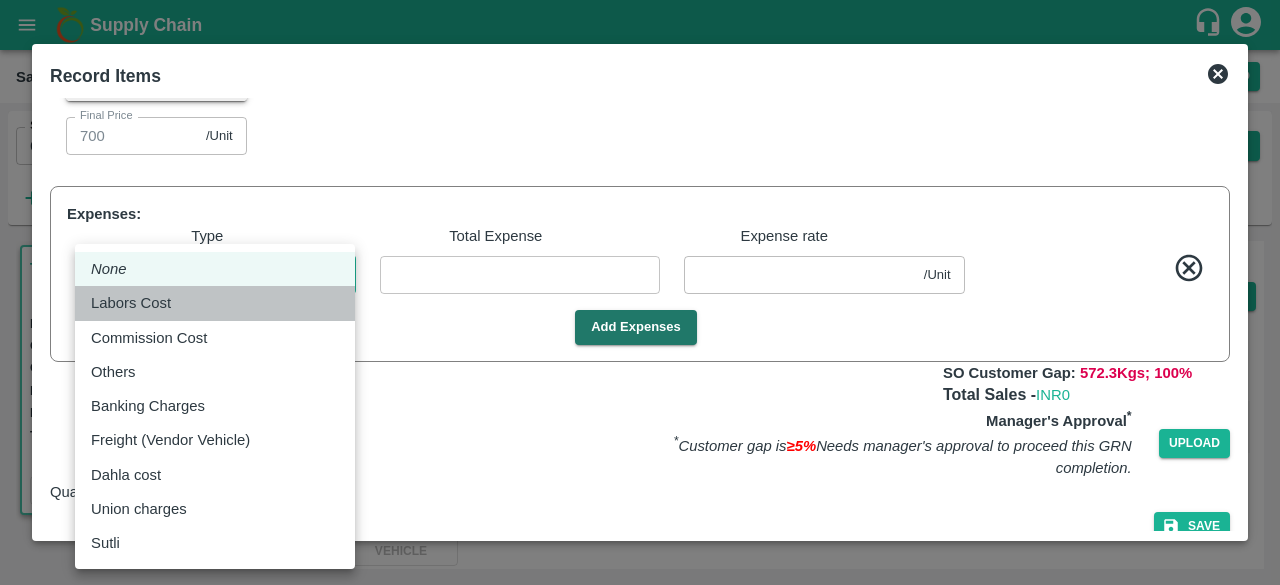 click on "Labors Cost" at bounding box center (215, 303) 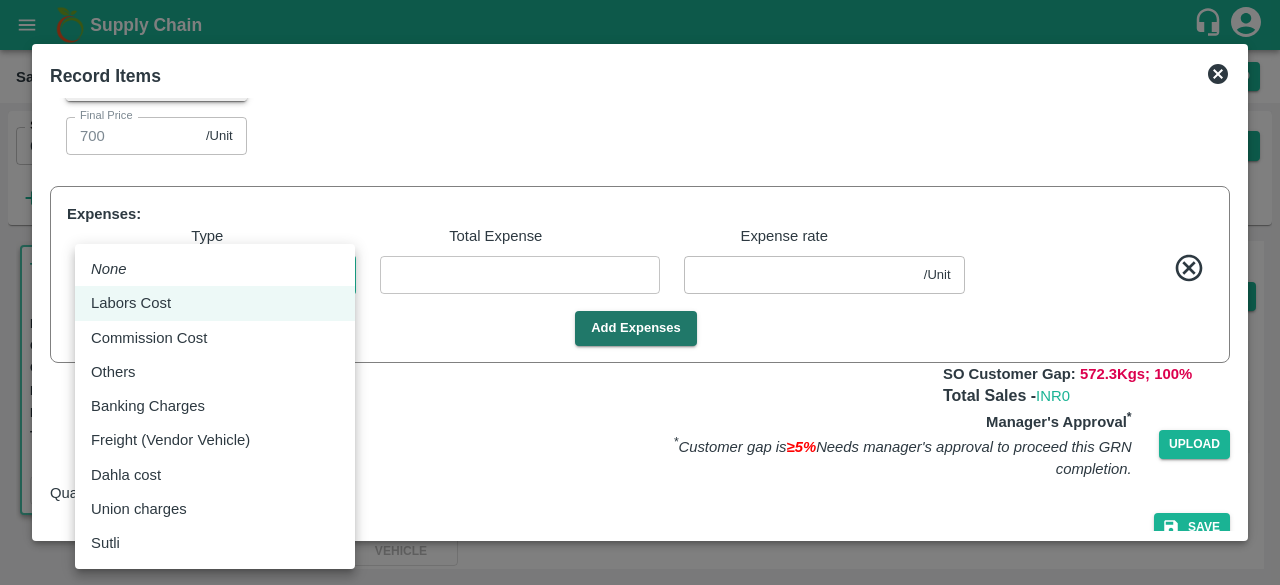 click on "Supply Chain Sales Orders Direct Customer Add SO ID 601045 SO ID Start Date Start Date End Date End Date Select Products Select Products * More T.Kishore Kapoor And Sons Commission Shop No B 27 , , Pahariya fruit mandi, Pahariya , Varanasi, U.P [POSTAL_CODE], Varanasi, Varanasi, Uttar Pradesh, [POSTAL_CODE], India 601045 Expected Delivery : [DATE], [TIME] Ordered Value: Rs. 53100 GRN Value: Rs. 0 Driver: - Delivery weight: 572.3 Trips: TRACK Alloted 1 Regular Sale T.Kishore Kapoor And Sons - 601045 + Create Ticket Record GRN Details Dispatch Challan Record Arrival More Vivek Kapoor [PHONE] Shop No B 27 , , Pahariya fruit mandi, Pahariya , Varanasi, U.P [POSTAL_CODE], Varanasi, Varanasi, Uttar Pradesh, [POSTAL_CODE], India Expected Delivery [DATE], [TIME] Updated Delivery [DATE], [TIME] Track Shipment TRACK VEHICLE Sale Type : Commission Expected Delivery : [DATE], [TIME] Sales Exec : Ashutosh Mishra Status: Alloted Payment Mode : credit Created By : ashutosh.mishra@vegrow.in Comment : Product" at bounding box center [640, 292] 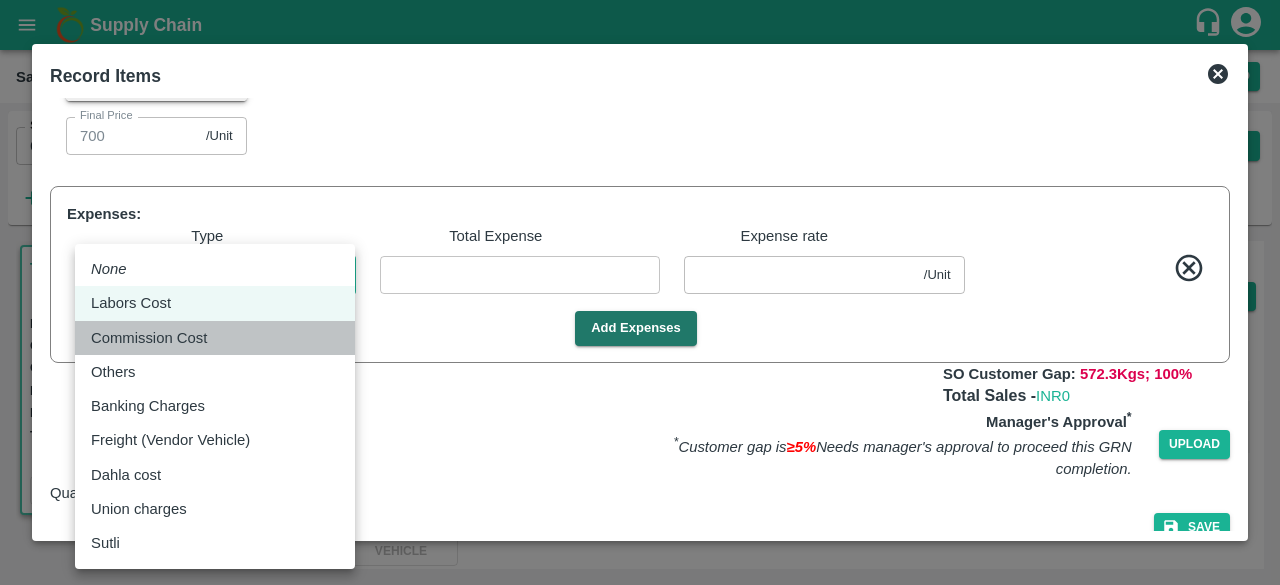 click on "Commission Cost" at bounding box center (215, 338) 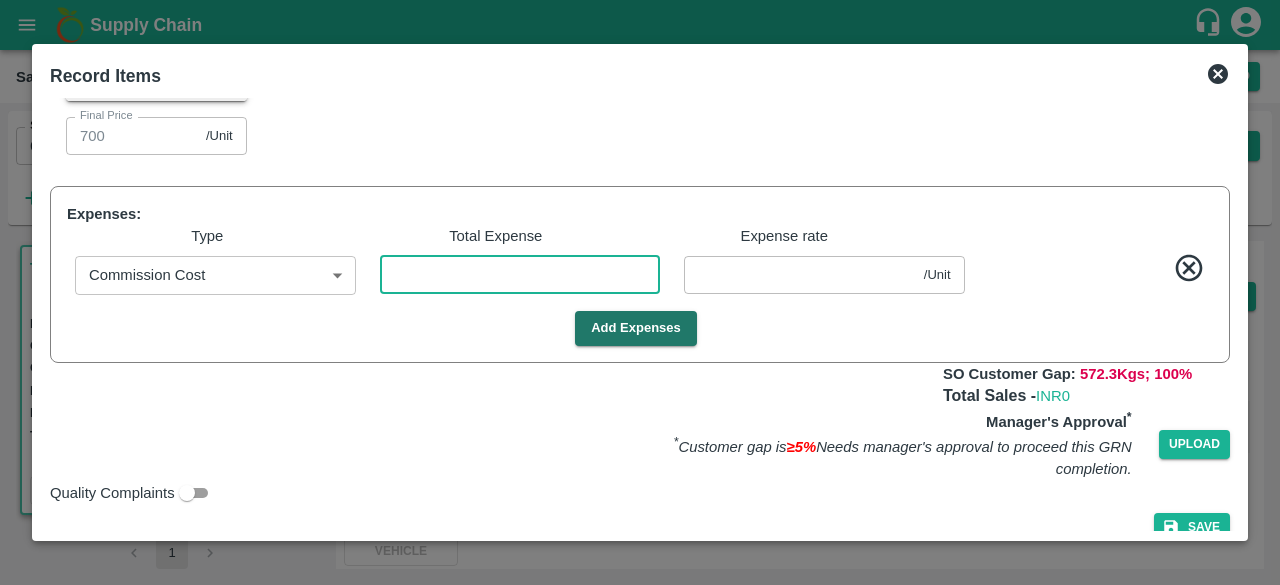 click at bounding box center [520, 275] 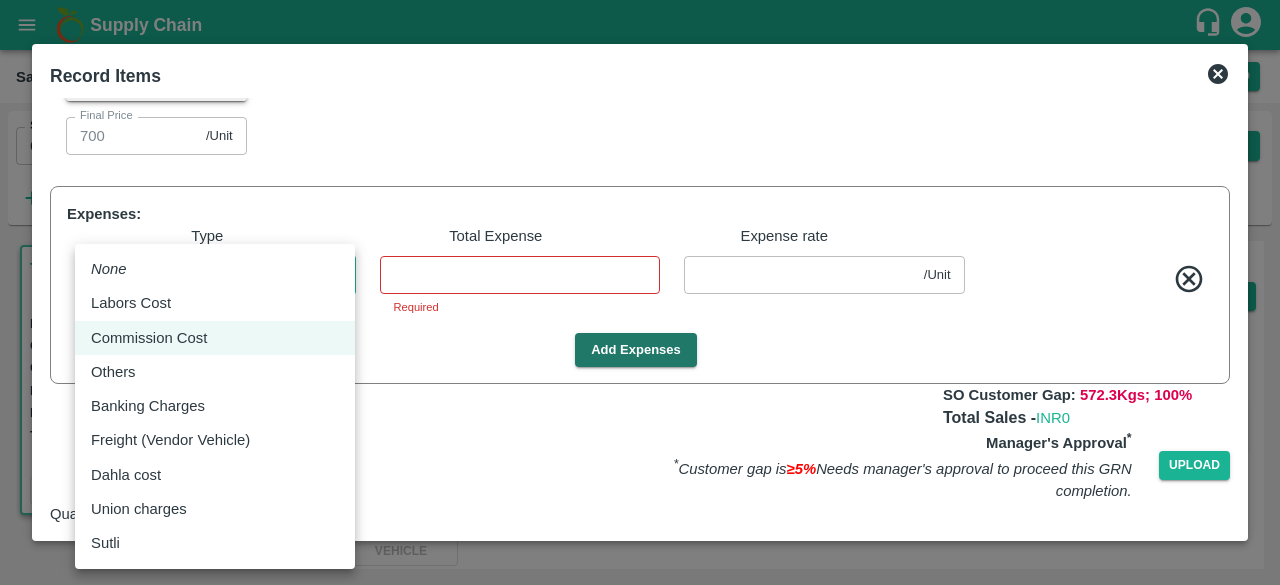 click on "Supply Chain Sales Orders Direct Customer Add SO ID 601045 SO ID Start Date Start Date End Date End Date Select Products Select Products * More T.Kishore Kapoor And Sons Commission Shop No B 27 , , Pahariya fruit mandi, Pahariya , Varanasi, U.P [POSTAL_CODE], Varanasi, Varanasi, Uttar Pradesh, [POSTAL_CODE], India 601045 Expected Delivery : [DATE], [TIME] Ordered Value: Rs. 53100 GRN Value: Rs. 0 Driver: - Delivery weight: 572.3 Trips: TRACK Alloted 1 Regular Sale T.Kishore Kapoor And Sons - 601045 + Create Ticket Record GRN Details Dispatch Challan Record Arrival More Vivek Kapoor [PHONE] Shop No B 27 , , Pahariya fruit mandi, Pahariya , Varanasi, U.P [POSTAL_CODE], Varanasi, Varanasi, Uttar Pradesh, [POSTAL_CODE], India Expected Delivery [DATE], [TIME] Updated Delivery [DATE], [TIME] Track Shipment TRACK VEHICLE Sale Type : Commission Expected Delivery : [DATE], [TIME] Sales Exec : Ashutosh Mishra Status: Alloted Payment Mode : credit Created By : ashutosh.mishra@vegrow.in Comment : Product" at bounding box center (640, 292) 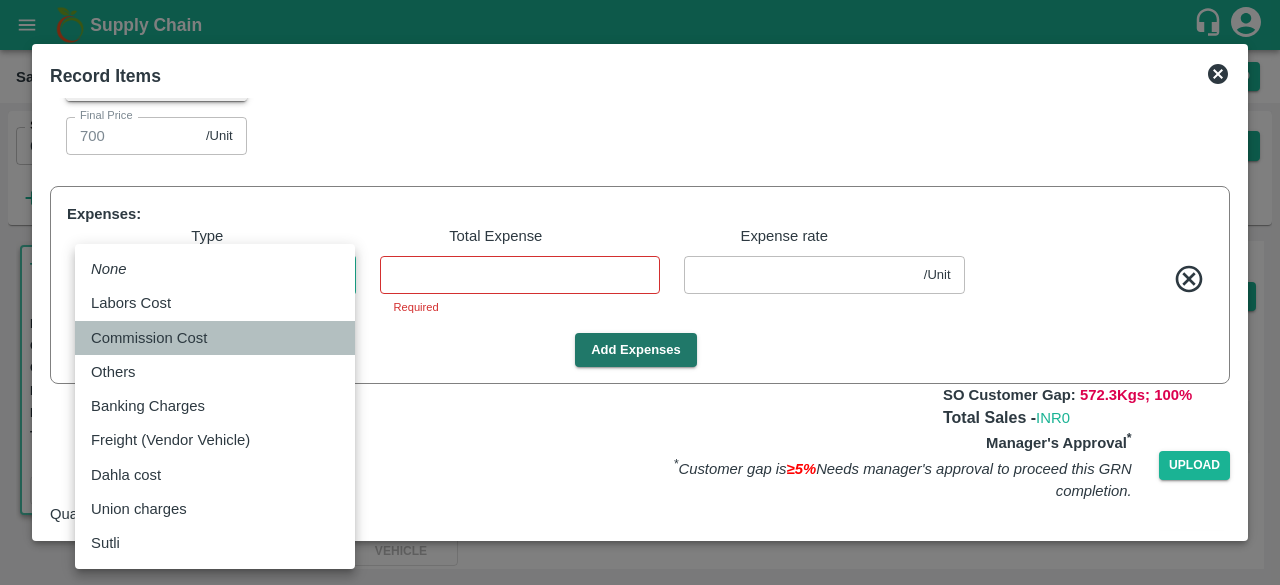 click on "Commission Cost" at bounding box center [154, 338] 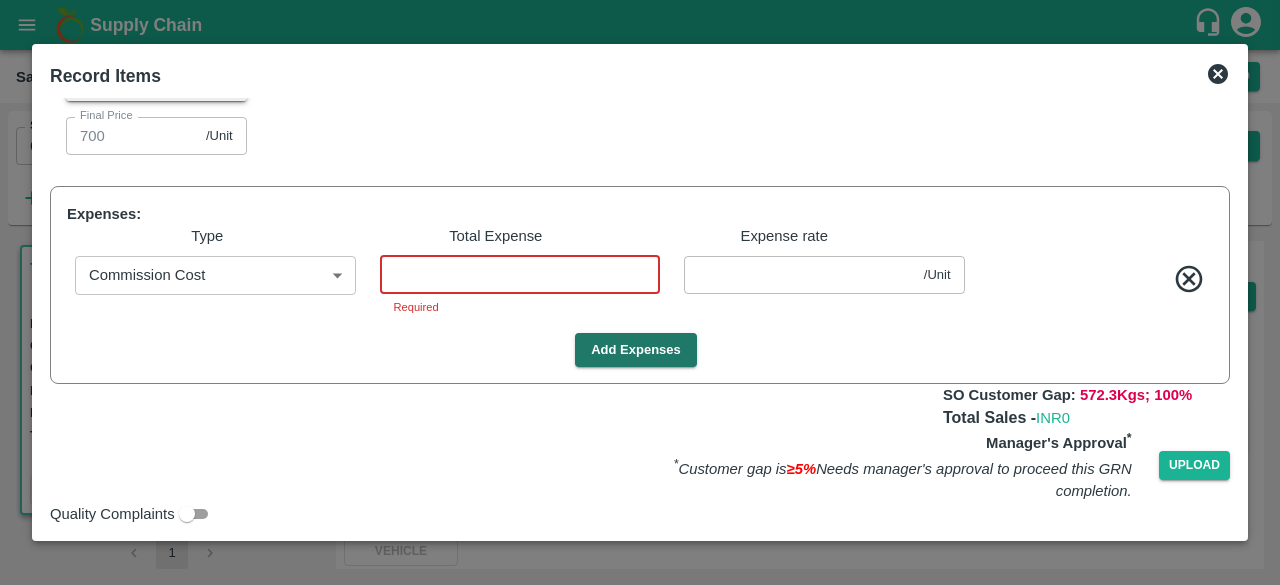 click at bounding box center (520, 275) 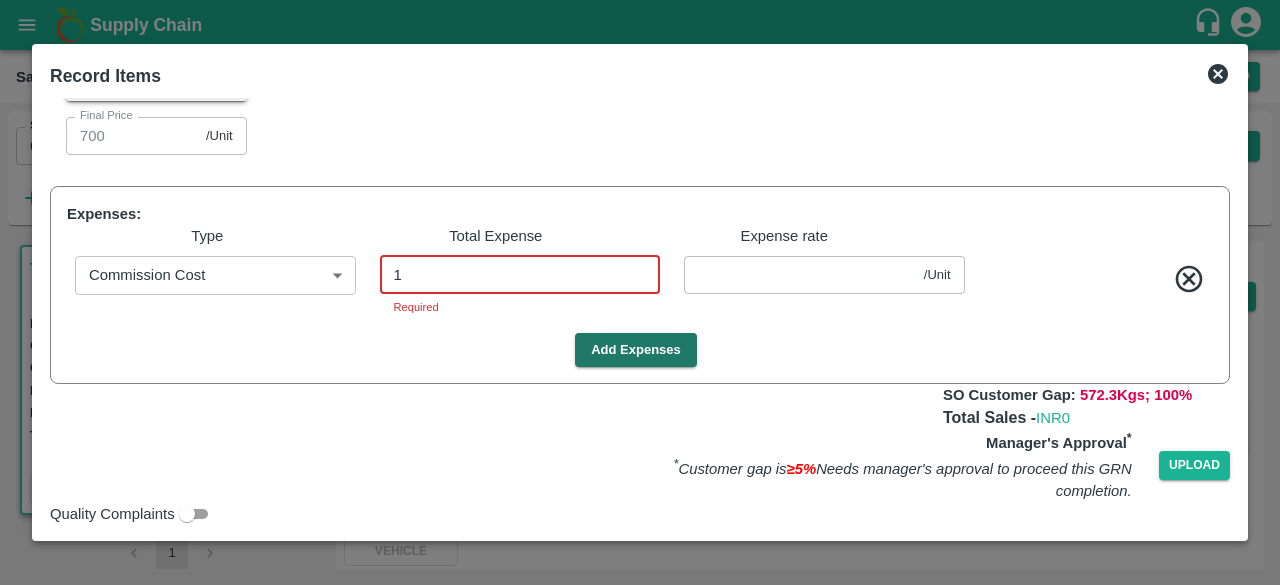 type 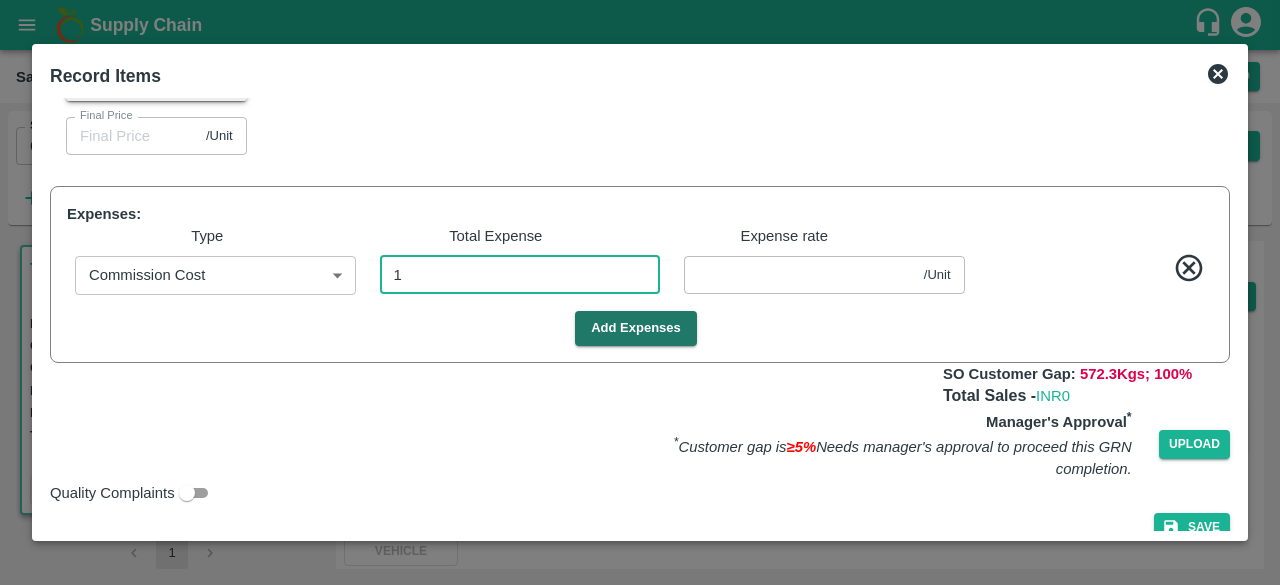 type on "19" 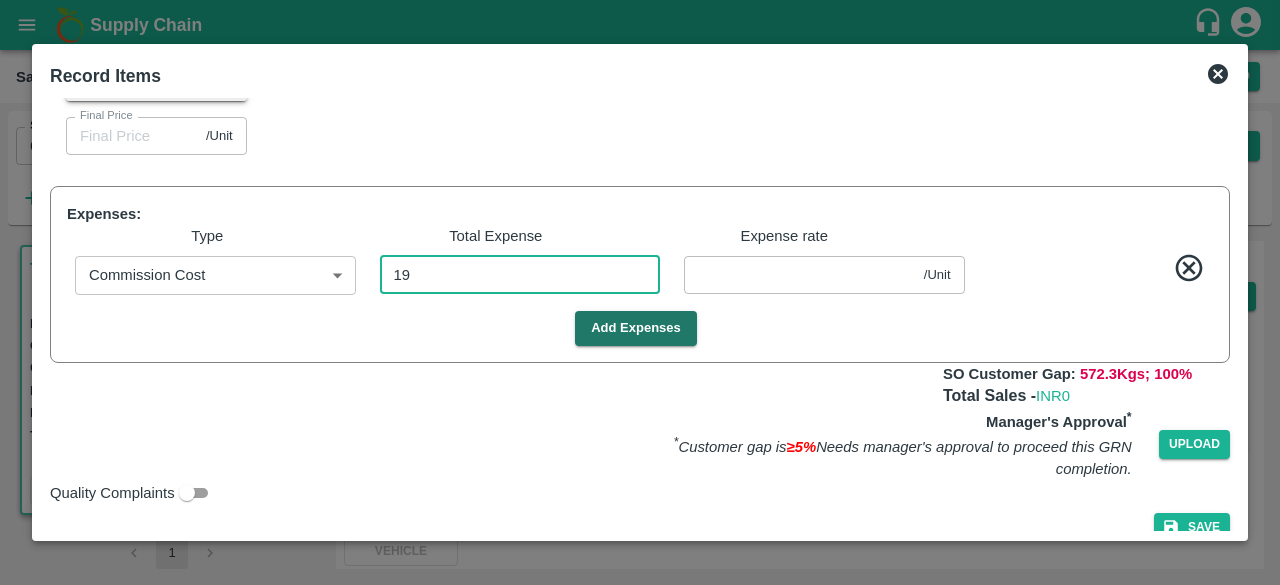 type 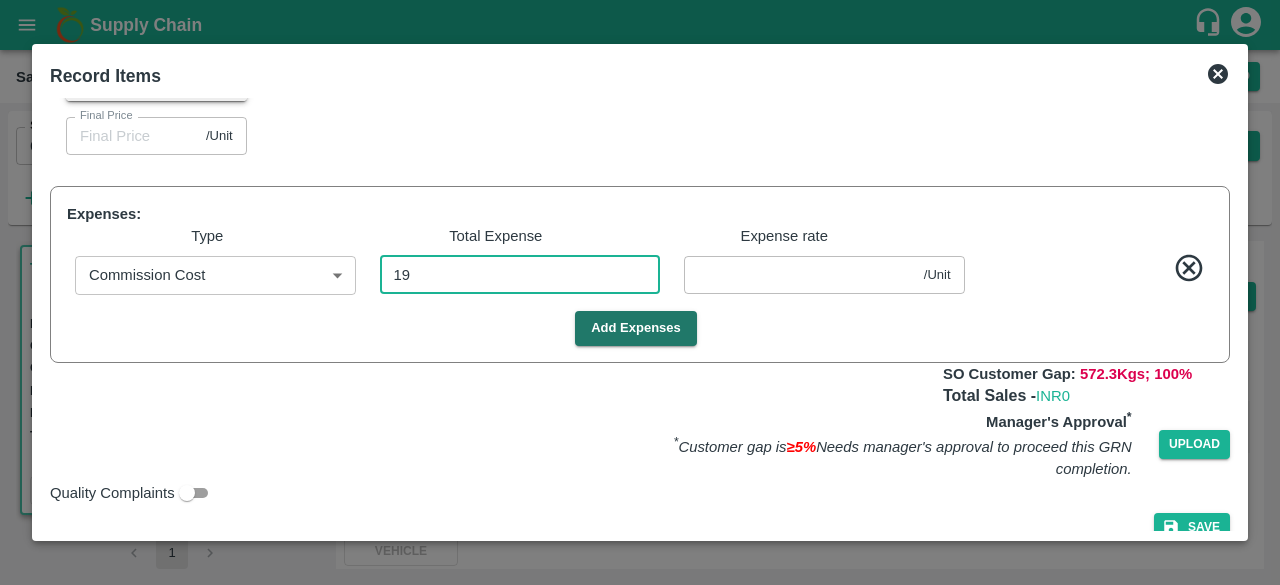 type on "194" 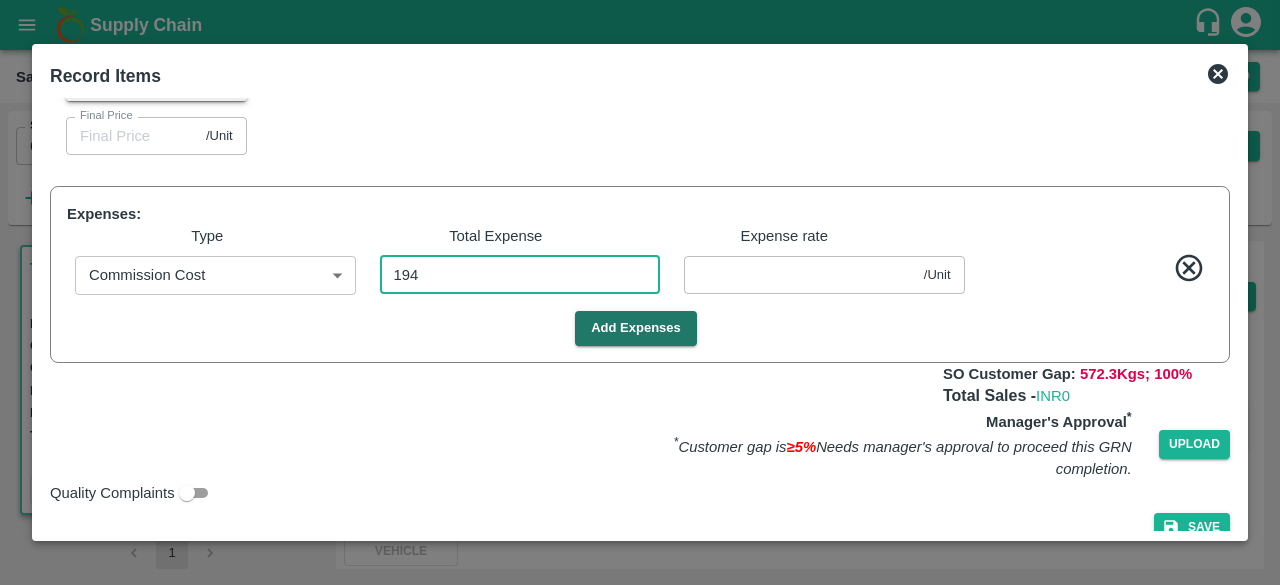 type 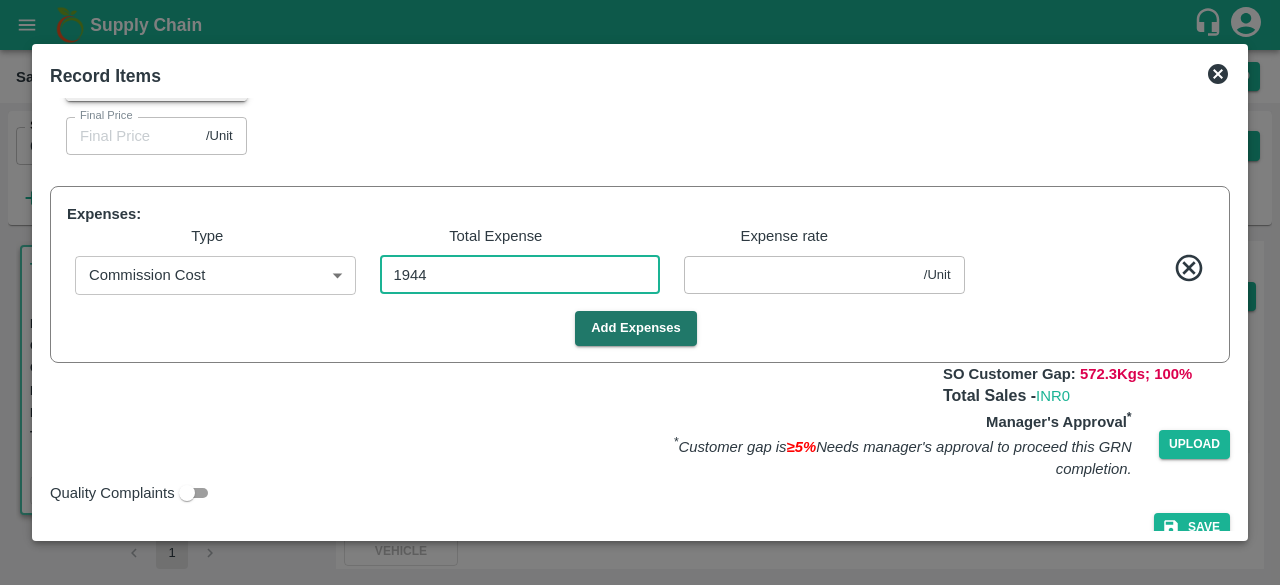 type 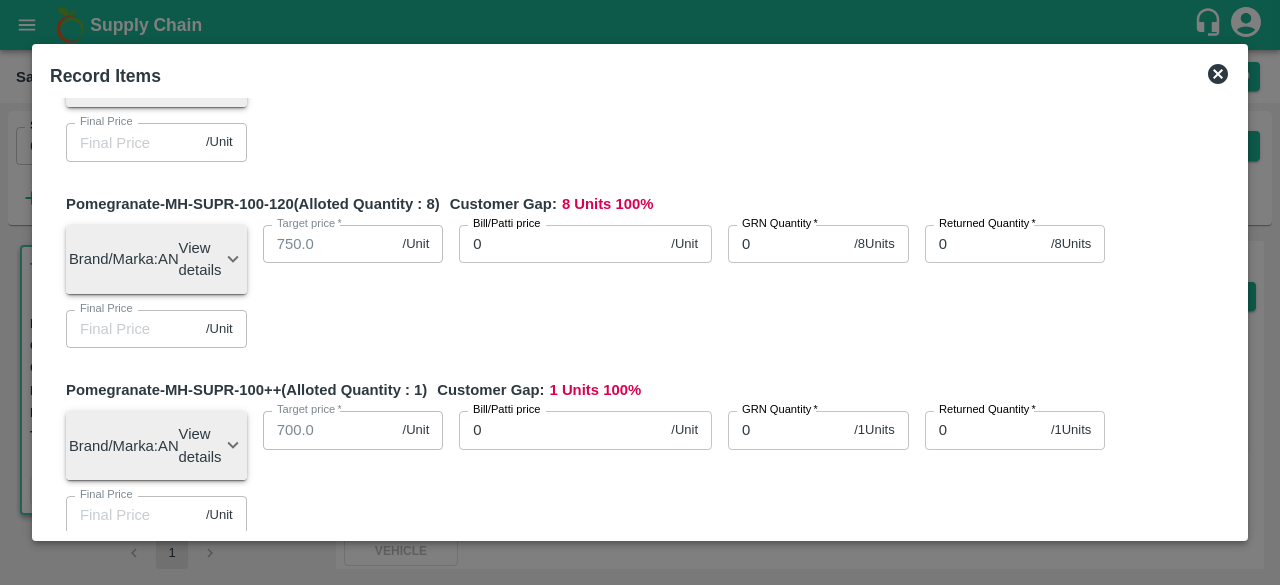 scroll, scrollTop: 0, scrollLeft: 0, axis: both 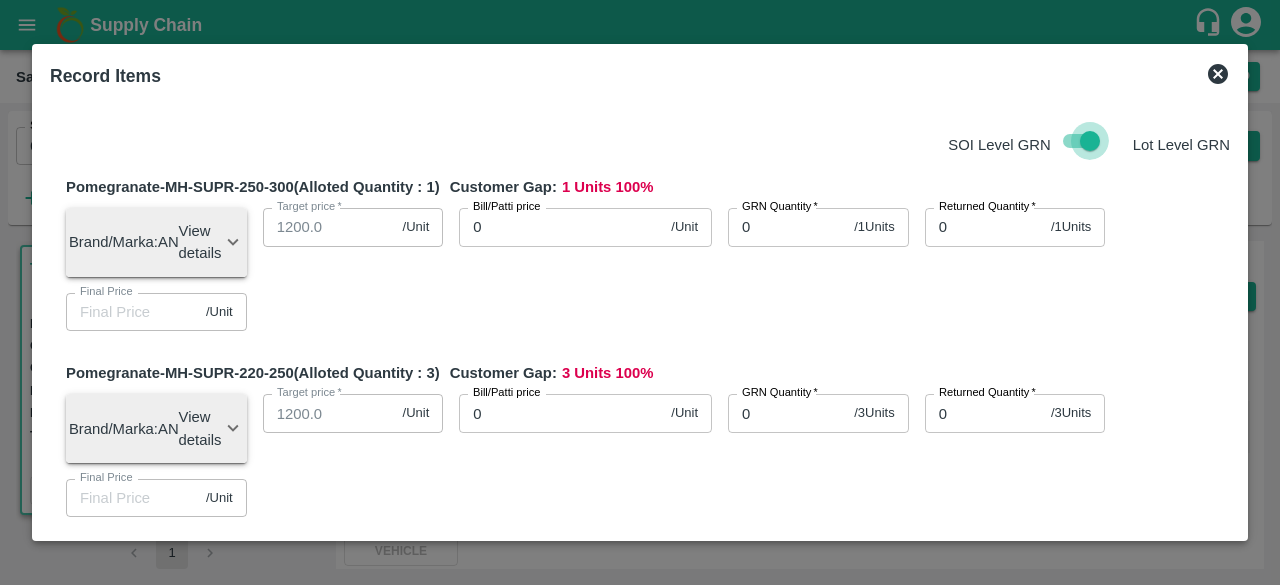 click at bounding box center [1090, 141] 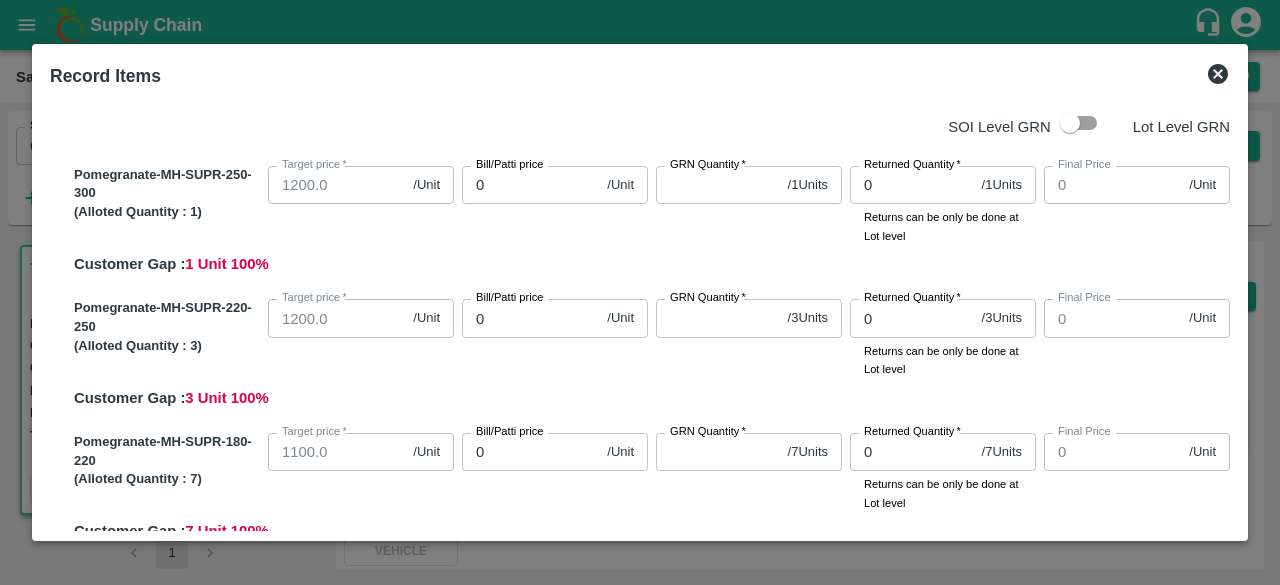 scroll, scrollTop: 0, scrollLeft: 0, axis: both 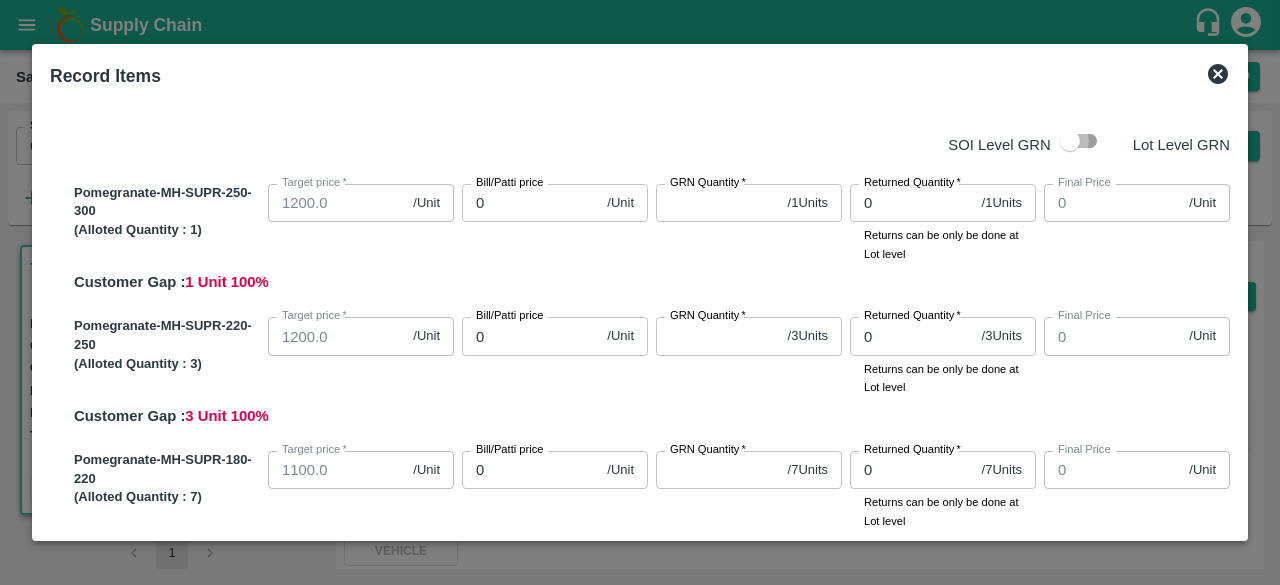 click at bounding box center [1070, 141] 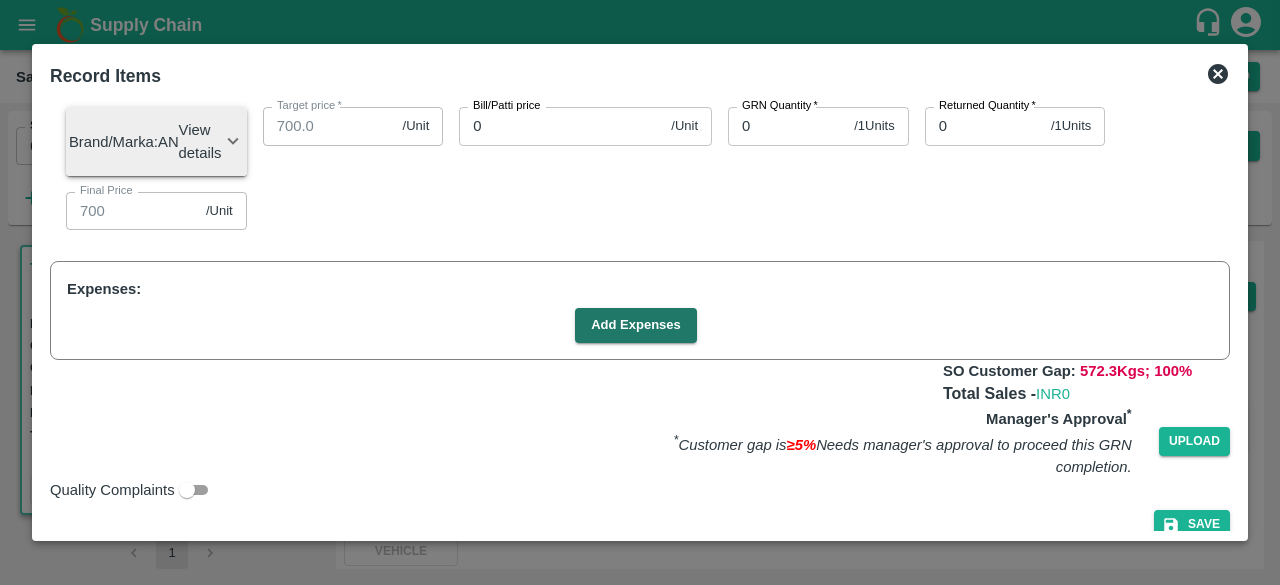 scroll, scrollTop: 1227, scrollLeft: 0, axis: vertical 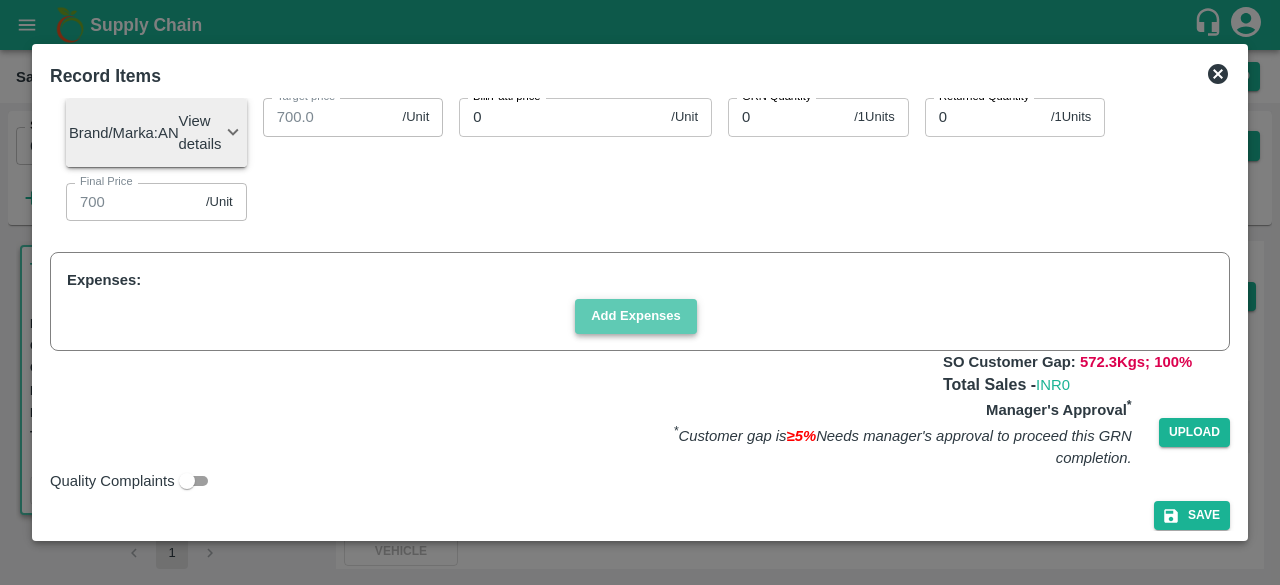 click on "Add Expenses" at bounding box center [636, 316] 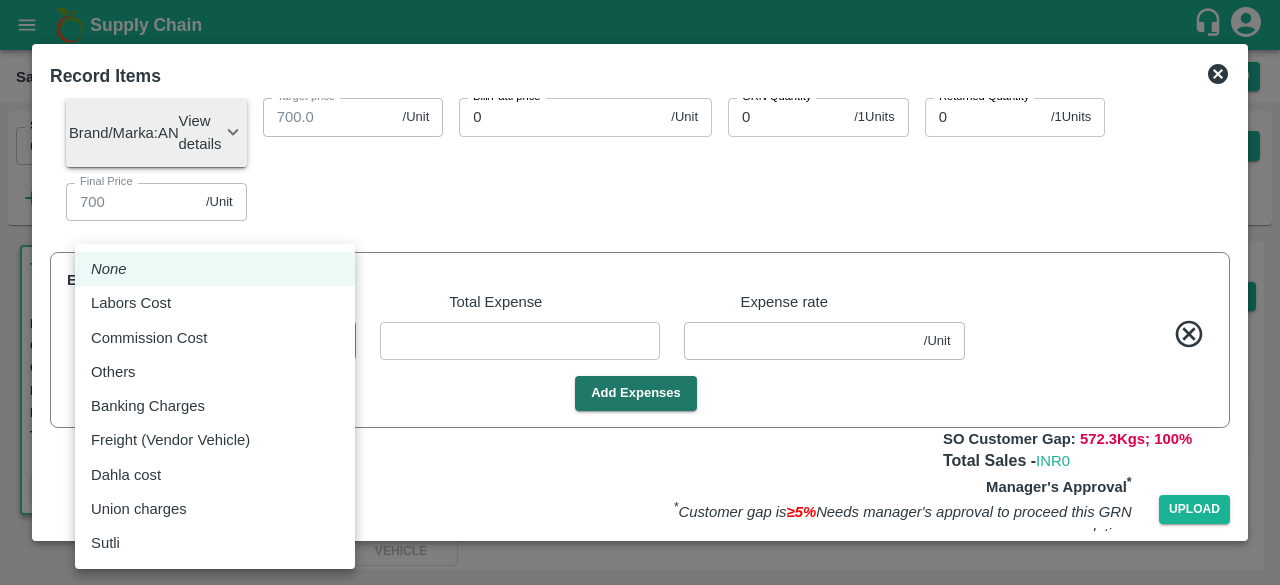 click on "Supply Chain Sales Orders Direct Customer Add SO ID 601045 SO ID Start Date Start Date End Date End Date Select Products Select Products * More T.Kishore Kapoor And Sons Commission Shop No B 27 , , Pahariya fruit mandi, Pahariya , Varanasi, U.P [POSTAL_CODE], Varanasi, Varanasi, Uttar Pradesh, [POSTAL_CODE], India 601045 Expected Delivery : [DATE], [TIME] Ordered Value: Rs. 53100 GRN Value: Rs. 0 Driver: - Delivery weight: 572.3 Trips: TRACK Alloted 1 Regular Sale T.Kishore Kapoor And Sons - 601045 + Create Ticket Record GRN Details Dispatch Challan Record Arrival More Vivek Kapoor [PHONE] Shop No B 27 , , Pahariya fruit mandi, Pahariya , Varanasi, U.P [POSTAL_CODE], Varanasi, Varanasi, Uttar Pradesh, [POSTAL_CODE], India Expected Delivery [DATE], [TIME] Updated Delivery [DATE], [TIME] Track Shipment TRACK VEHICLE Sale Type : Commission Expected Delivery : [DATE], [TIME] Sales Exec : Ashutosh Mishra Status: Alloted Payment Mode : credit Created By : ashutosh.mishra@vegrow.in Comment : Product" at bounding box center (640, 292) 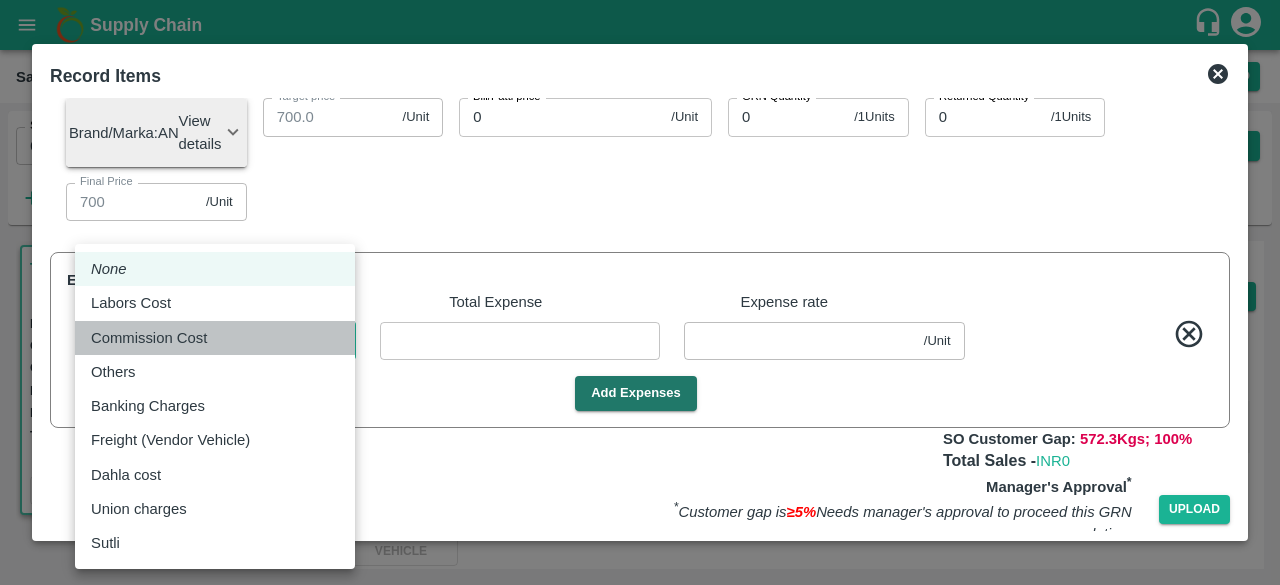 click on "Commission Cost" at bounding box center [215, 338] 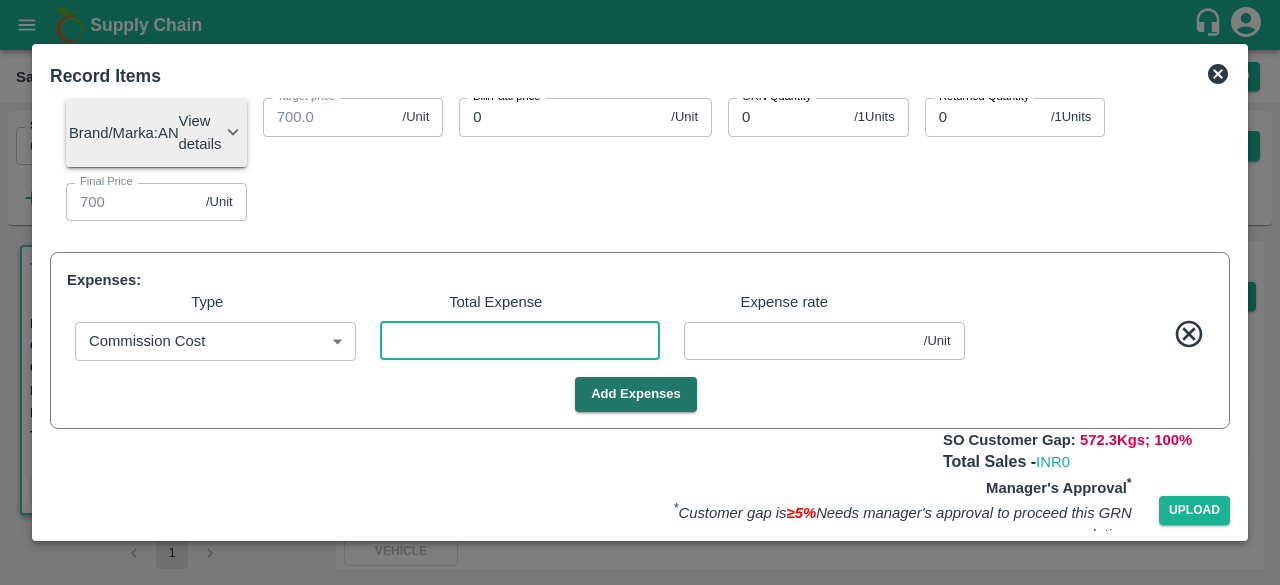 click at bounding box center (520, 341) 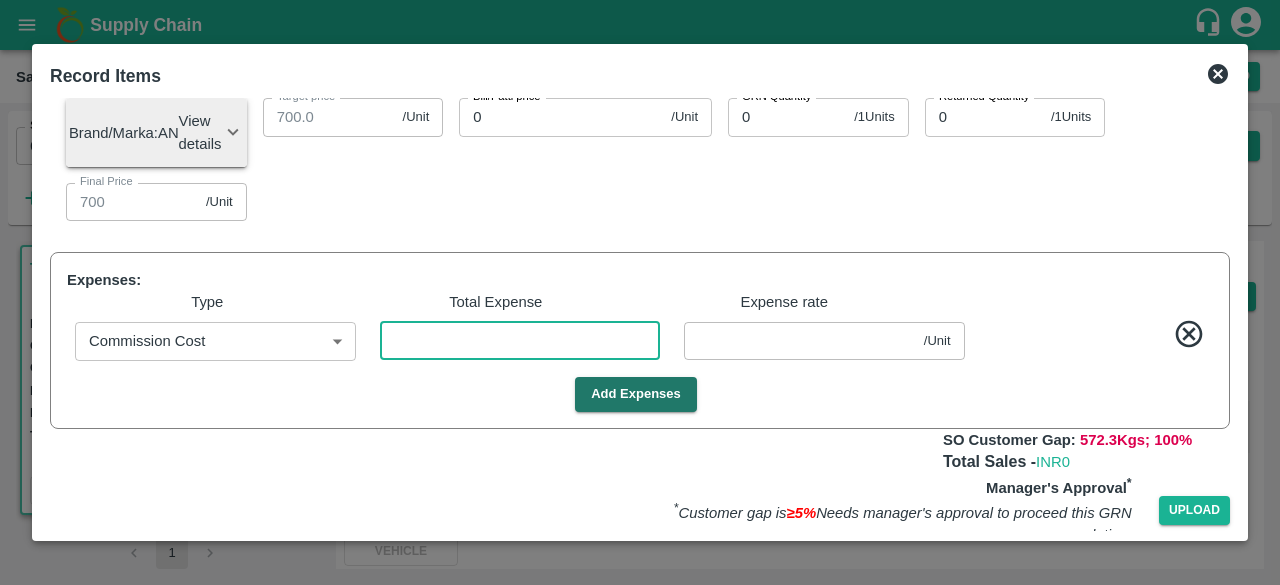 type on "1" 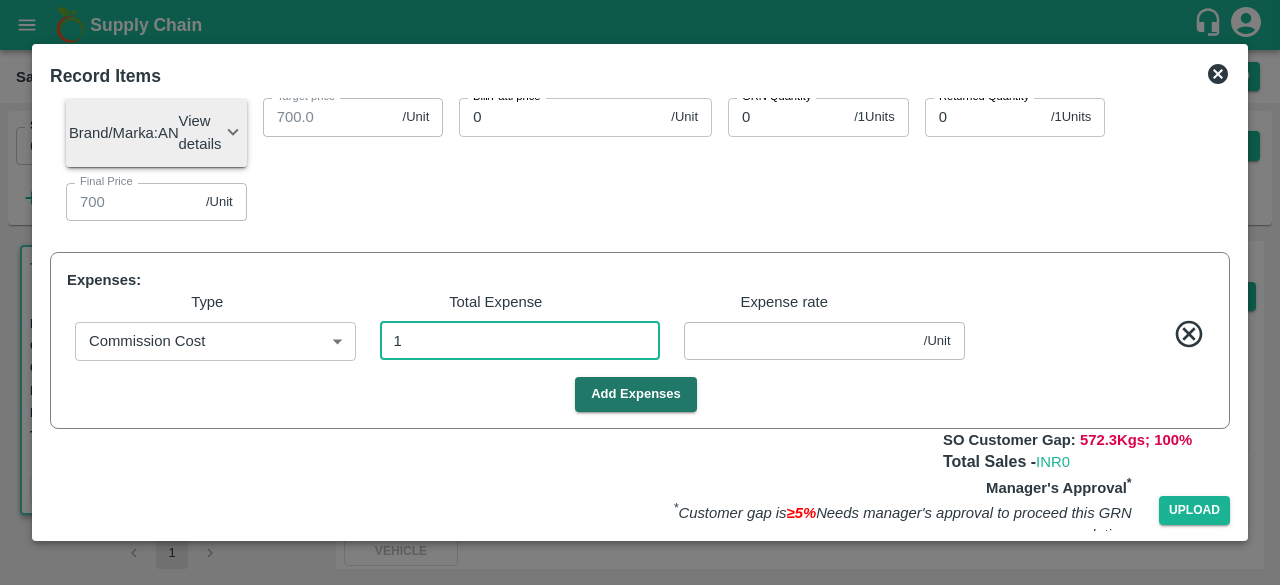 type 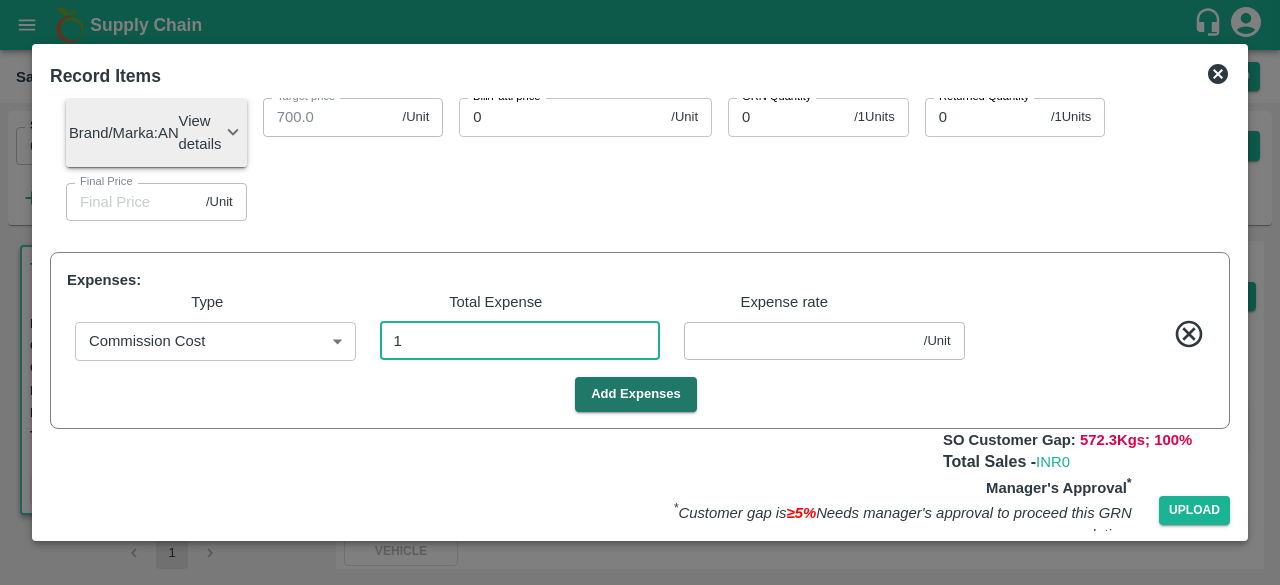 type on "19" 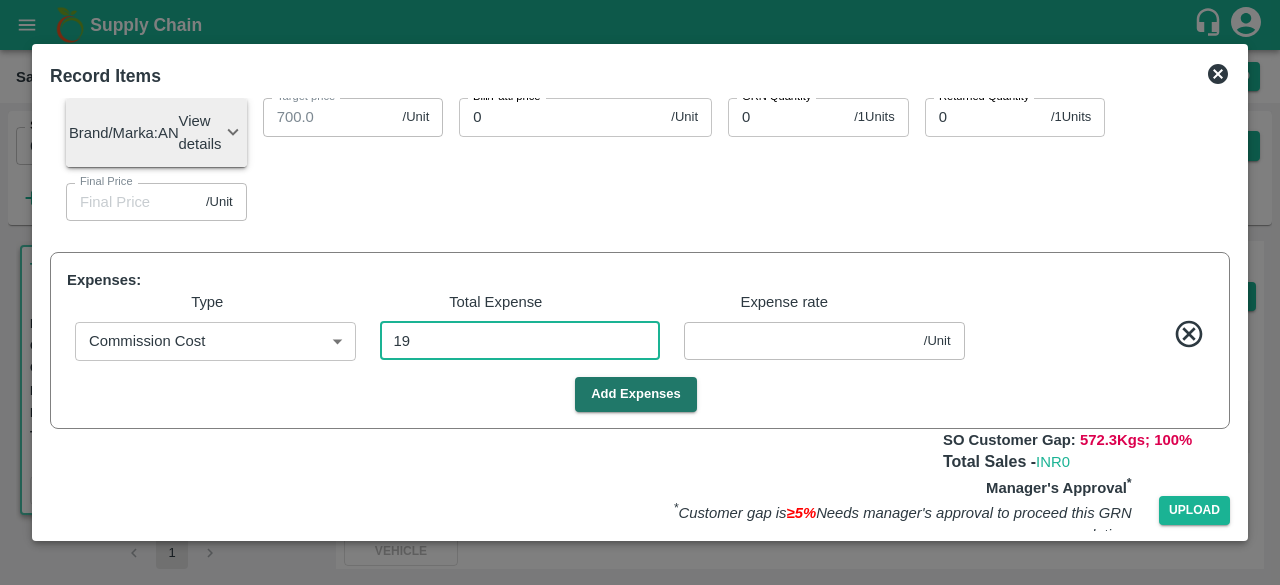 type 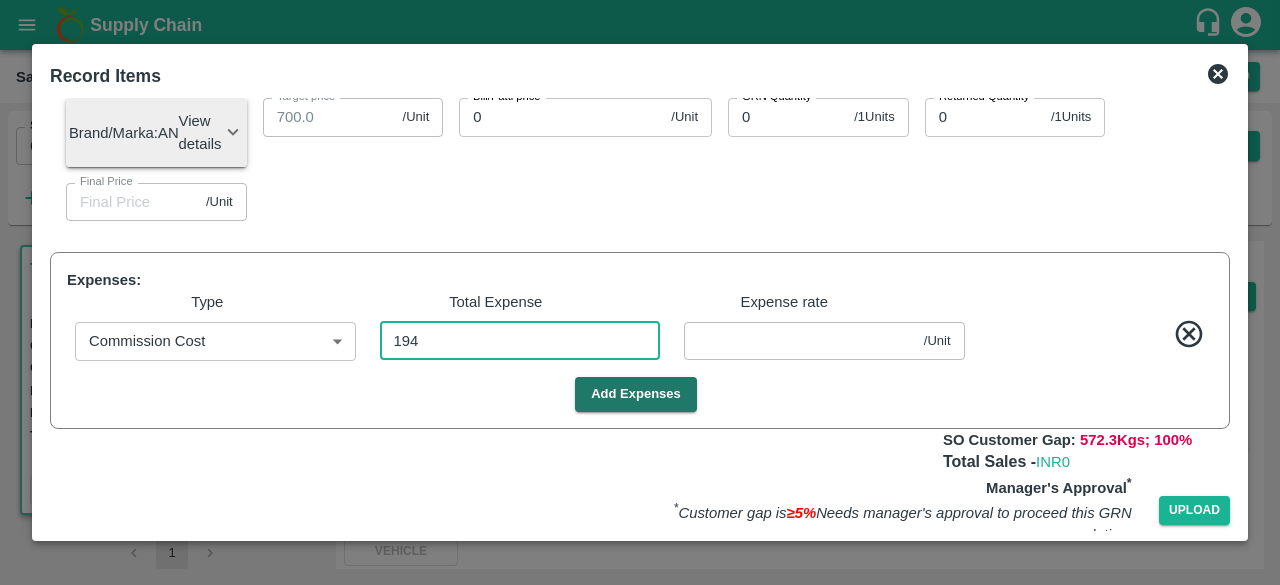 type 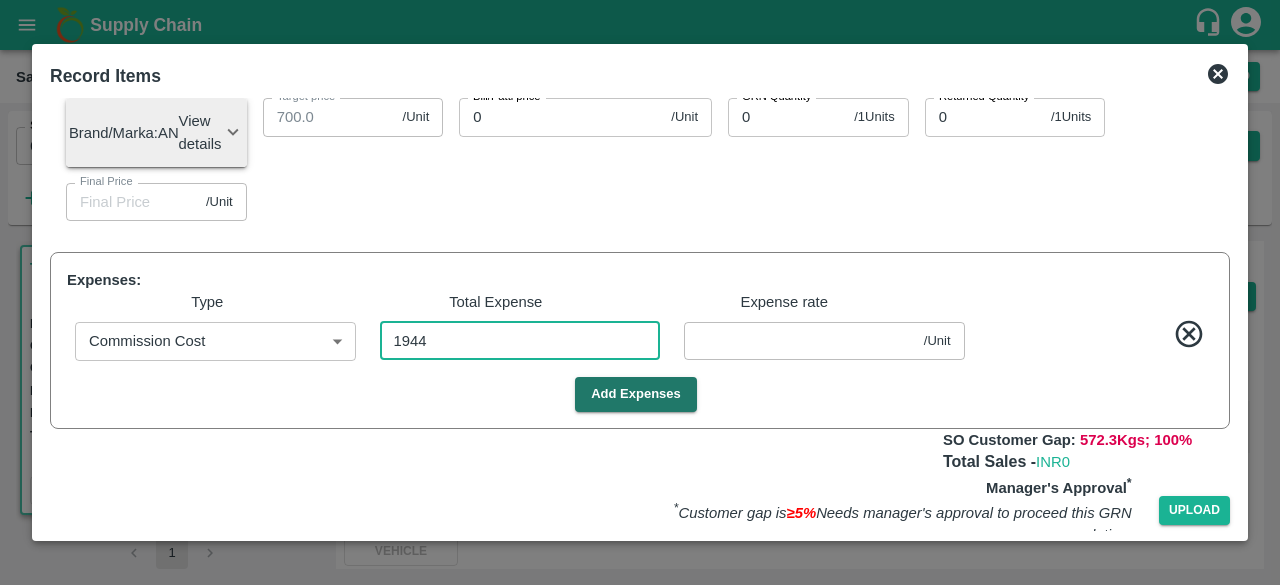 type 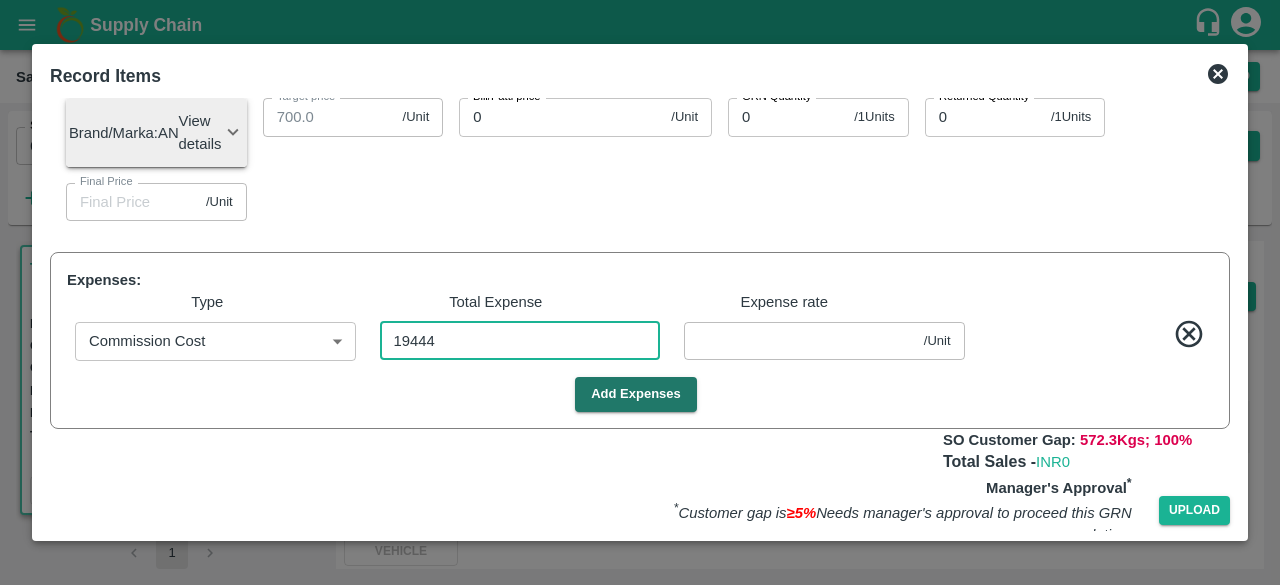 type 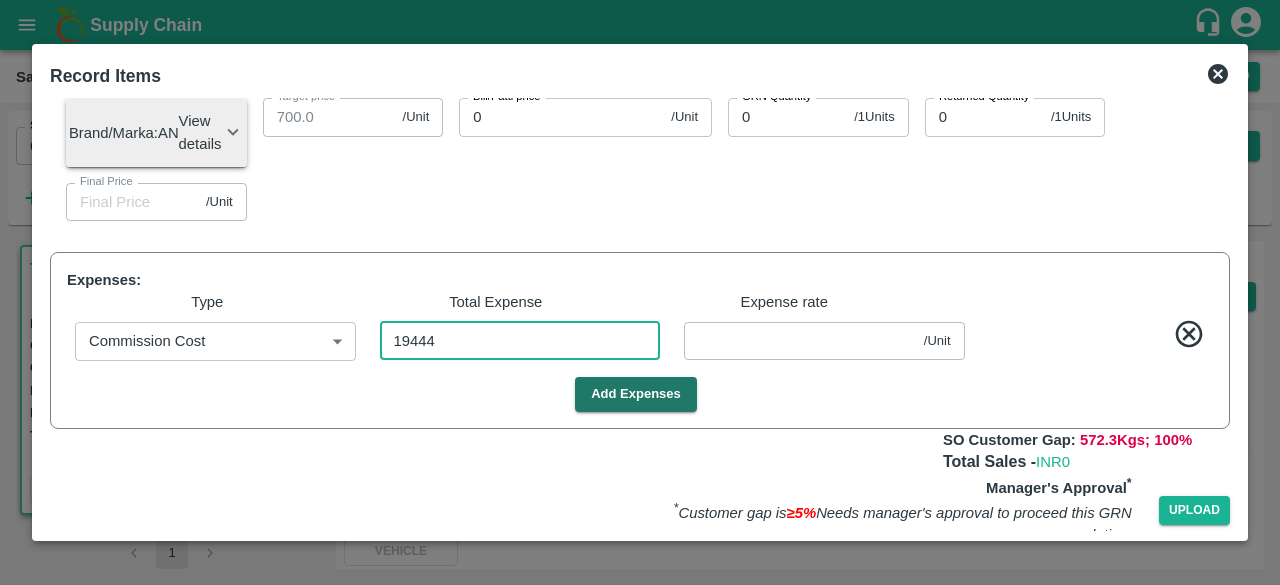 type on "1944" 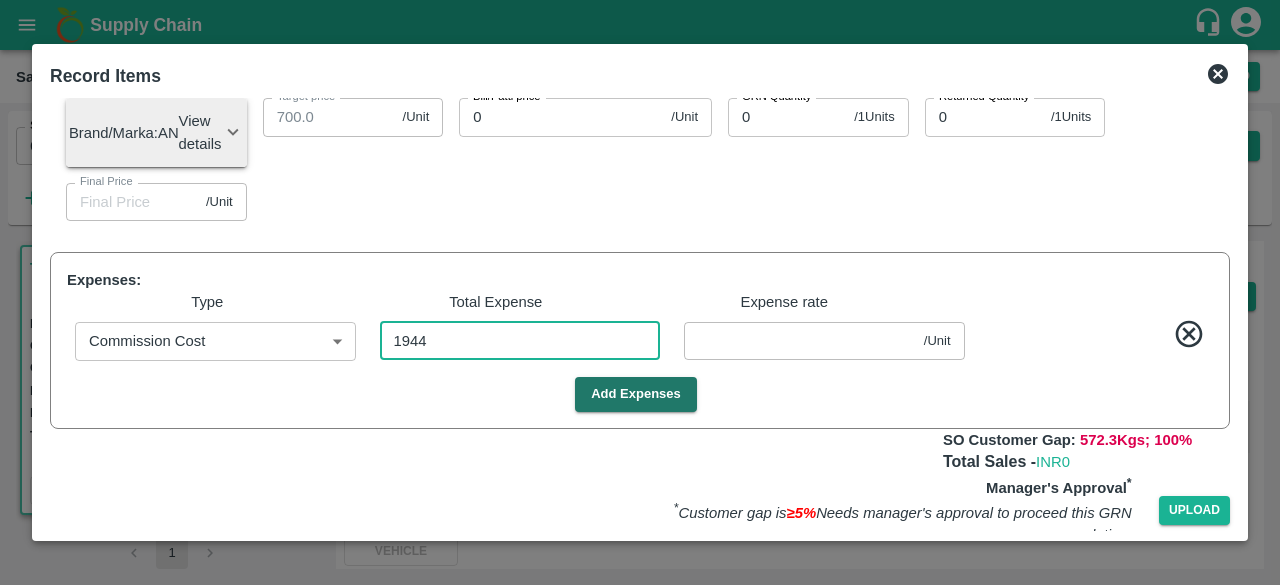 type 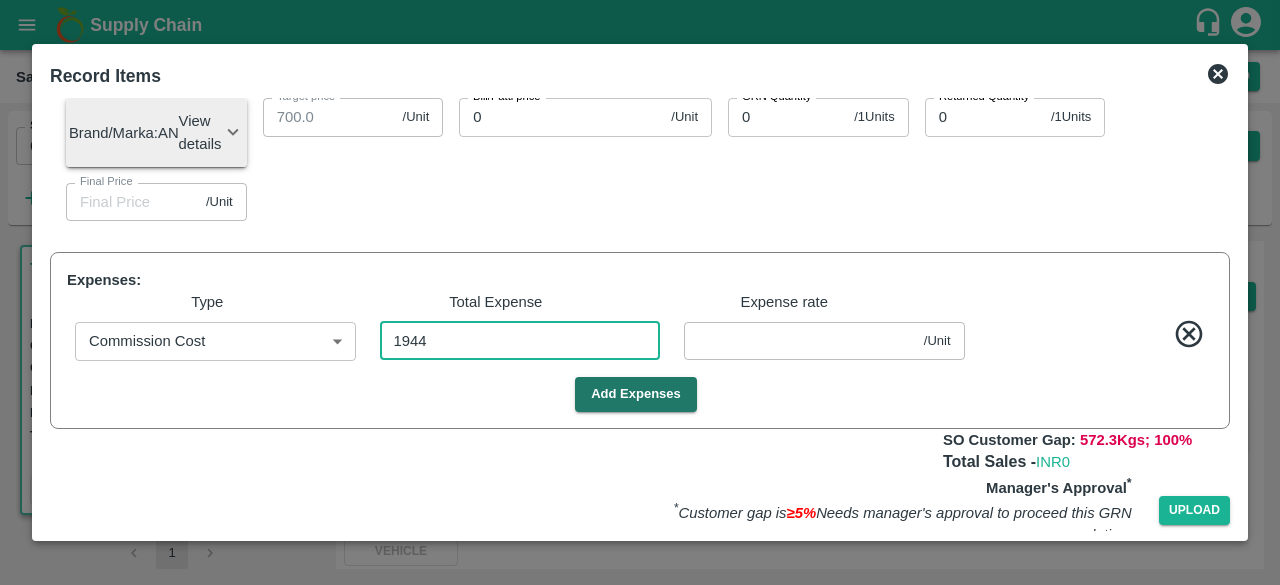 type on "1944" 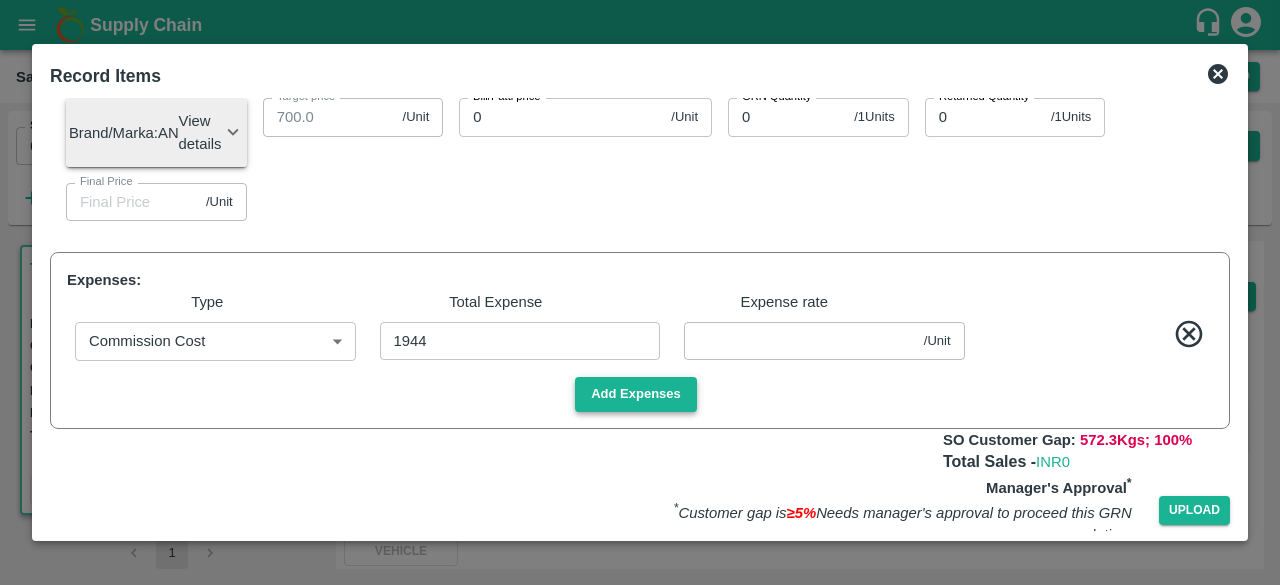 click on "Add Expenses" at bounding box center (636, 394) 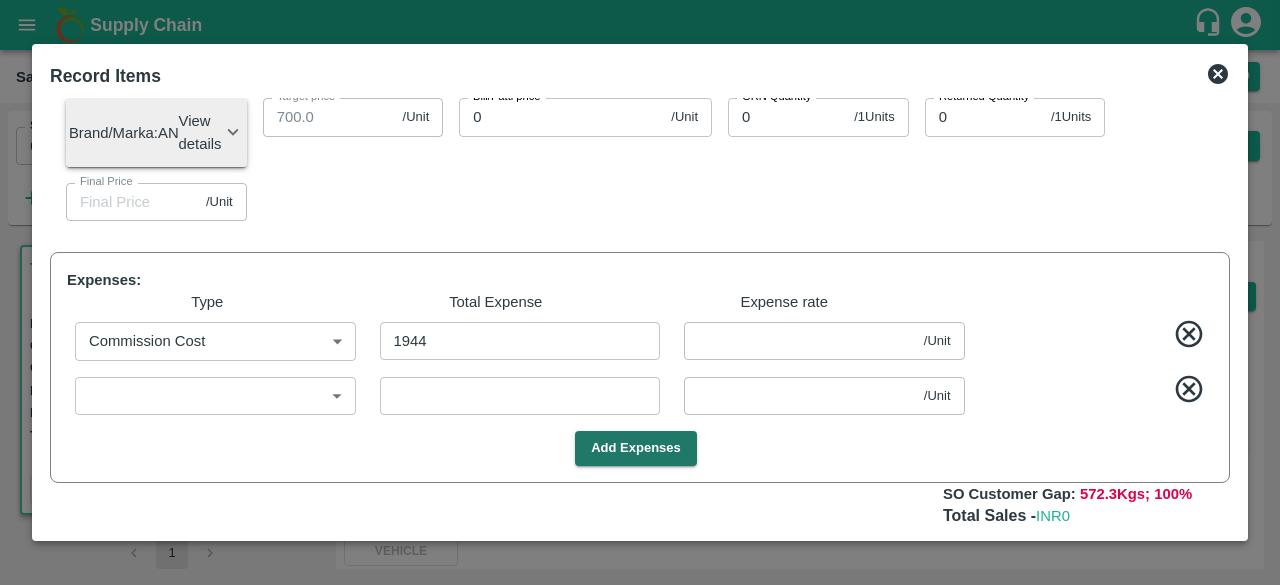 click on "Expenses: Type Total Expense Expense rate Commission Cost Commission Cost ​ 1944 ​ /Unit ​ ​ ​ ​ /Unit ​ Add Expenses" at bounding box center [640, 367] 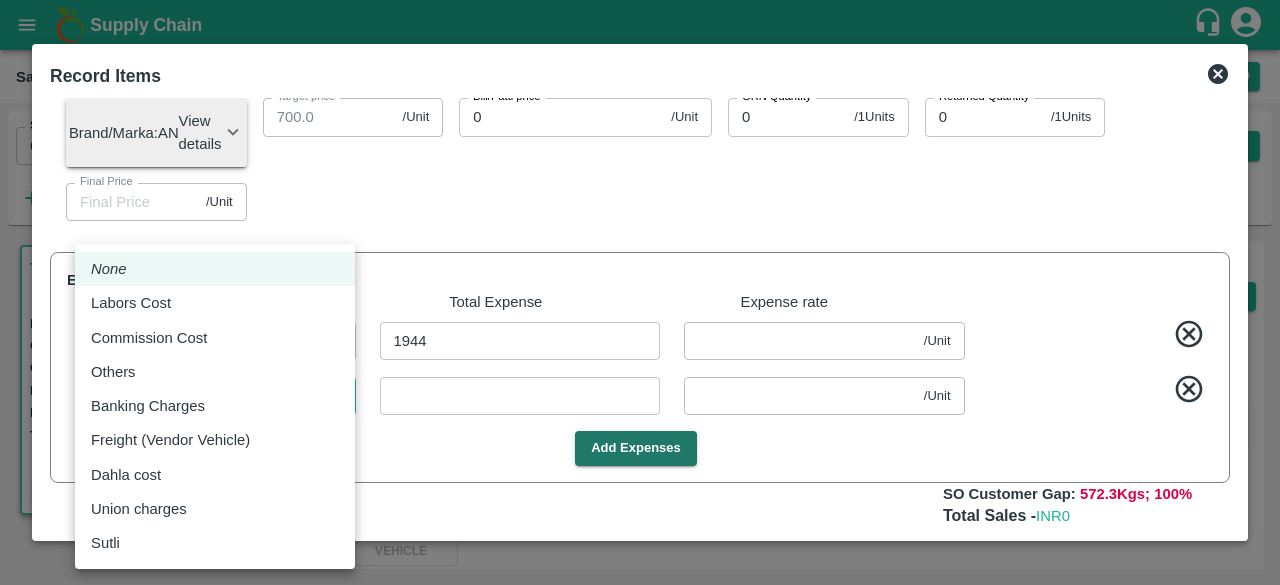 click on "Supply Chain Sales Orders Direct Customer Add SO ID 601045 SO ID Start Date Start Date End Date End Date Select Products Select Products * More T.Kishore Kapoor And Sons Commission Shop No B 27 , , Pahariya fruit mandi, Pahariya , Varanasi, U.P [POSTAL_CODE], Varanasi, Varanasi, Uttar Pradesh, [POSTAL_CODE], India 601045 Expected Delivery : [DATE], [TIME] Ordered Value: Rs. 53100 GRN Value: Rs. 0 Driver: - Delivery weight: 572.3 Trips: TRACK Alloted 1 Regular Sale T.Kishore Kapoor And Sons - 601045 + Create Ticket Record GRN Details Dispatch Challan Record Arrival More Vivek Kapoor [PHONE] Shop No B 27 , , Pahariya fruit mandi, Pahariya , Varanasi, U.P [POSTAL_CODE], Varanasi, Varanasi, Uttar Pradesh, [POSTAL_CODE], India Expected Delivery [DATE], [TIME] Updated Delivery [DATE], [TIME] Track Shipment TRACK VEHICLE Sale Type : Commission Expected Delivery : [DATE], [TIME] Sales Exec : Ashutosh Mishra Status: Alloted Payment Mode : credit Created By : ashutosh.mishra@vegrow.in Comment : Product" at bounding box center [640, 292] 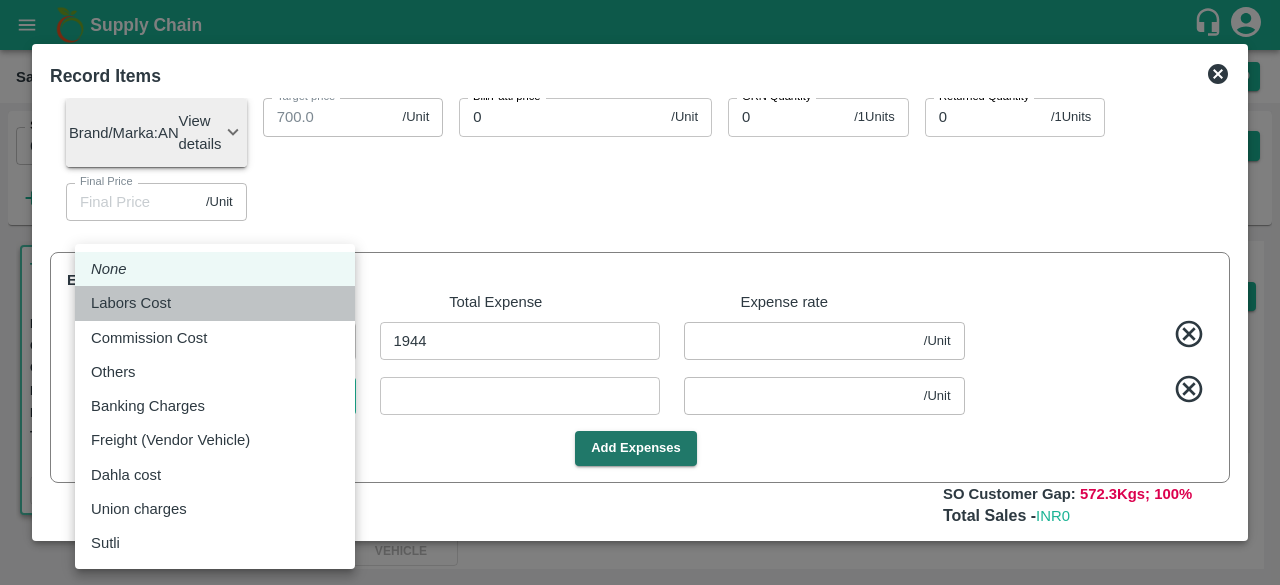 click on "Labors Cost" at bounding box center [215, 303] 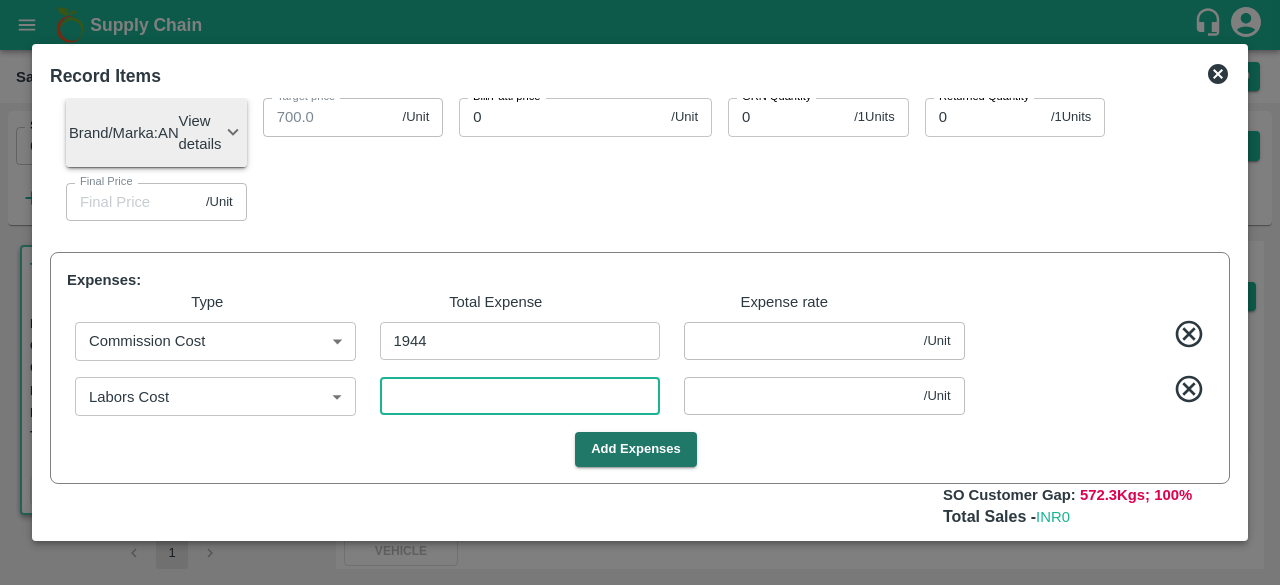 type 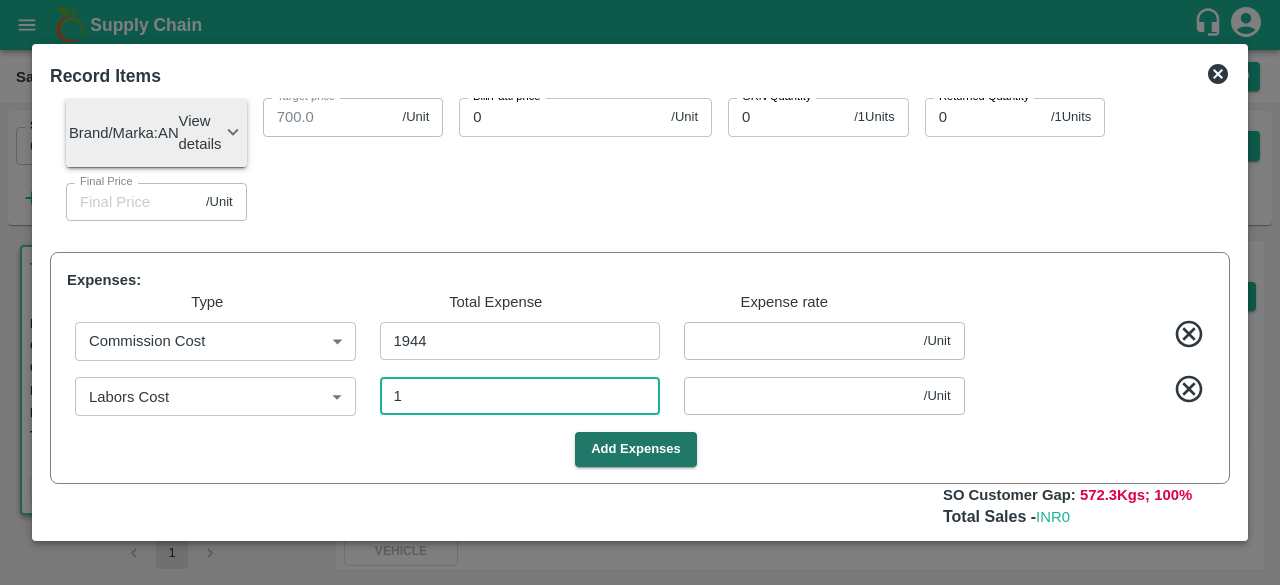 type 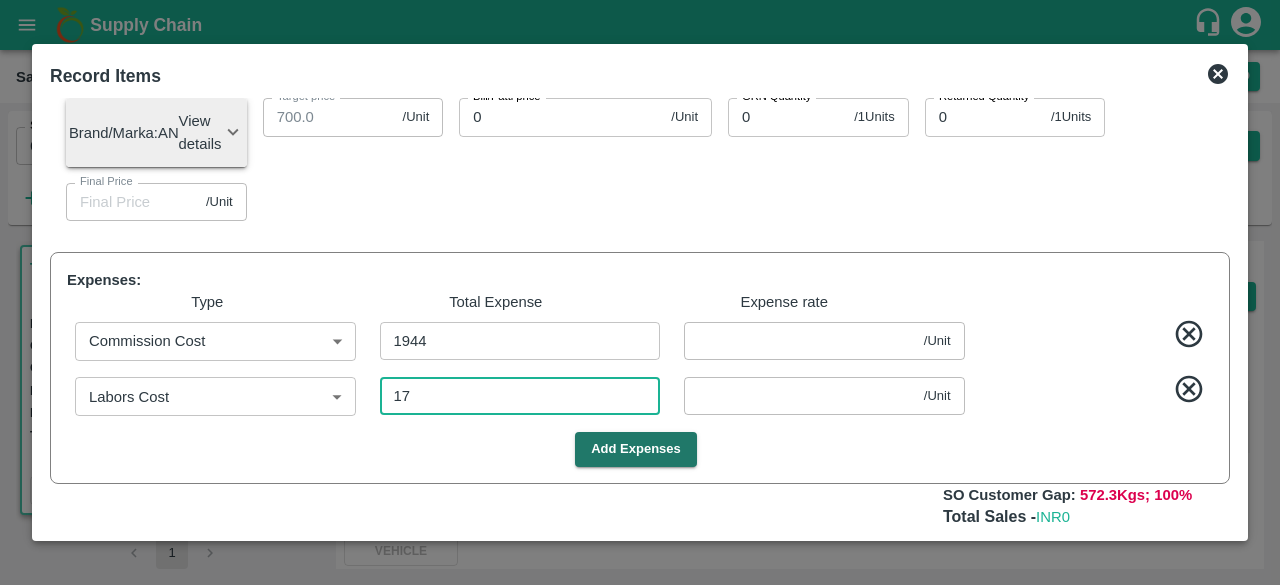type 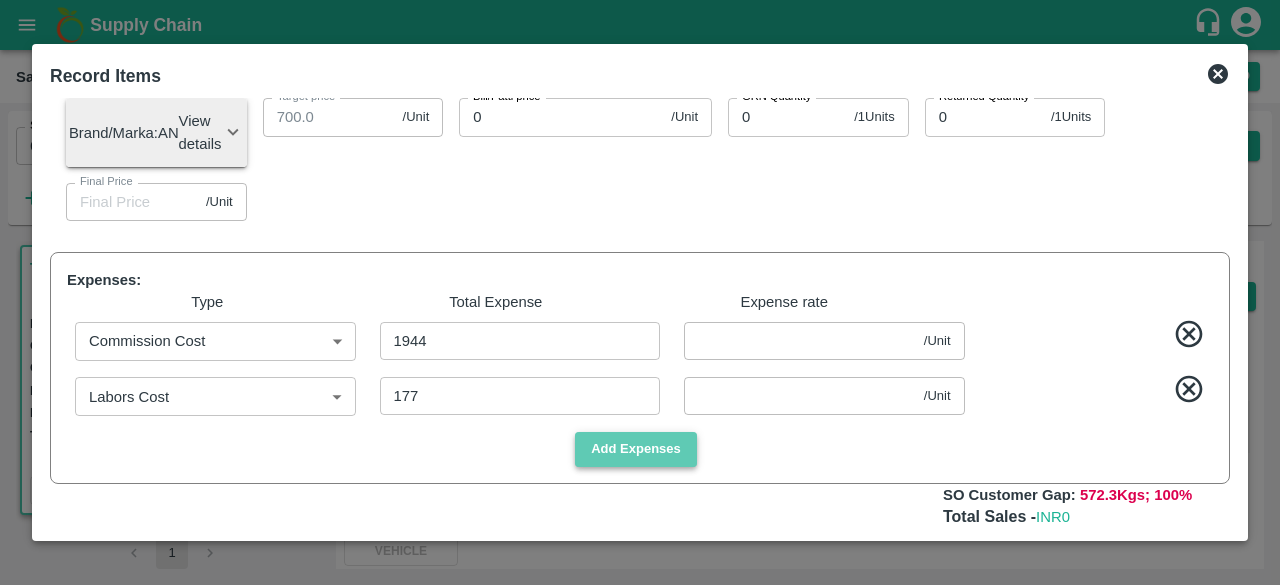 click on "Add Expenses" at bounding box center (636, 449) 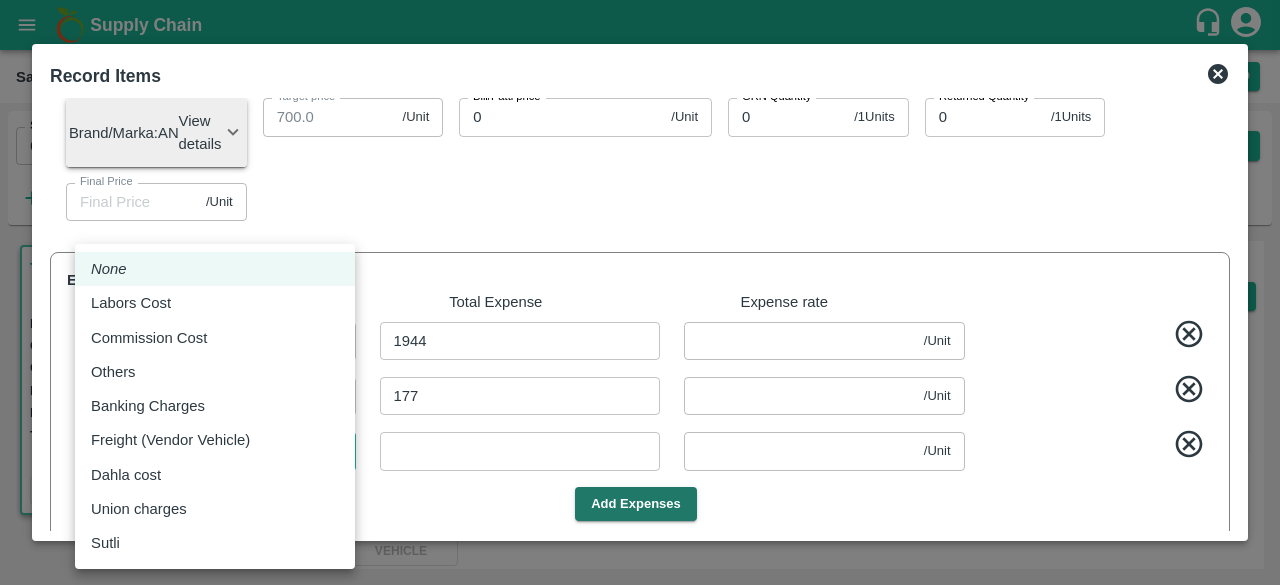 click on "Supply Chain Sales Orders Direct Customer Add SO ID 601045 SO ID Start Date Start Date End Date End Date Select Products Select Products * More T.Kishore Kapoor And Sons Commission Shop No B 27 , , Pahariya fruit mandi, Pahariya , Varanasi, U.P [POSTAL_CODE], Varanasi, Varanasi, Uttar Pradesh, [POSTAL_CODE], India 601045 Expected Delivery : [DATE], [TIME] Ordered Value: Rs. 53100 GRN Value: Rs. 0 Driver: - Delivery weight: 572.3 Trips: TRACK Alloted 1 Regular Sale T.Kishore Kapoor And Sons - 601045 + Create Ticket Record GRN Details Dispatch Challan Record Arrival More Vivek Kapoor [PHONE] Shop No B 27 , , Pahariya fruit mandi, Pahariya , Varanasi, U.P [POSTAL_CODE], Varanasi, Varanasi, Uttar Pradesh, [POSTAL_CODE], India Expected Delivery [DATE], [TIME] Updated Delivery [DATE], [TIME] Track Shipment TRACK VEHICLE Sale Type : Commission Expected Delivery : [DATE], [TIME] Sales Exec : Ashutosh Mishra Status: Alloted Payment Mode : credit Created By : ashutosh.mishra@vegrow.in Comment : Product" at bounding box center (640, 292) 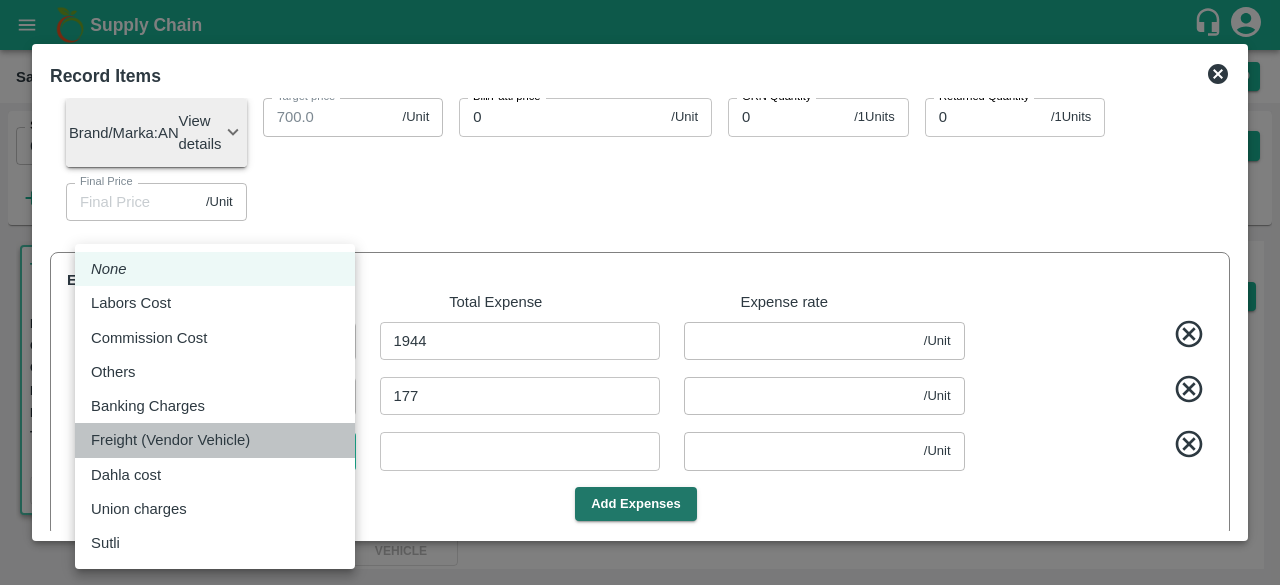 click on "Freight (Vendor Vehicle)" at bounding box center [215, 440] 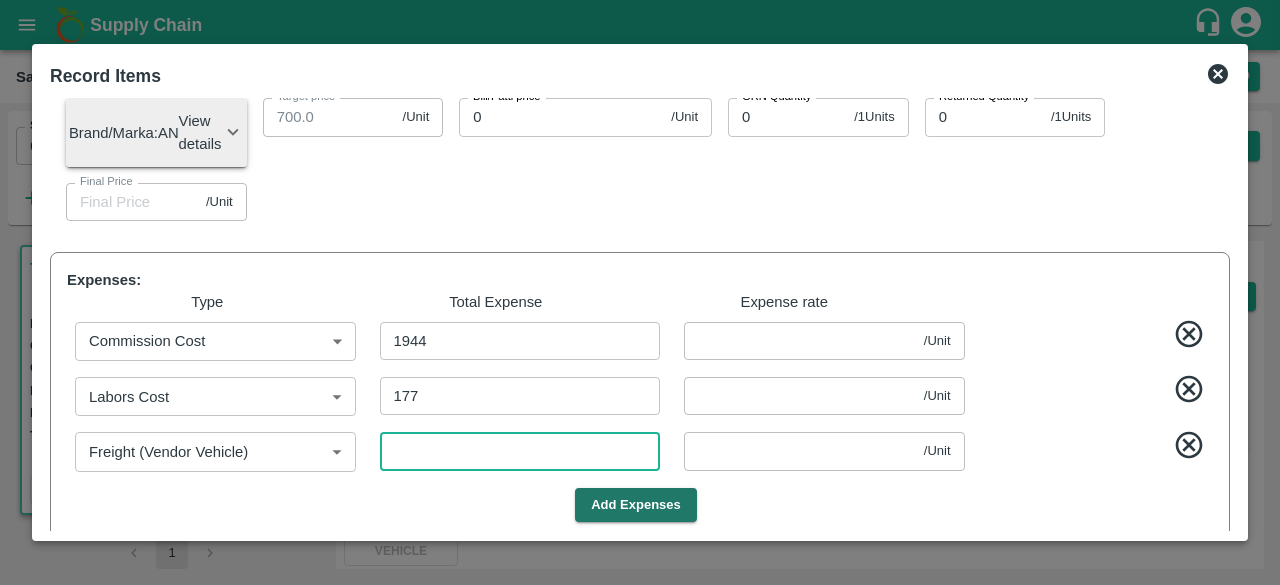 click at bounding box center (520, 451) 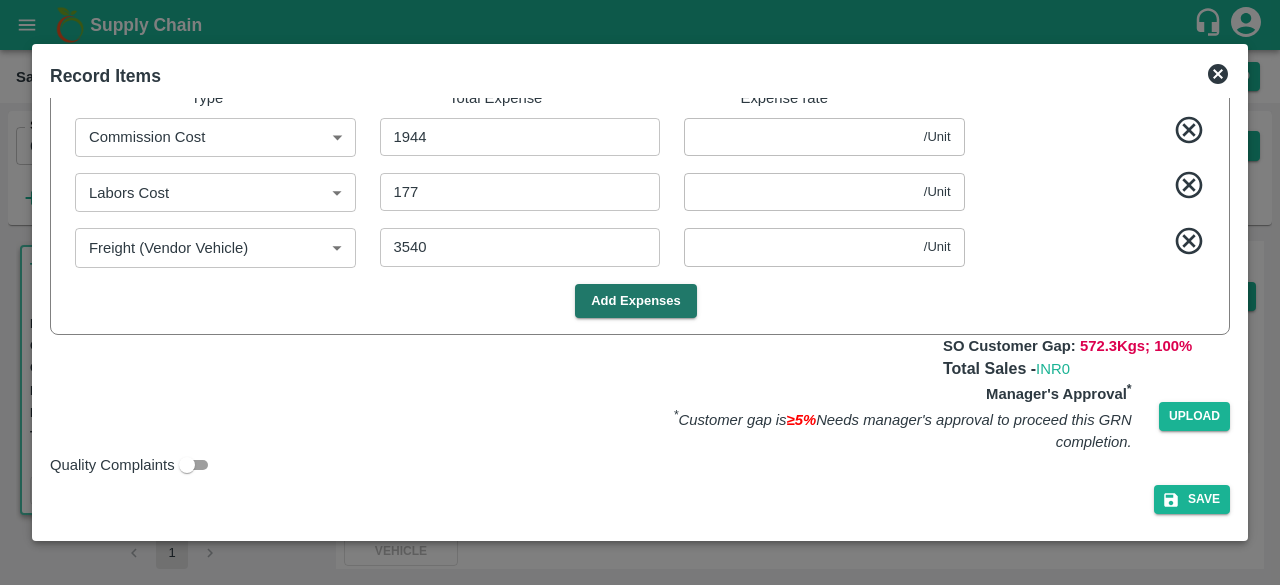 scroll, scrollTop: 1481, scrollLeft: 0, axis: vertical 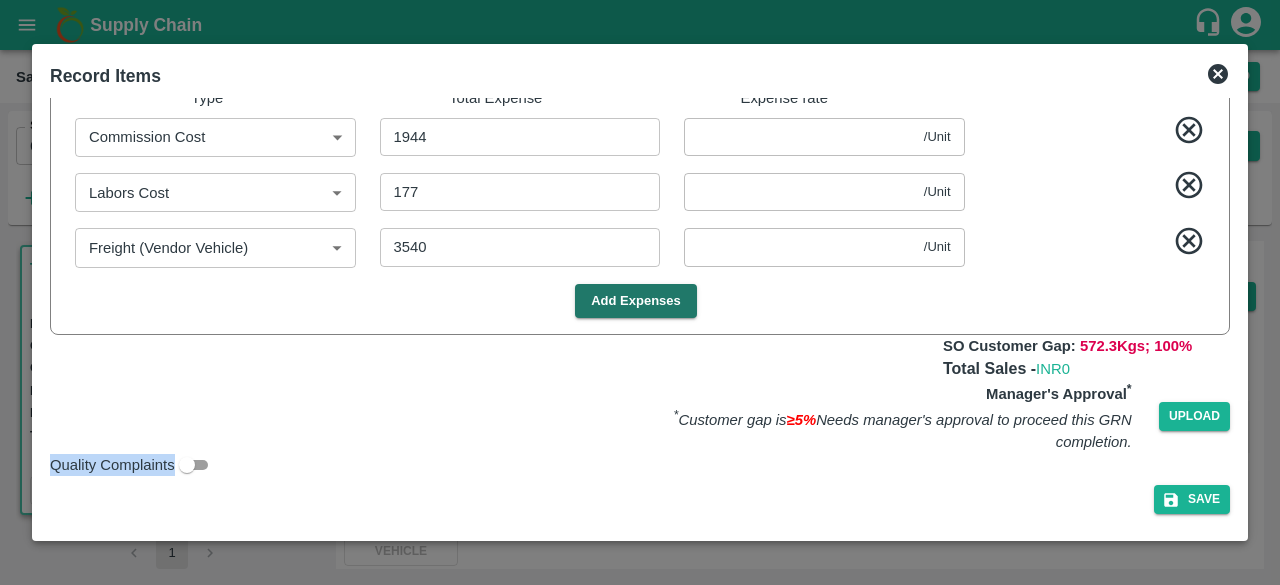 drag, startPoint x: 1238, startPoint y: 459, endPoint x: 1236, endPoint y: 381, distance: 78.025635 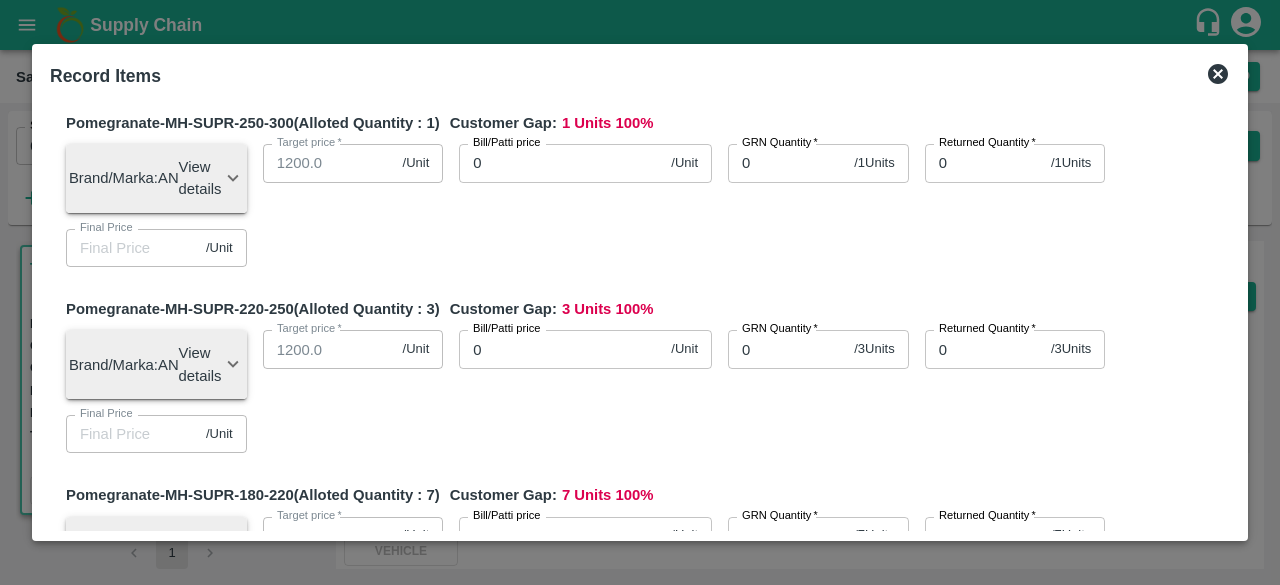 scroll, scrollTop: 0, scrollLeft: 0, axis: both 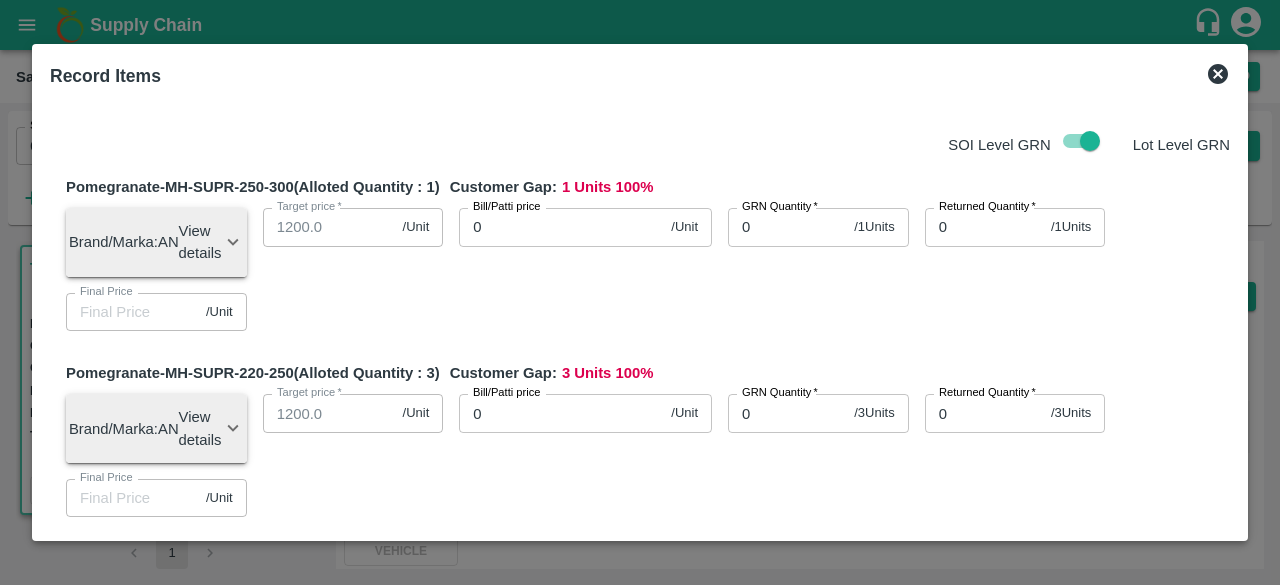 click on "0" at bounding box center (787, 227) 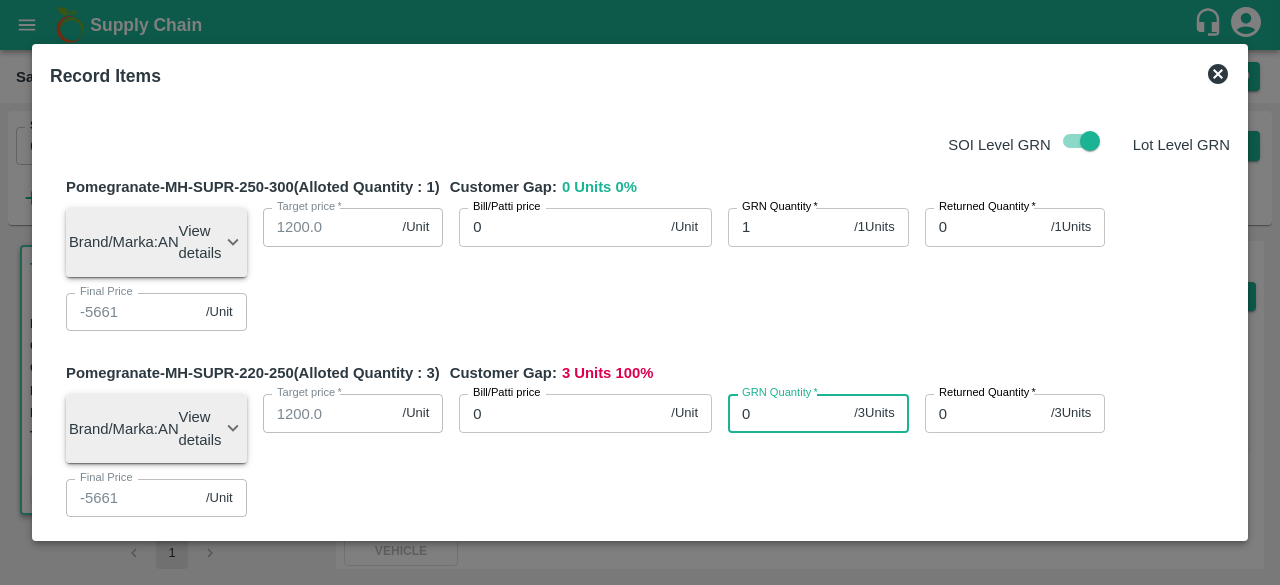 click on "0" at bounding box center [787, 413] 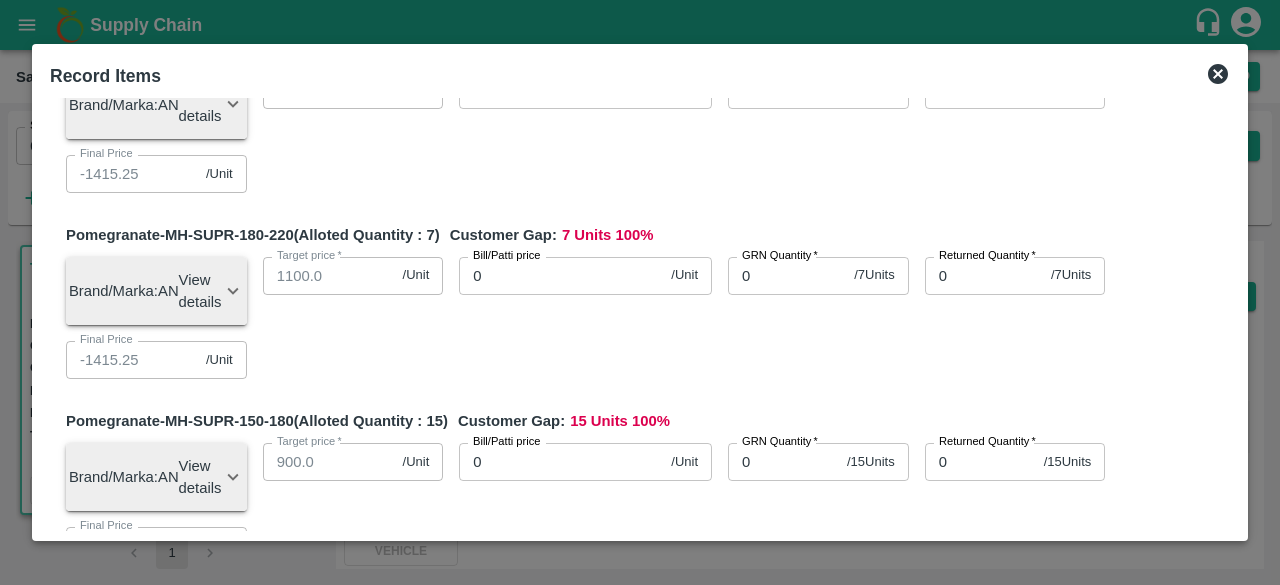 scroll, scrollTop: 326, scrollLeft: 0, axis: vertical 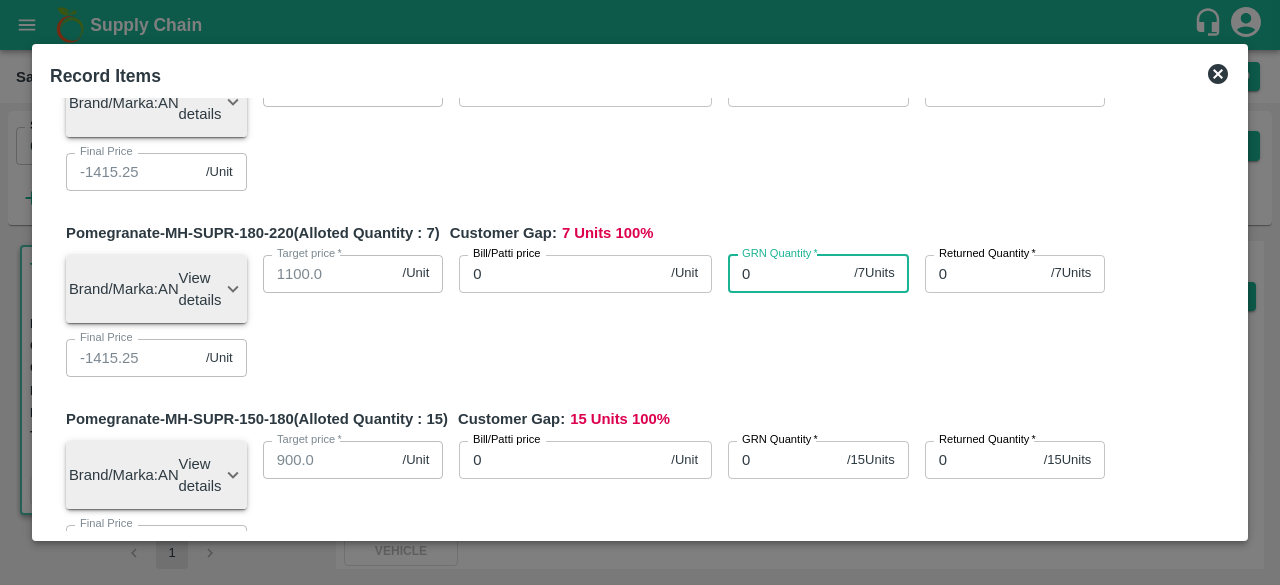click on "0" at bounding box center (787, 274) 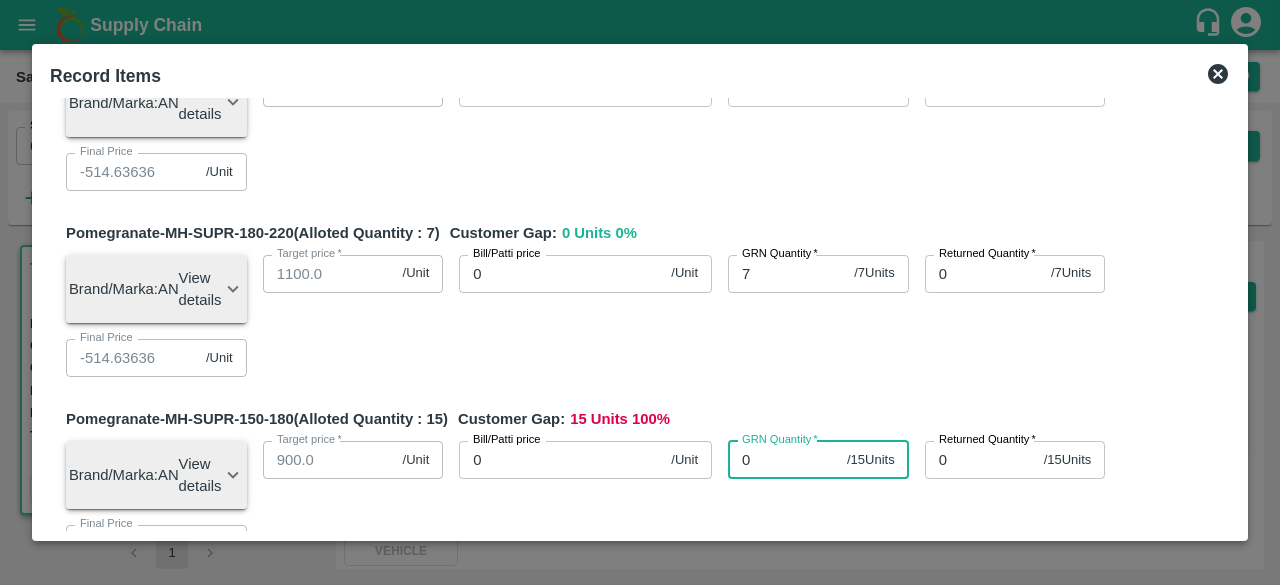 click on "0" at bounding box center [783, 460] 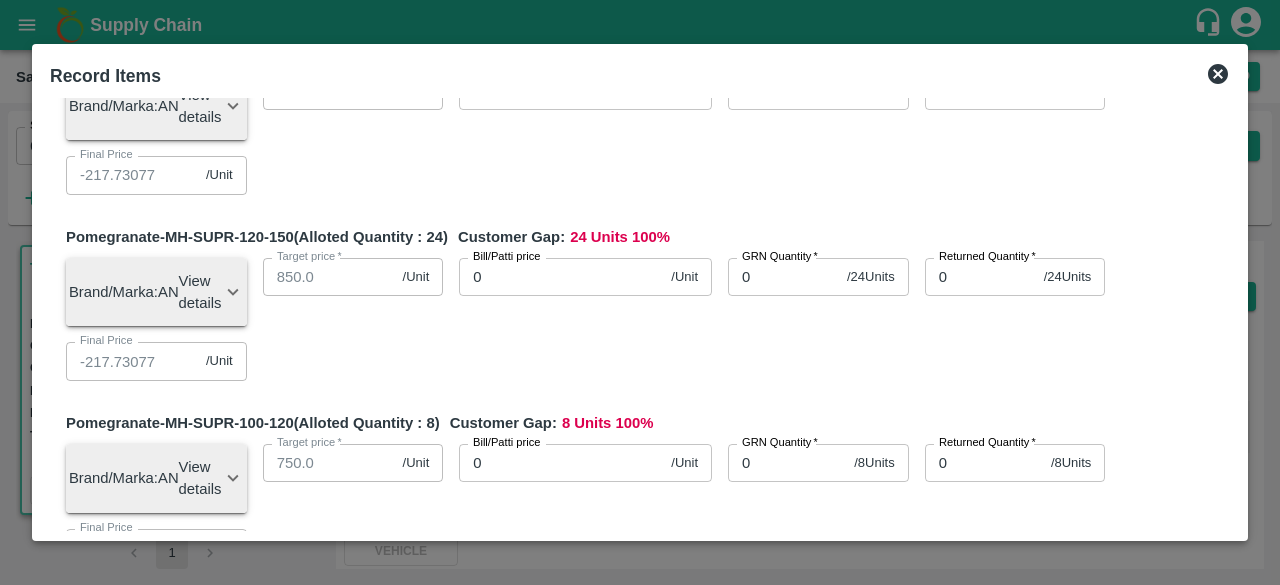scroll, scrollTop: 701, scrollLeft: 0, axis: vertical 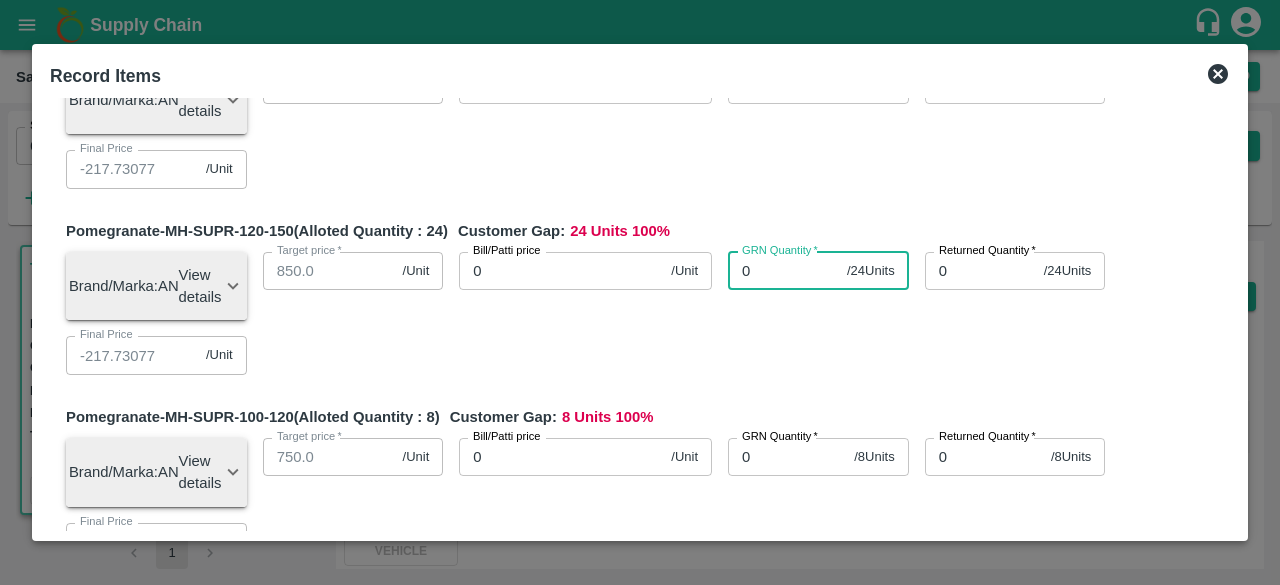 click on "0" at bounding box center (783, 271) 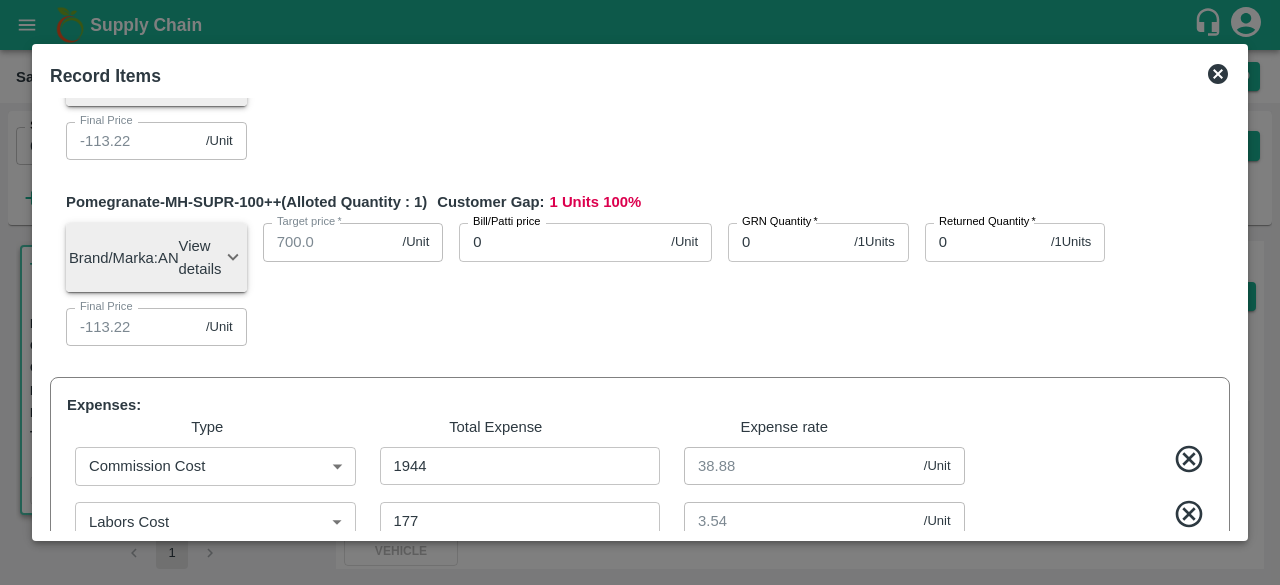 scroll, scrollTop: 1140, scrollLeft: 0, axis: vertical 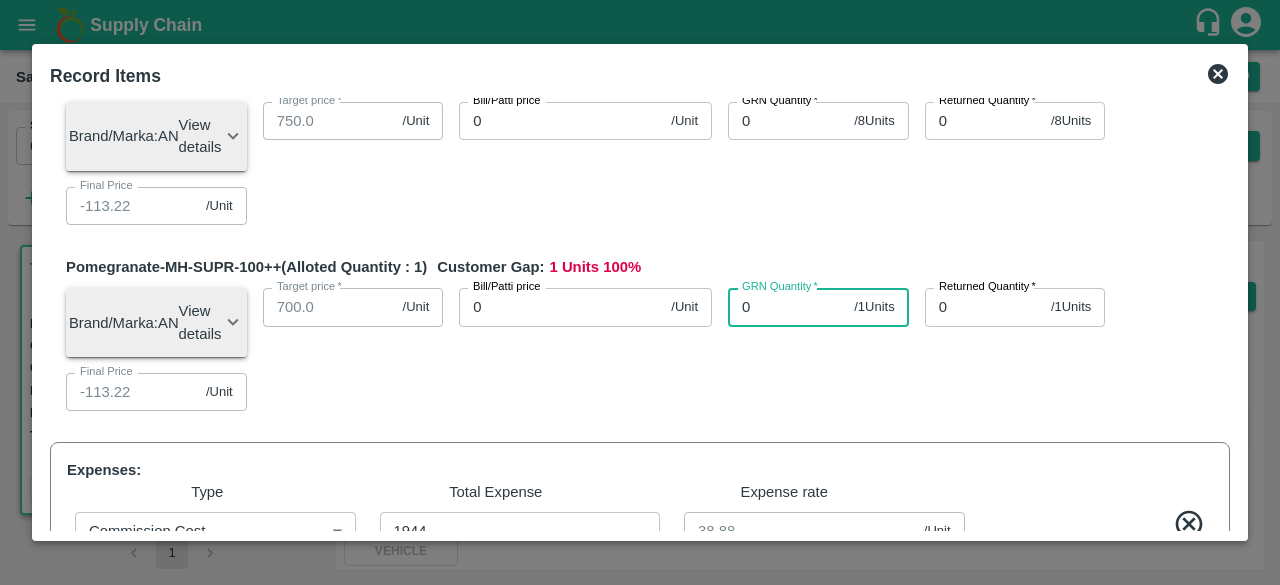 click on "0" at bounding box center [787, 307] 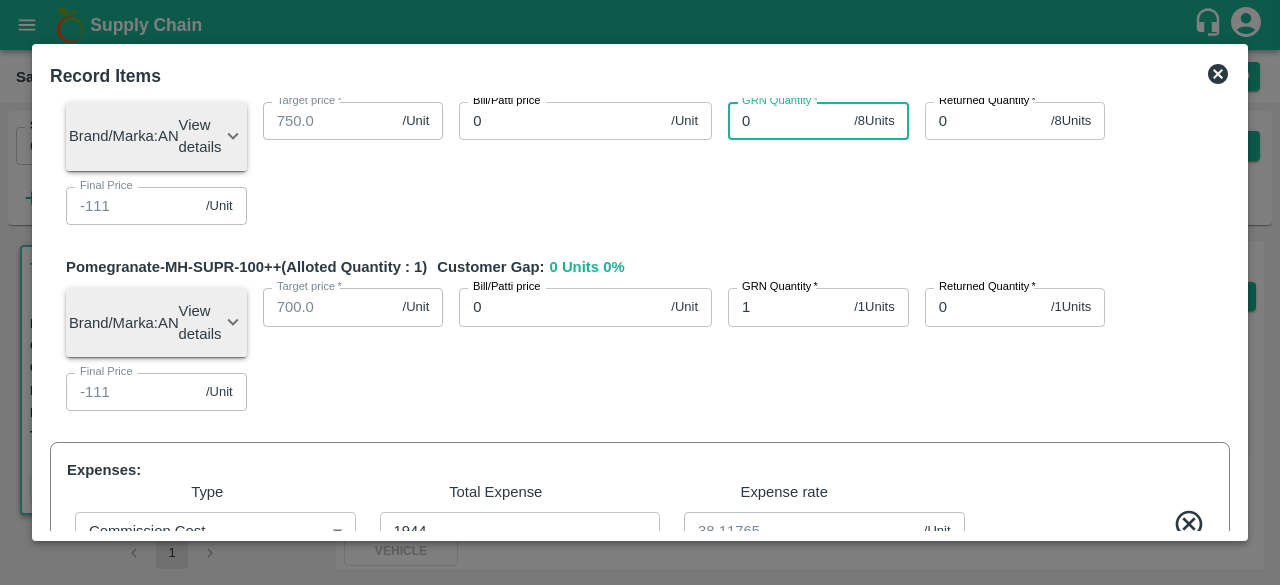 click on "0" at bounding box center (787, 121) 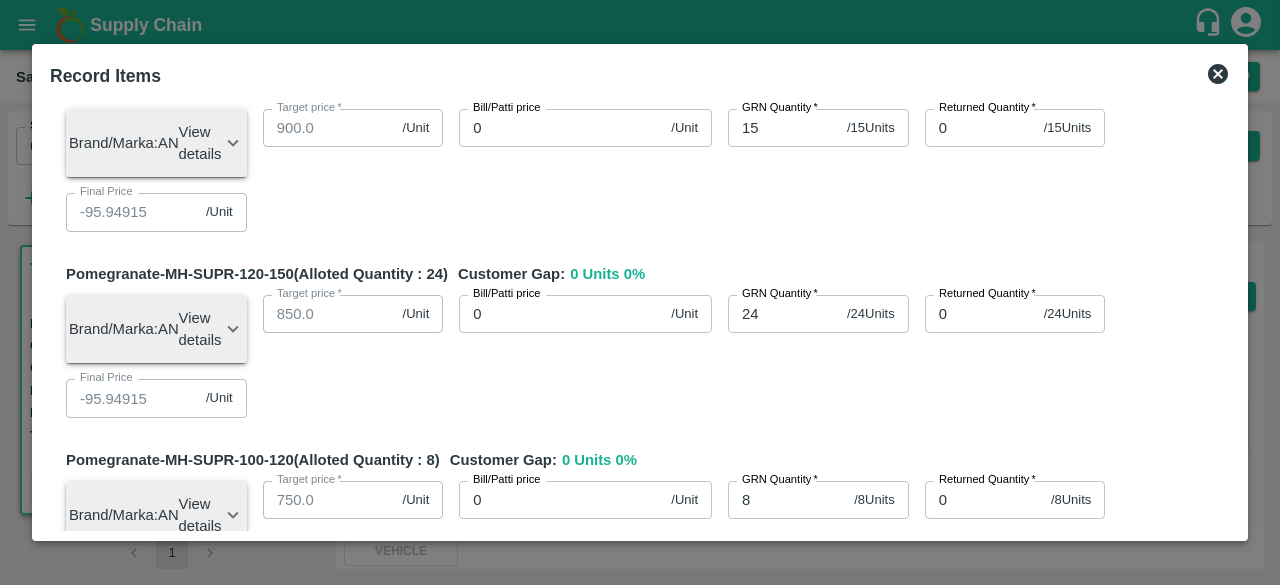 scroll, scrollTop: 88, scrollLeft: 0, axis: vertical 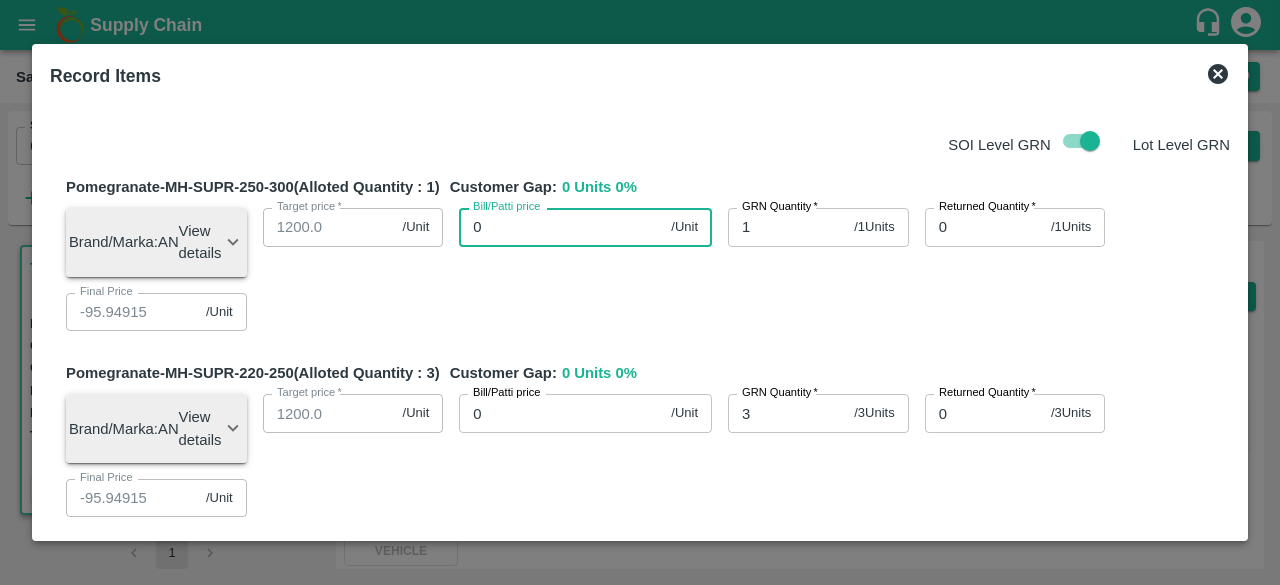 click on "0" at bounding box center [561, 227] 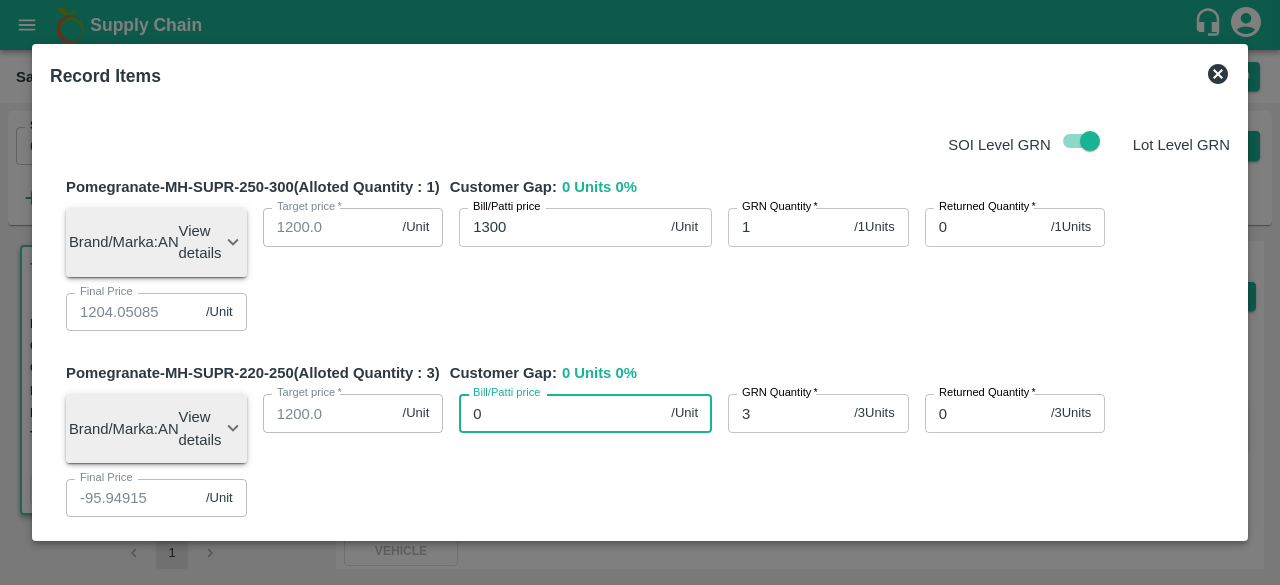 click on "0" at bounding box center [561, 413] 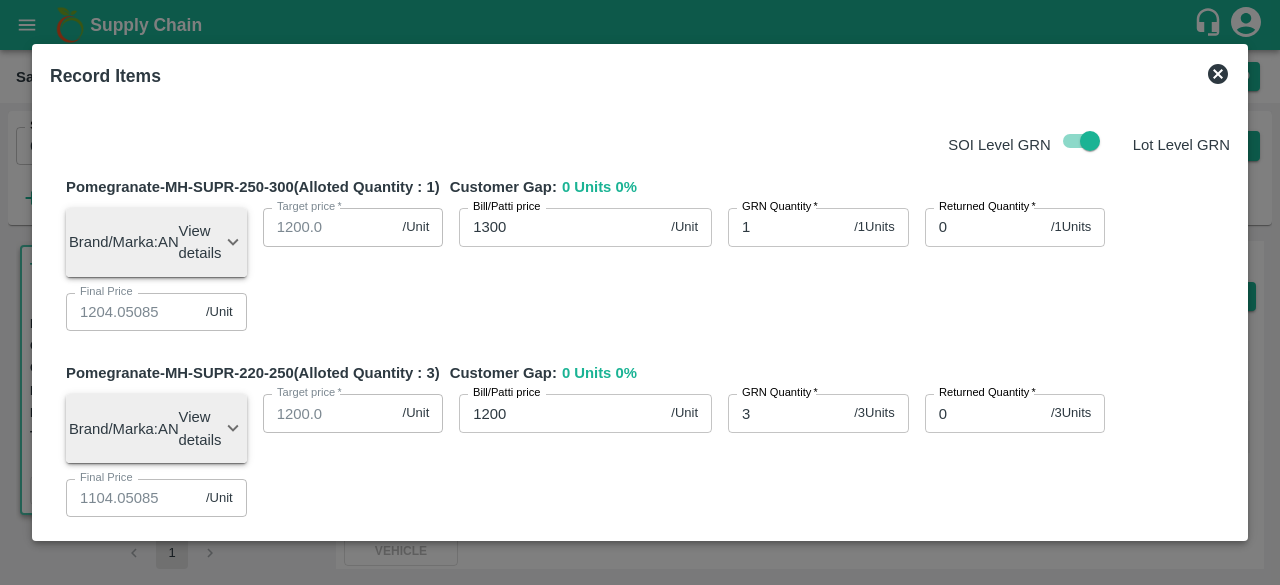 scroll, scrollTop: 379, scrollLeft: 0, axis: vertical 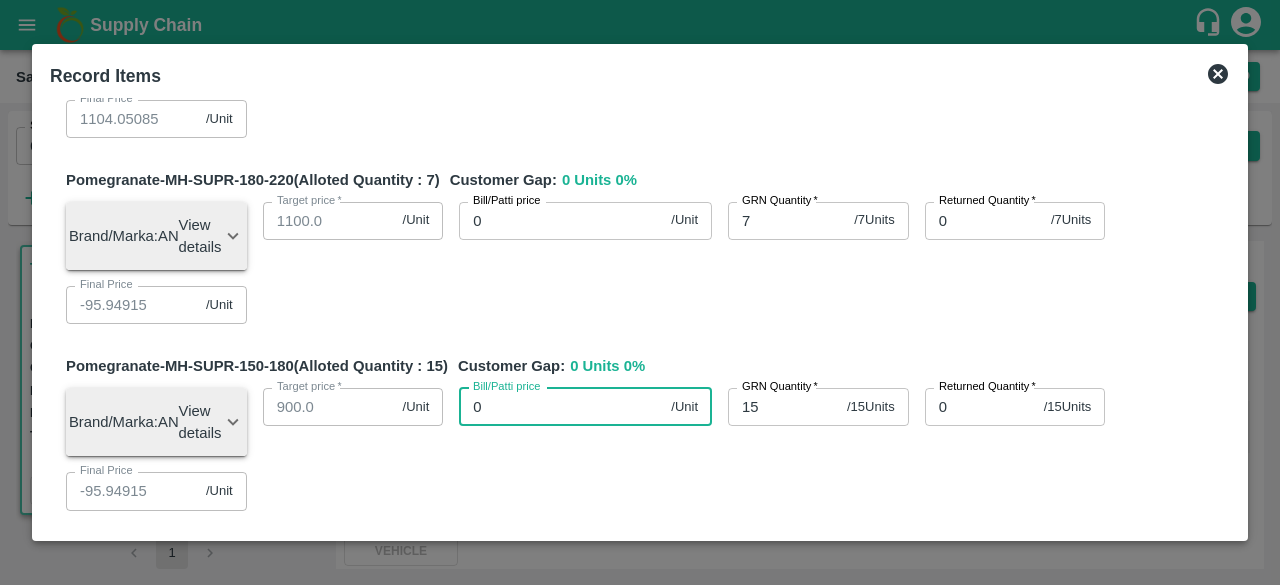 click on "0" at bounding box center [561, 407] 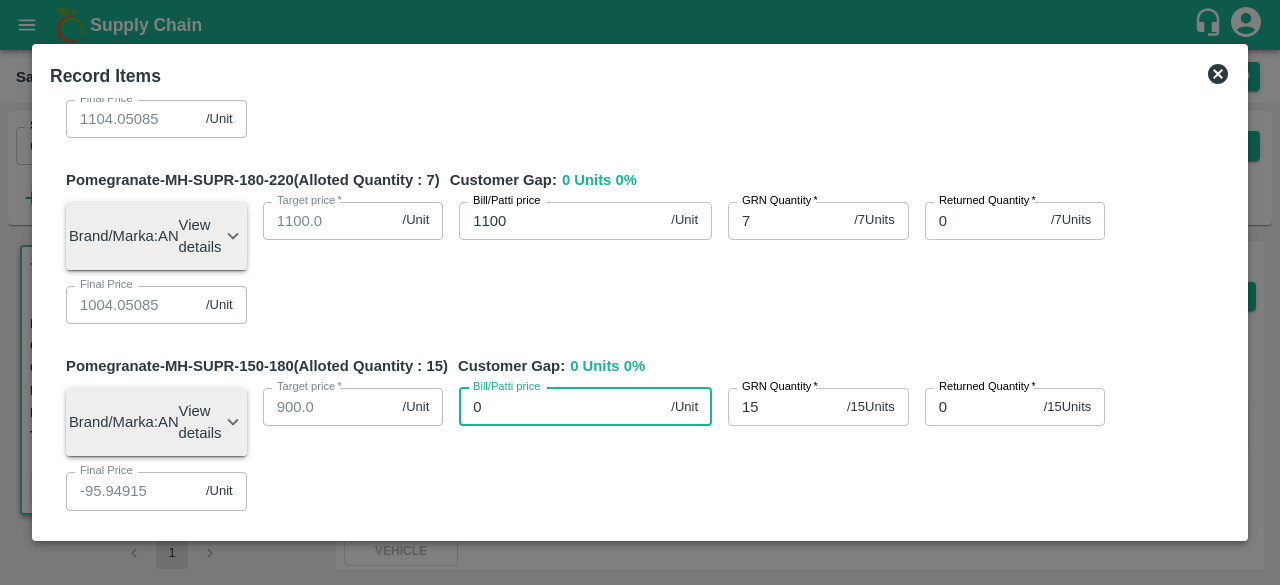 click on "0" at bounding box center (561, 407) 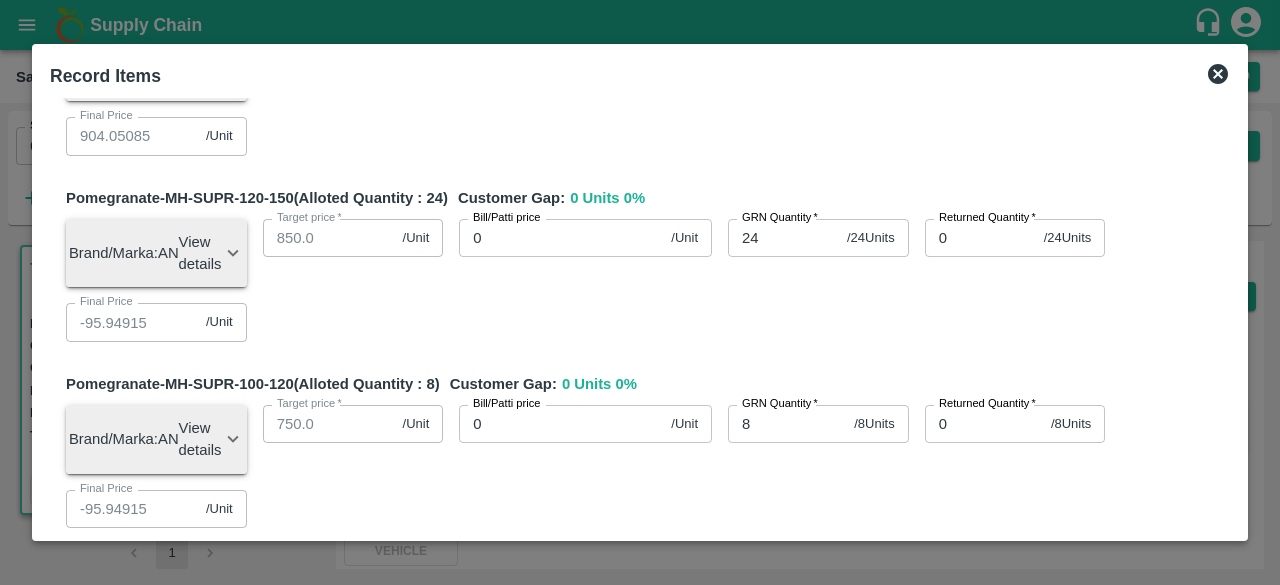 scroll, scrollTop: 742, scrollLeft: 0, axis: vertical 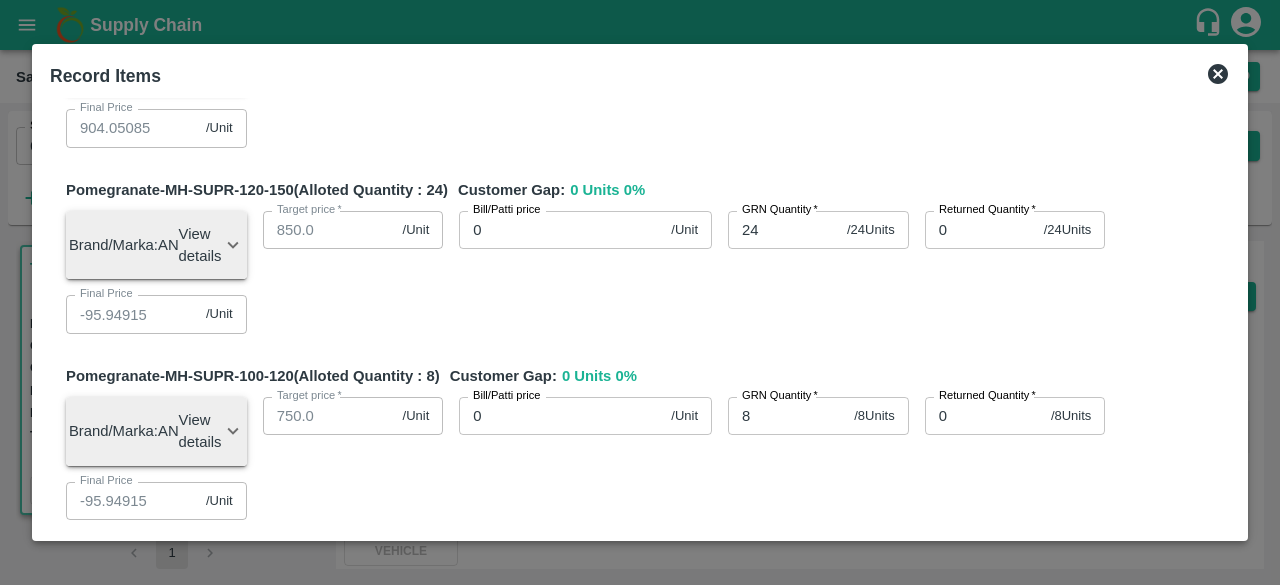 click on "0" at bounding box center (561, 230) 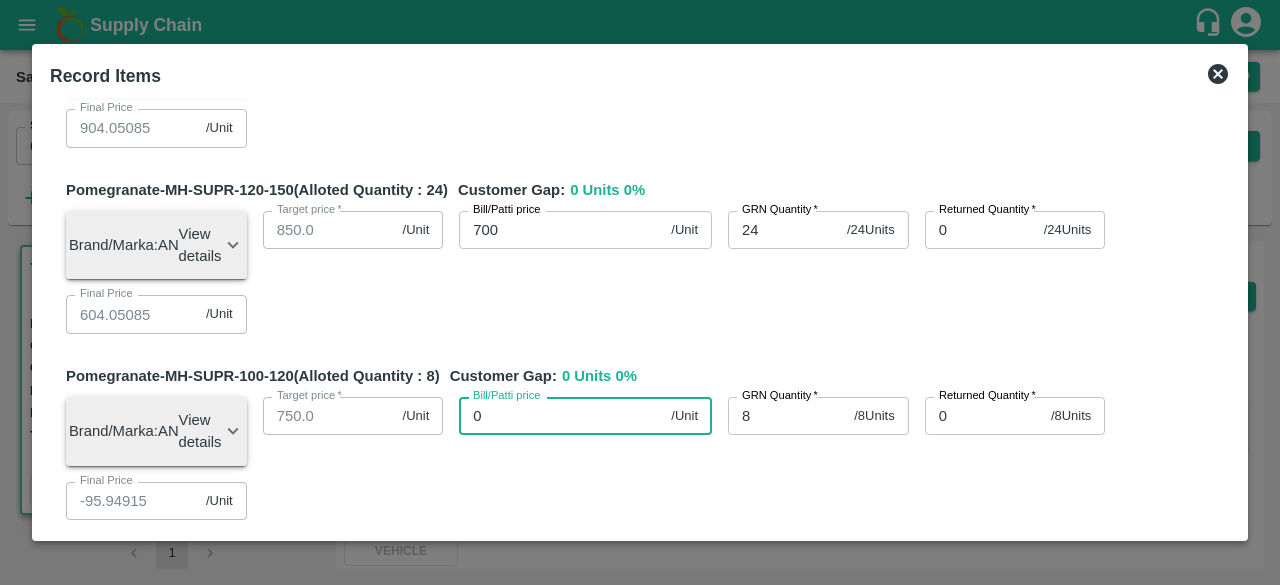 click on "0" at bounding box center [561, 416] 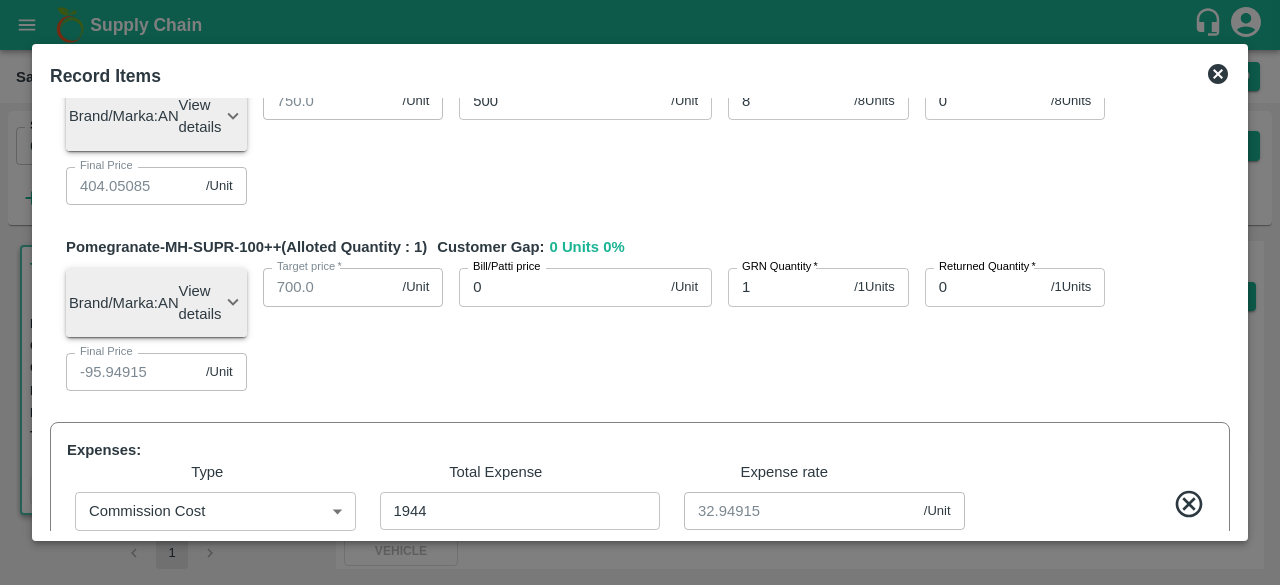 scroll, scrollTop: 1105, scrollLeft: 0, axis: vertical 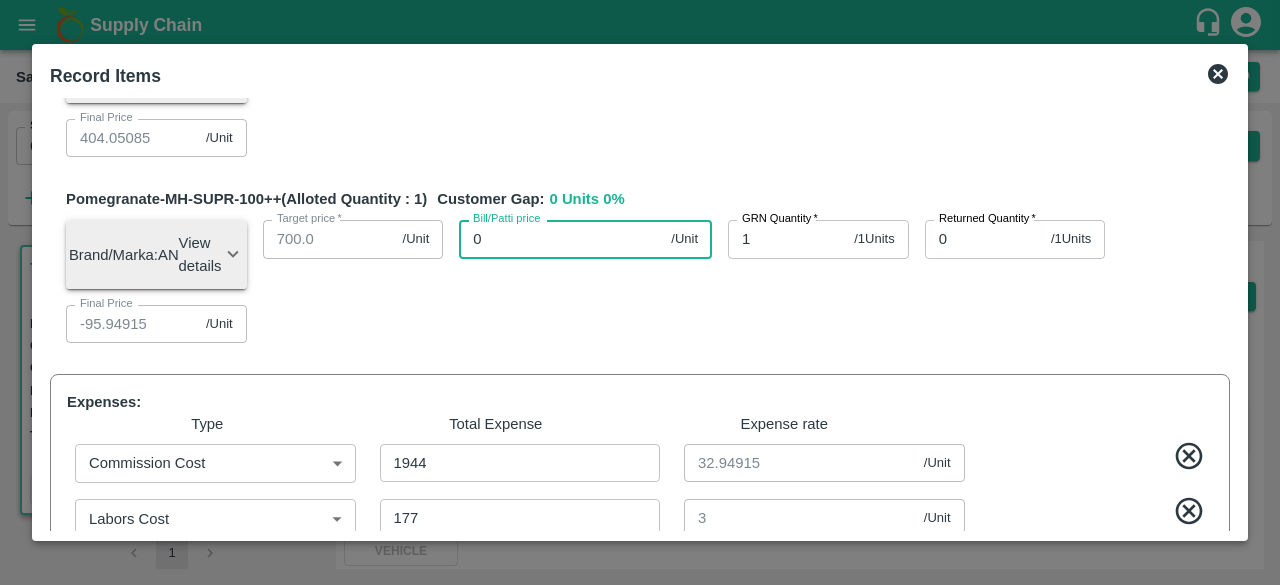 click on "0" at bounding box center [561, 239] 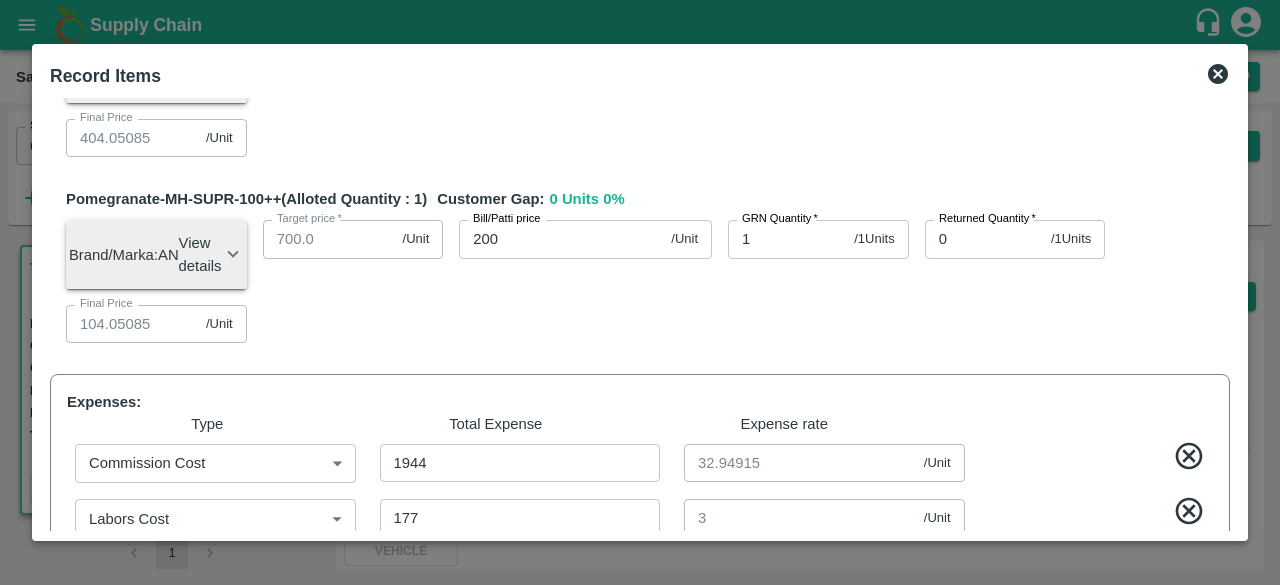 drag, startPoint x: 1238, startPoint y: 382, endPoint x: 1234, endPoint y: 300, distance: 82.0975 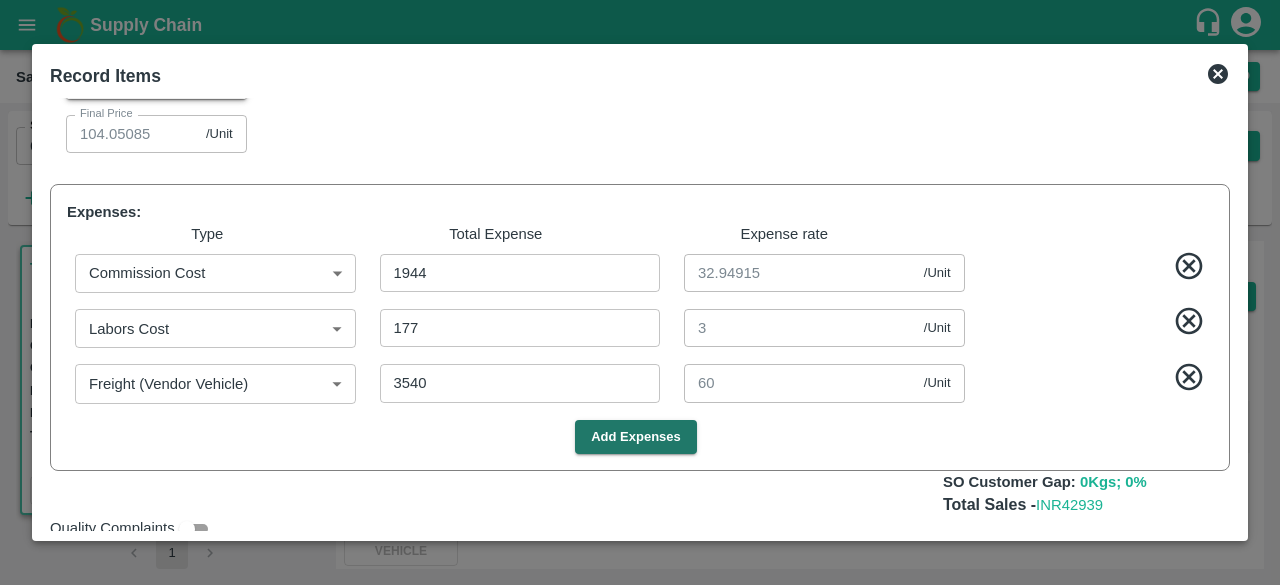 scroll, scrollTop: 1408, scrollLeft: 0, axis: vertical 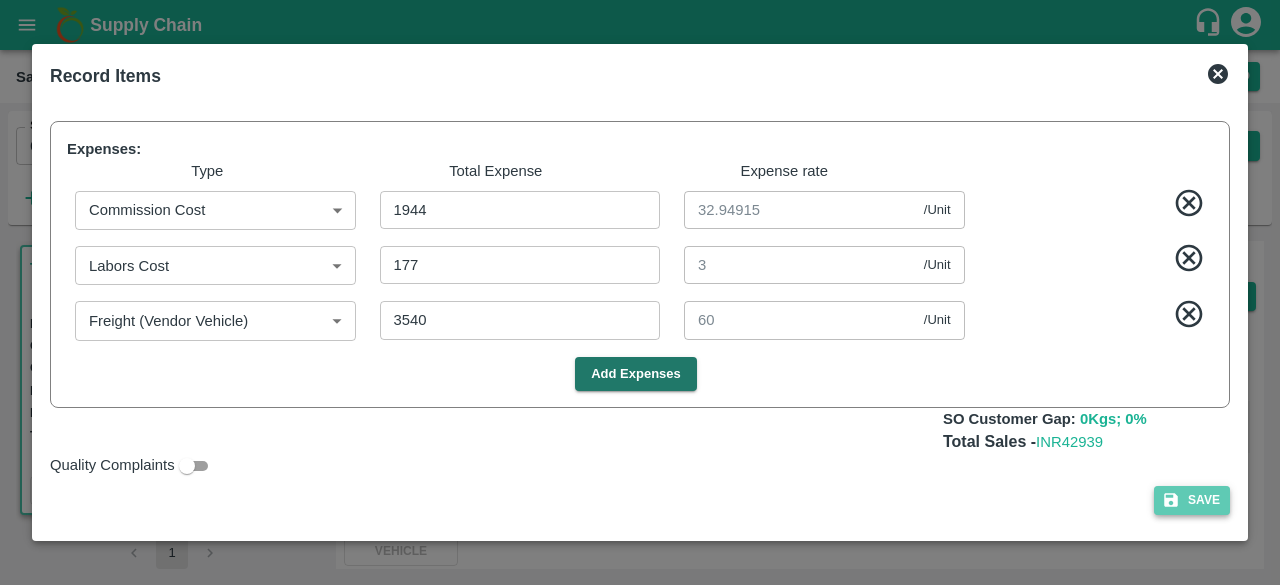 click on "Save" at bounding box center [1192, 500] 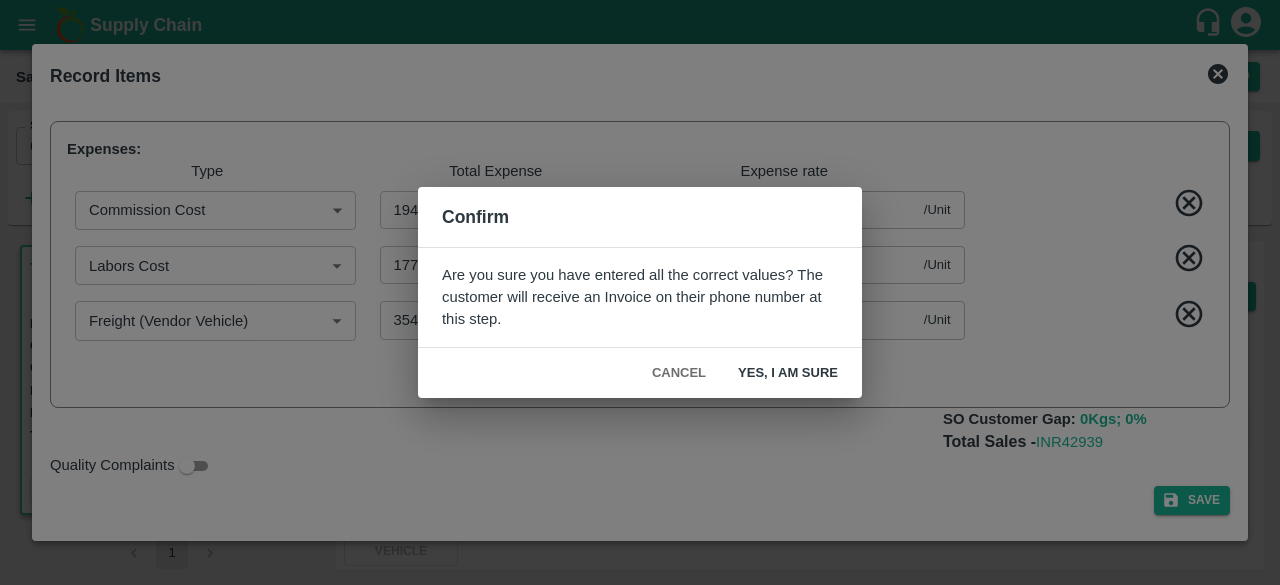 click on "Yes, I am sure" at bounding box center (788, 373) 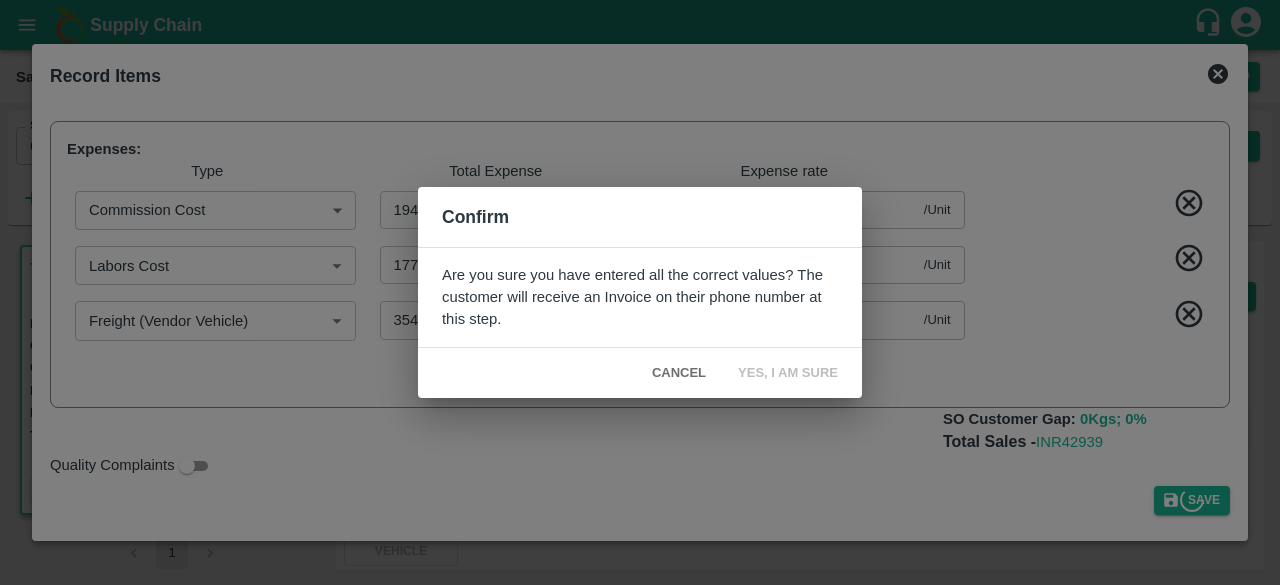 click 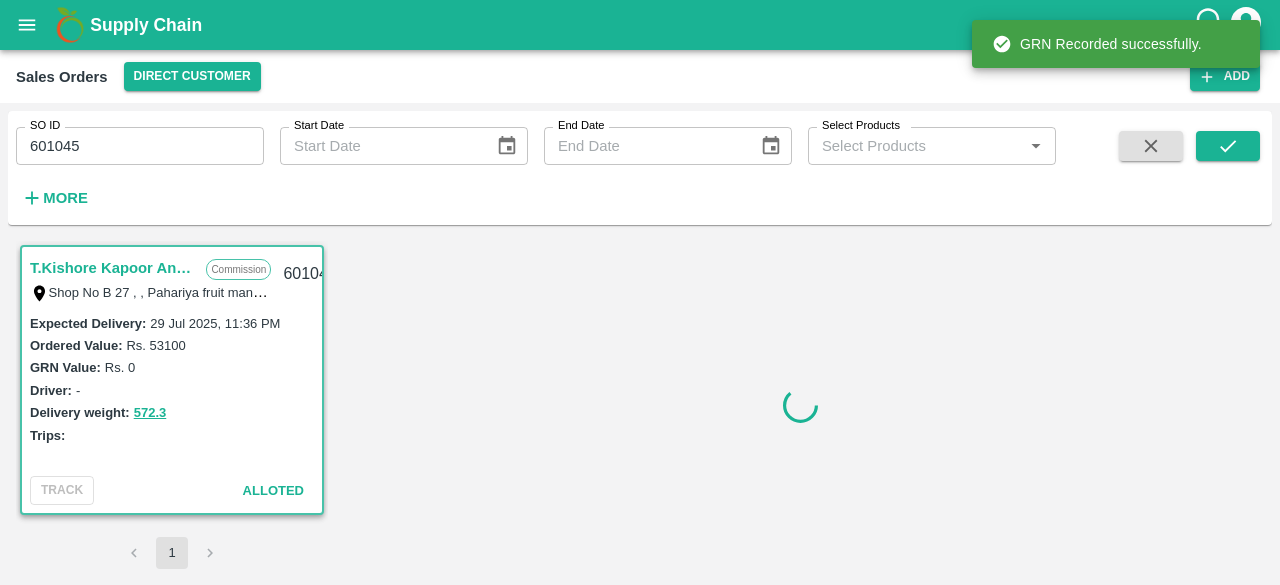 click at bounding box center (800, 405) 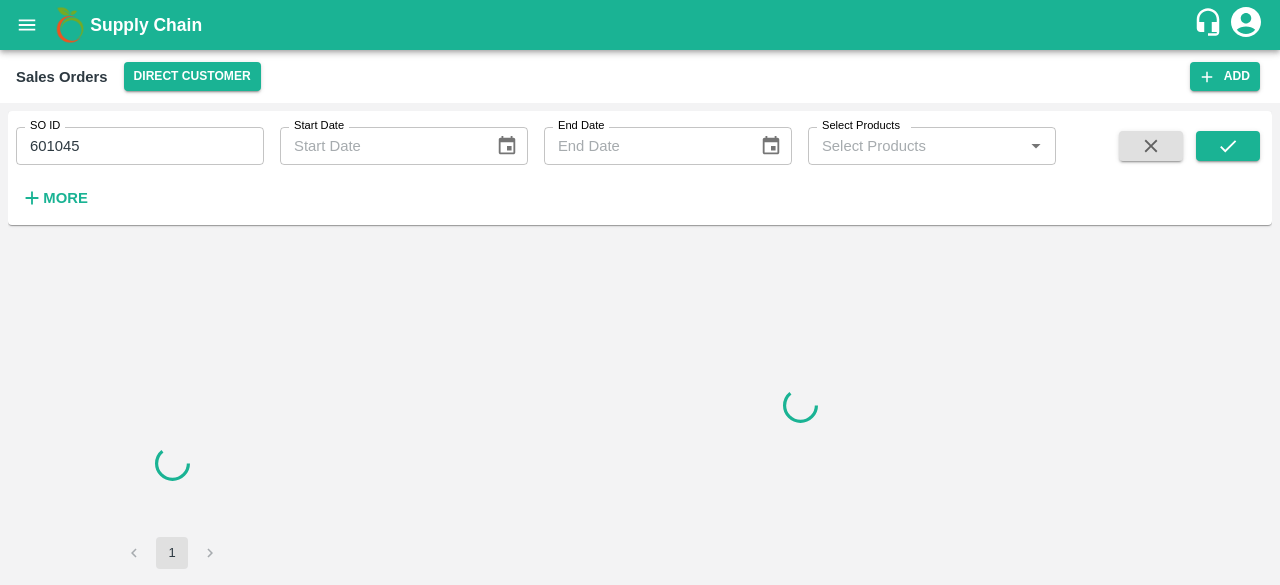 scroll, scrollTop: 0, scrollLeft: 0, axis: both 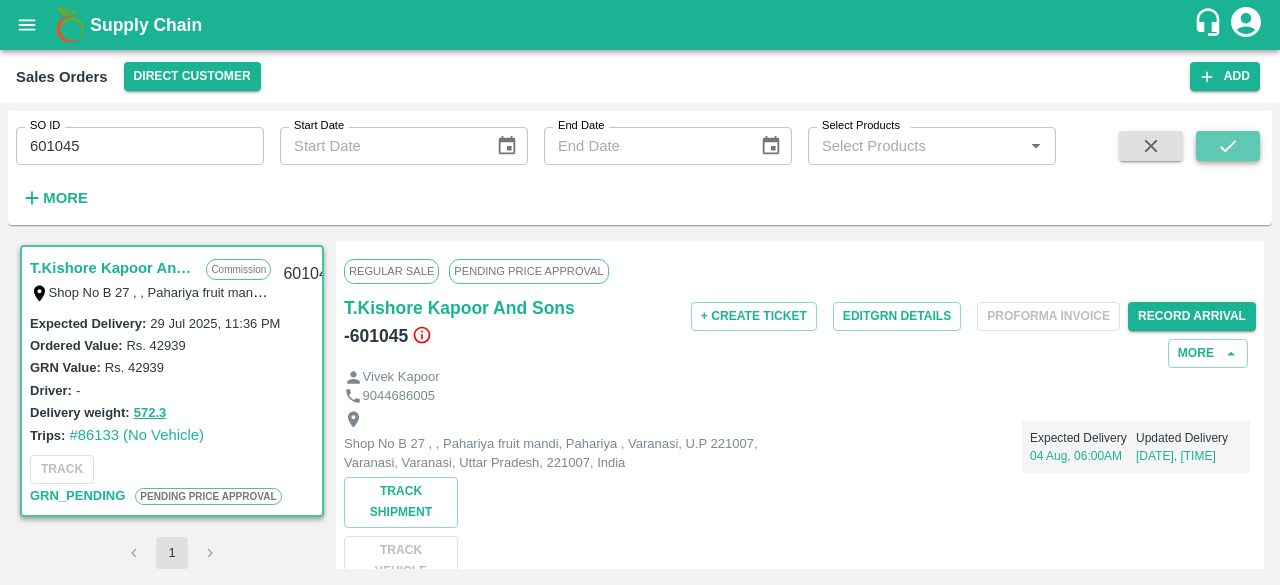 click 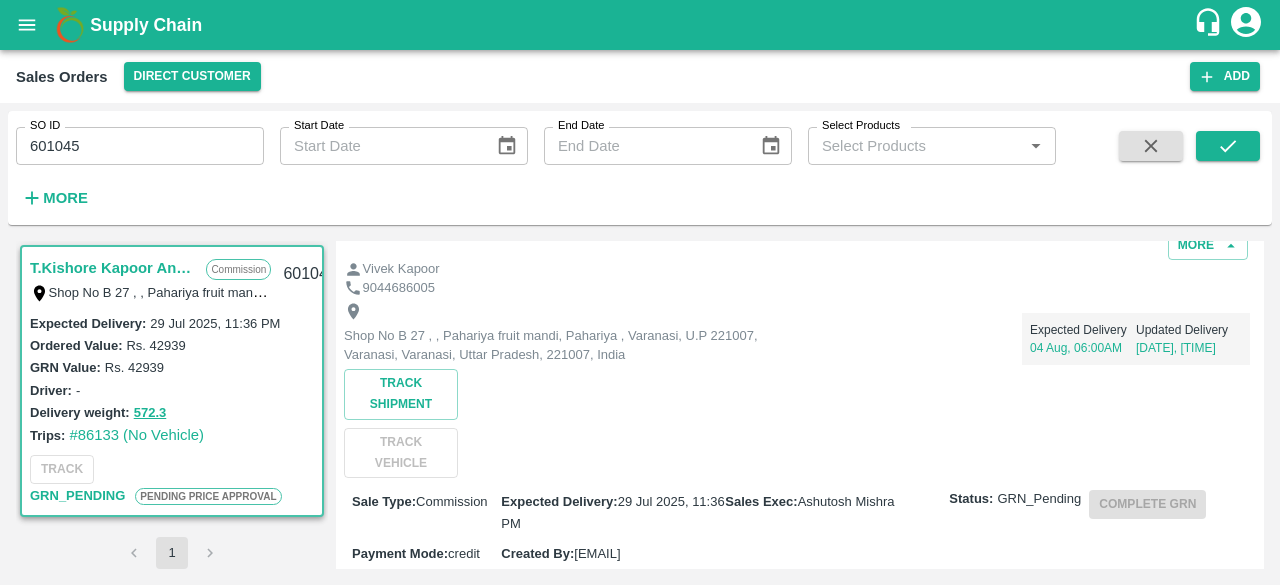 scroll, scrollTop: 0, scrollLeft: 0, axis: both 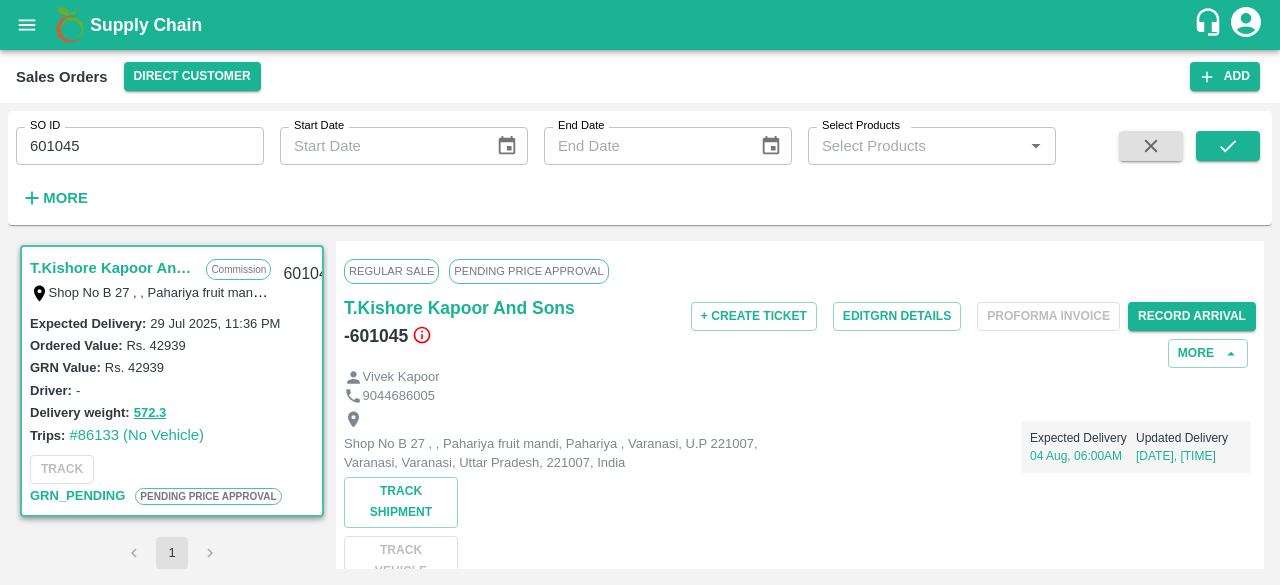 click on "Regular Sale PENDING PRICE APPROVAL" at bounding box center (800, 271) 